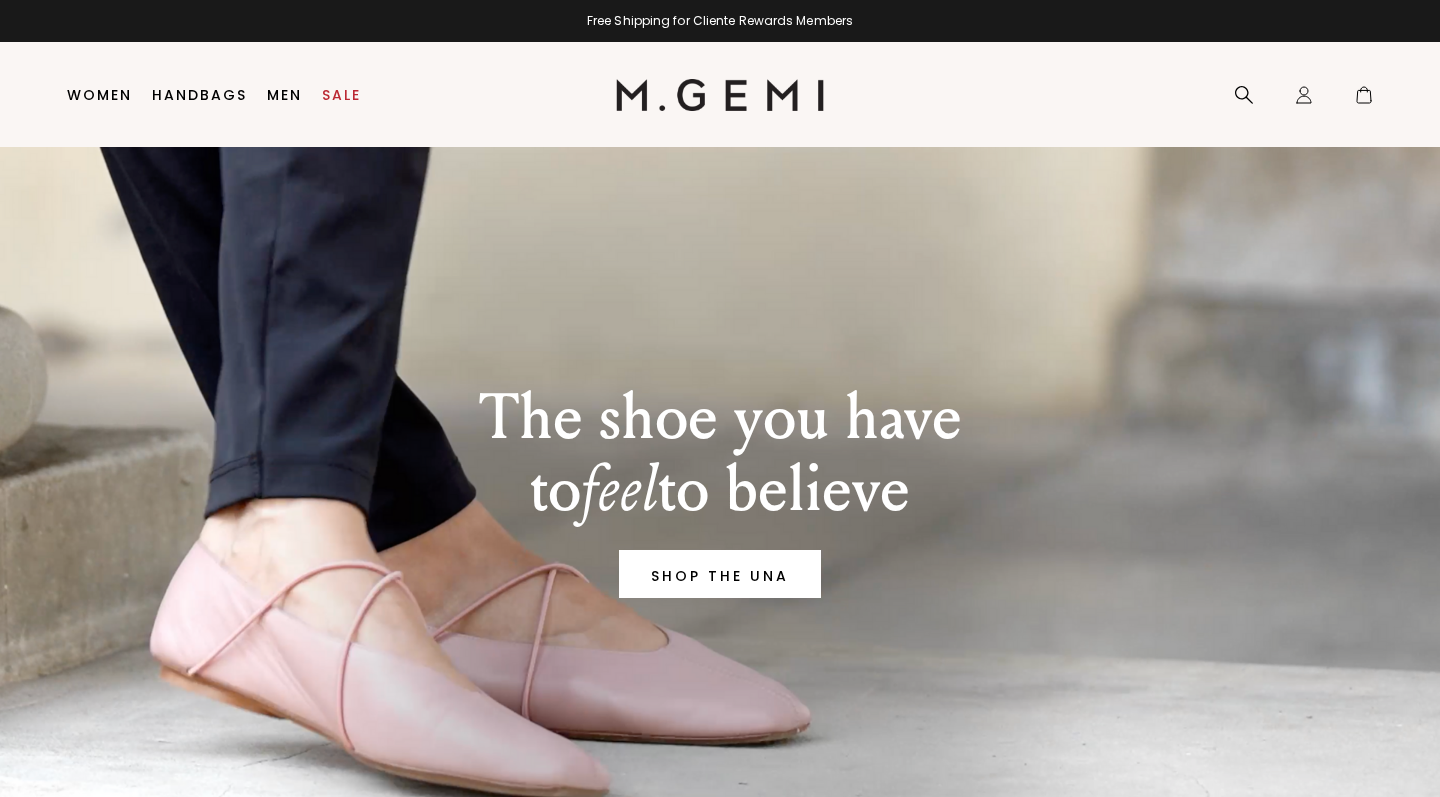 scroll, scrollTop: 0, scrollLeft: 0, axis: both 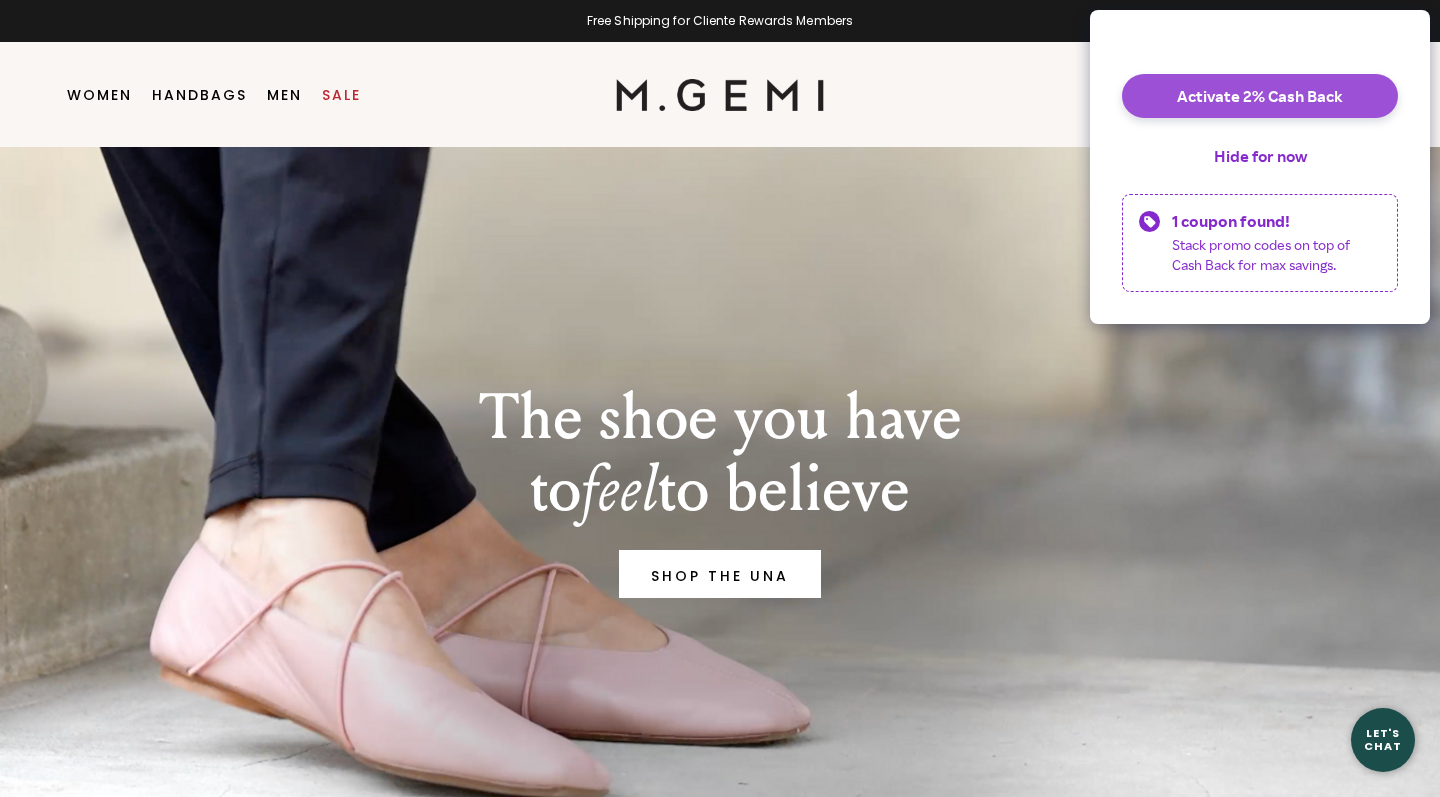 click on "Activate 2% Cash Back" at bounding box center [1260, 96] 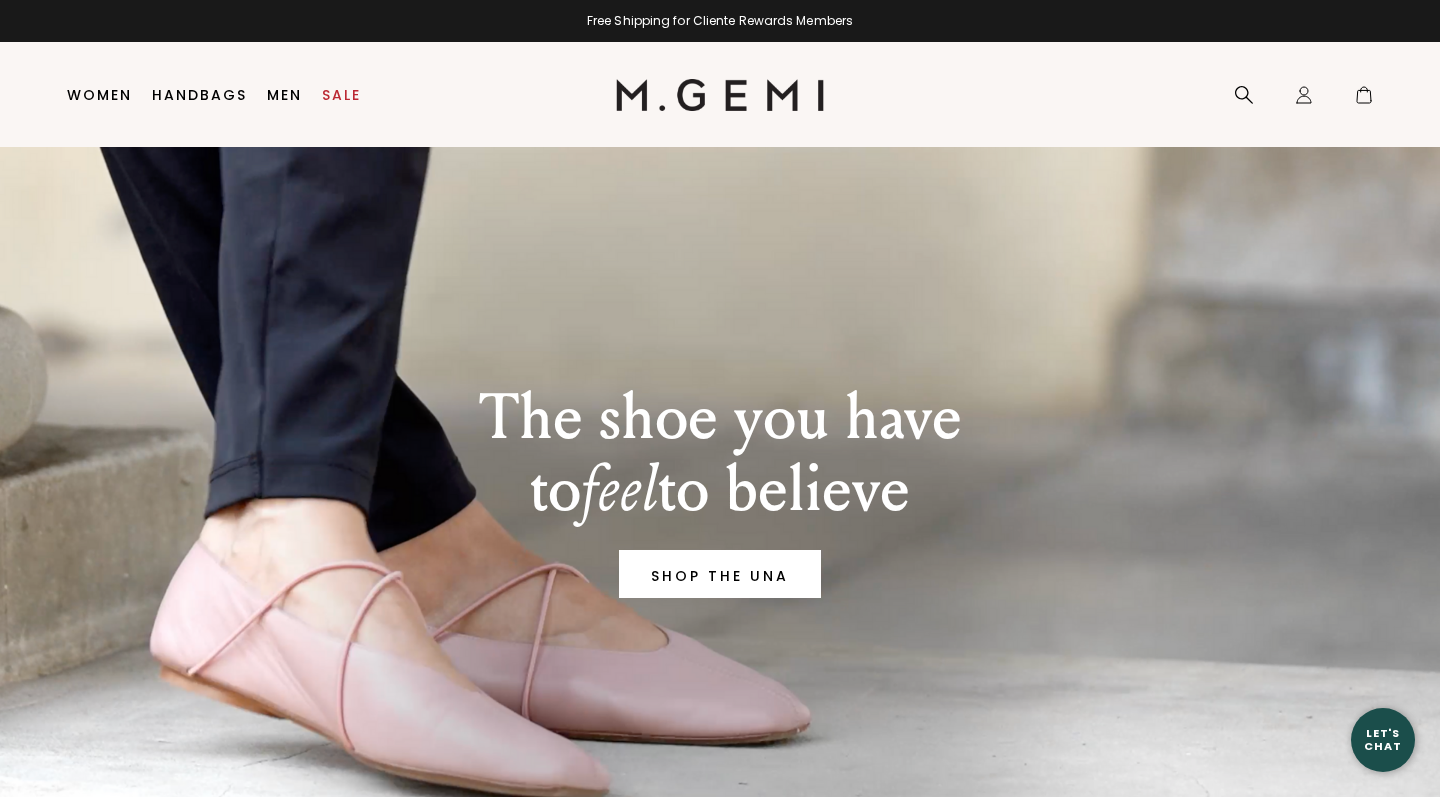 scroll, scrollTop: 0, scrollLeft: 0, axis: both 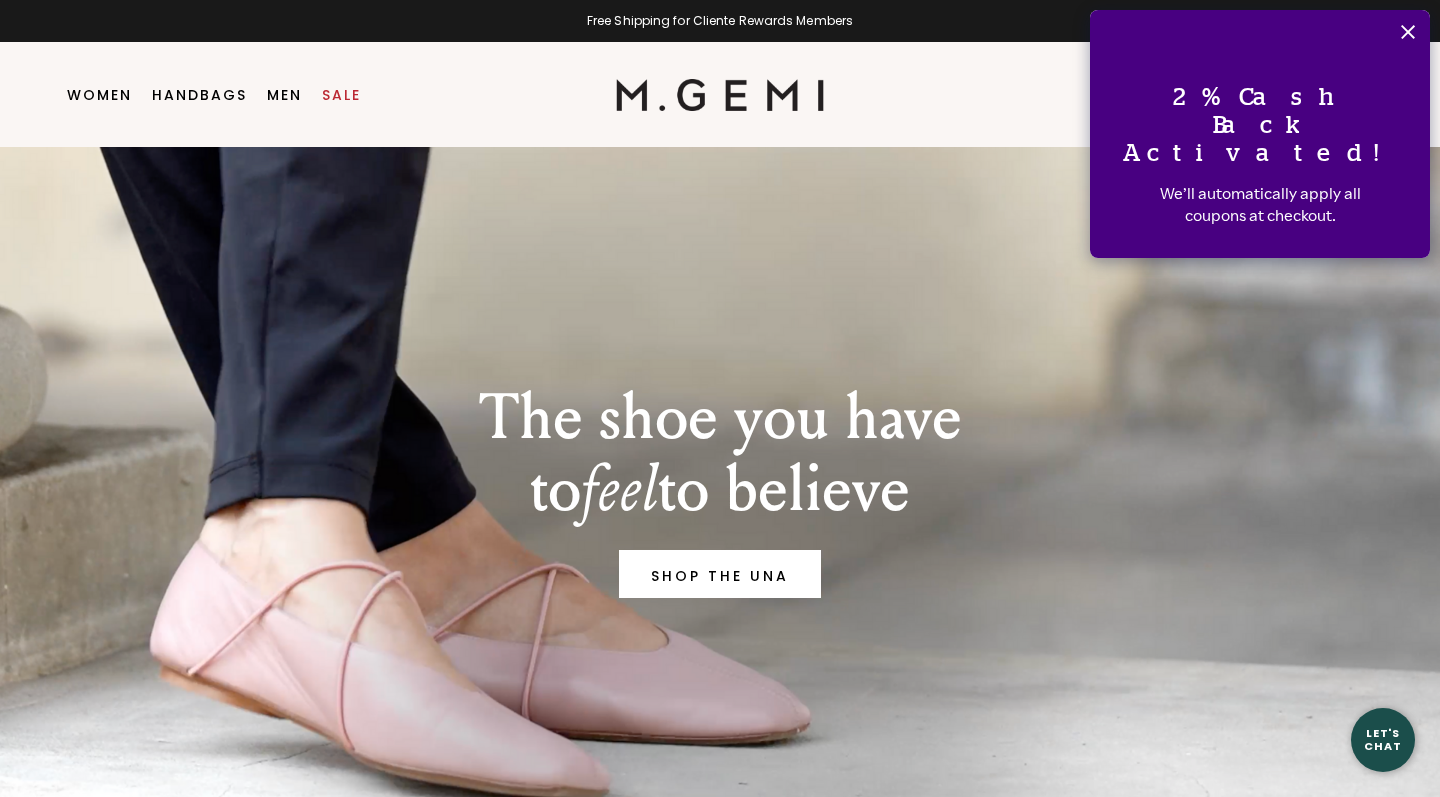 click 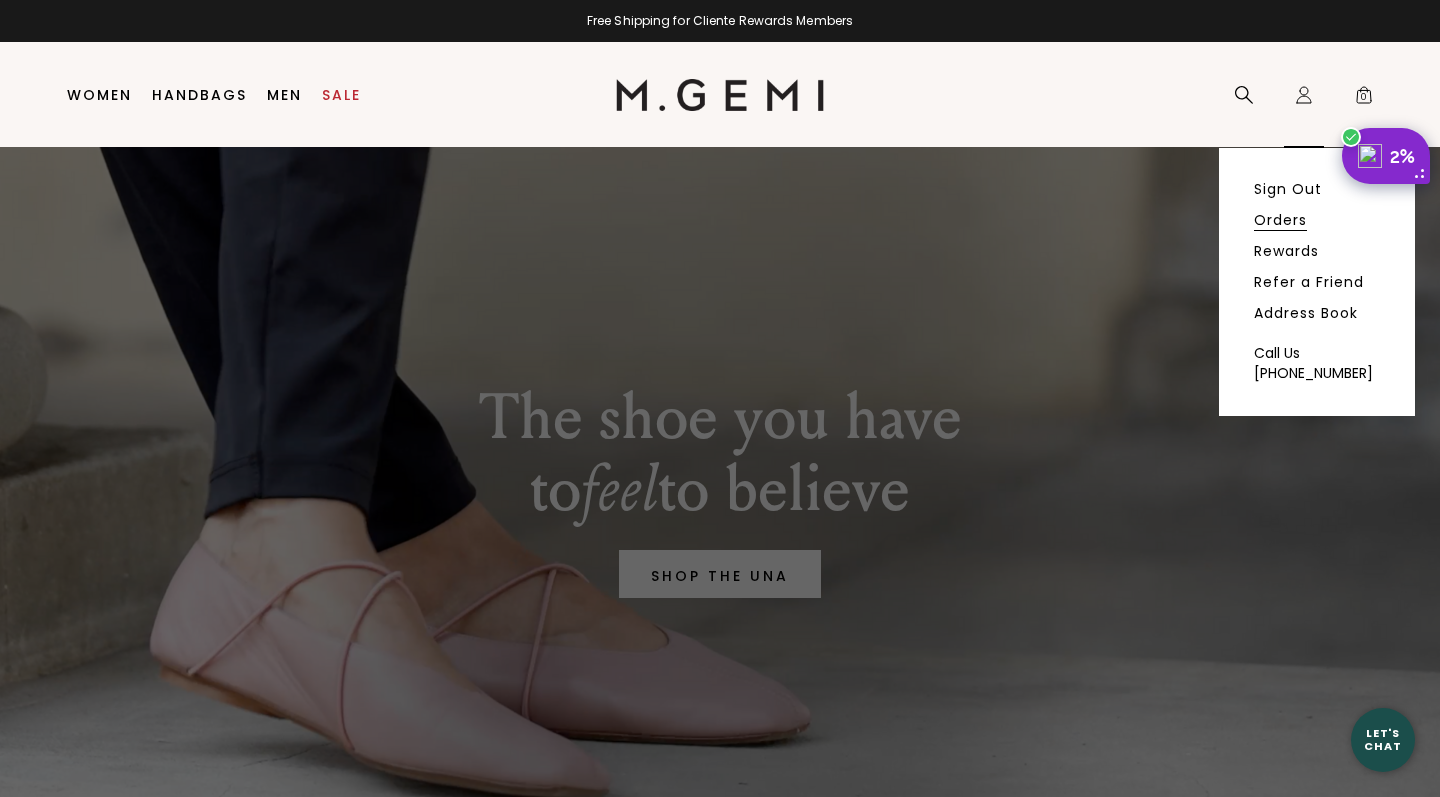 click on "Orders" at bounding box center (1280, 220) 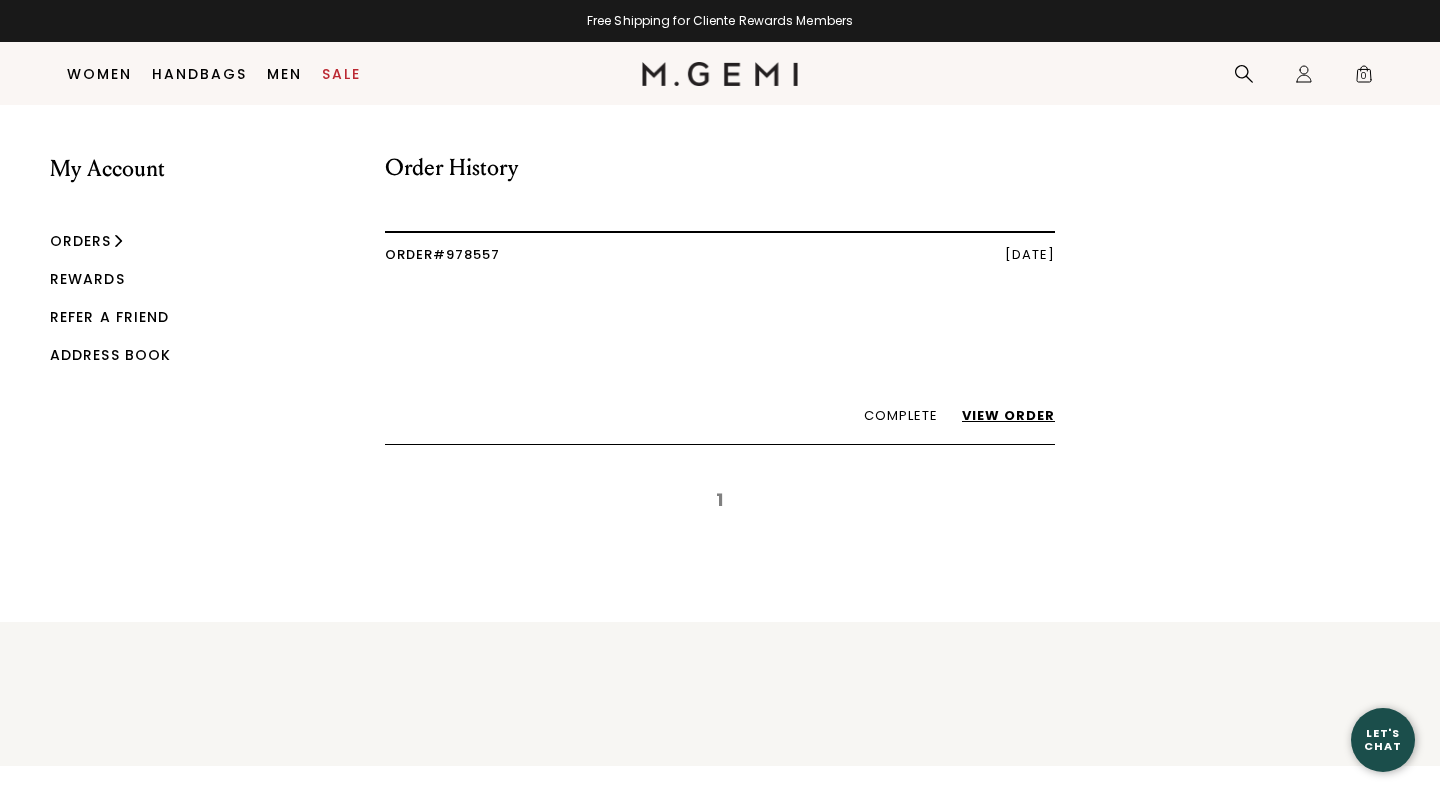 scroll, scrollTop: 0, scrollLeft: 0, axis: both 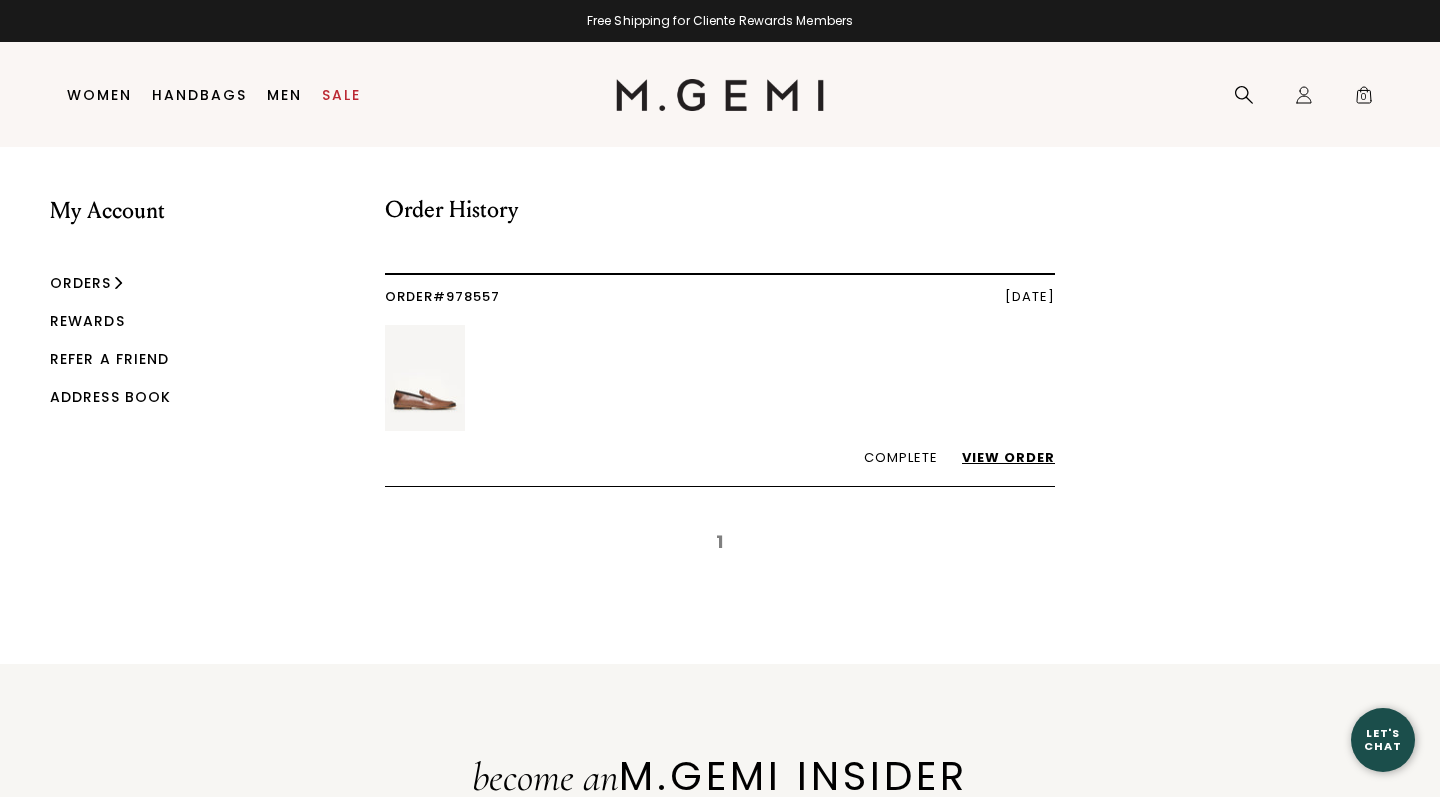 click on "View Order" at bounding box center (998, 457) 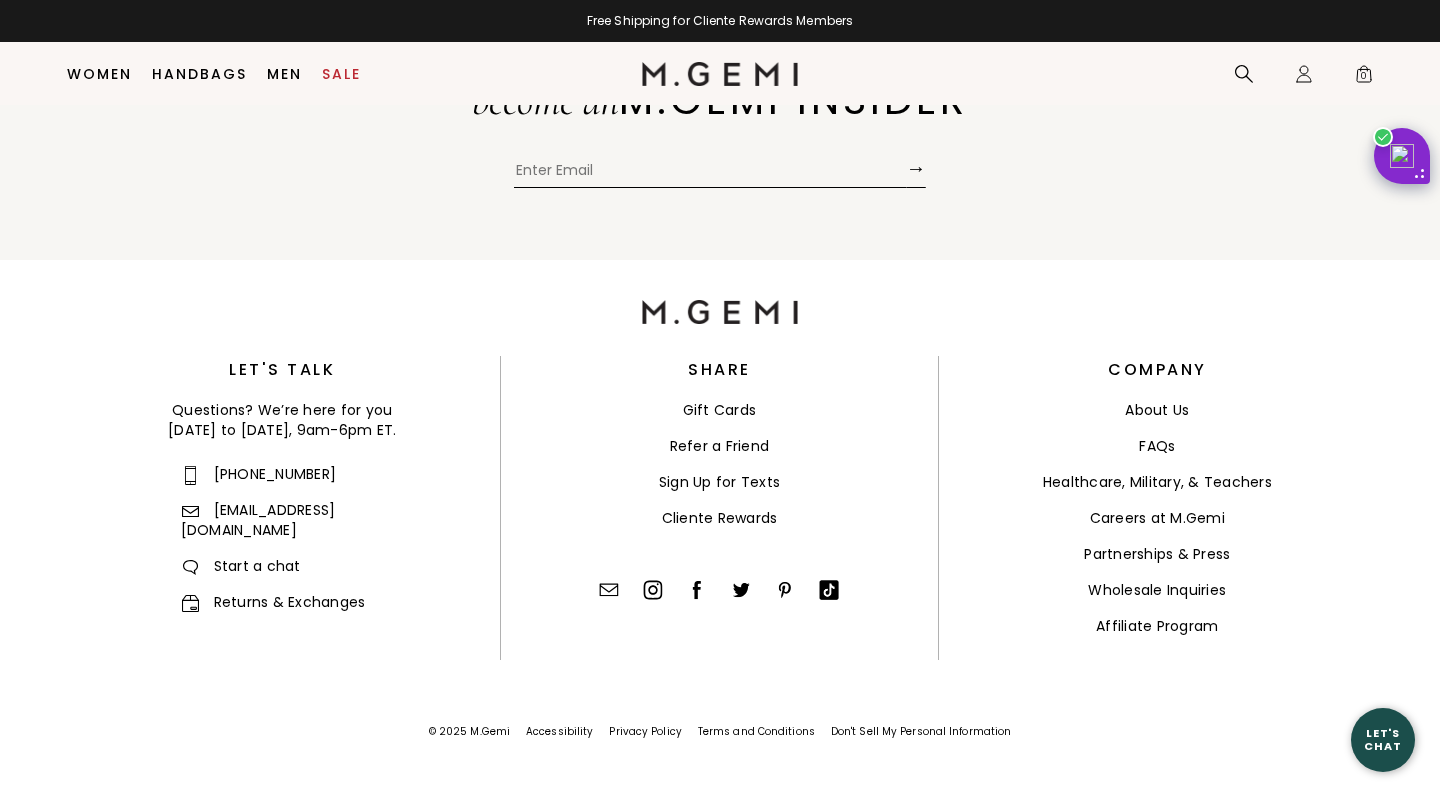 scroll, scrollTop: 935, scrollLeft: 0, axis: vertical 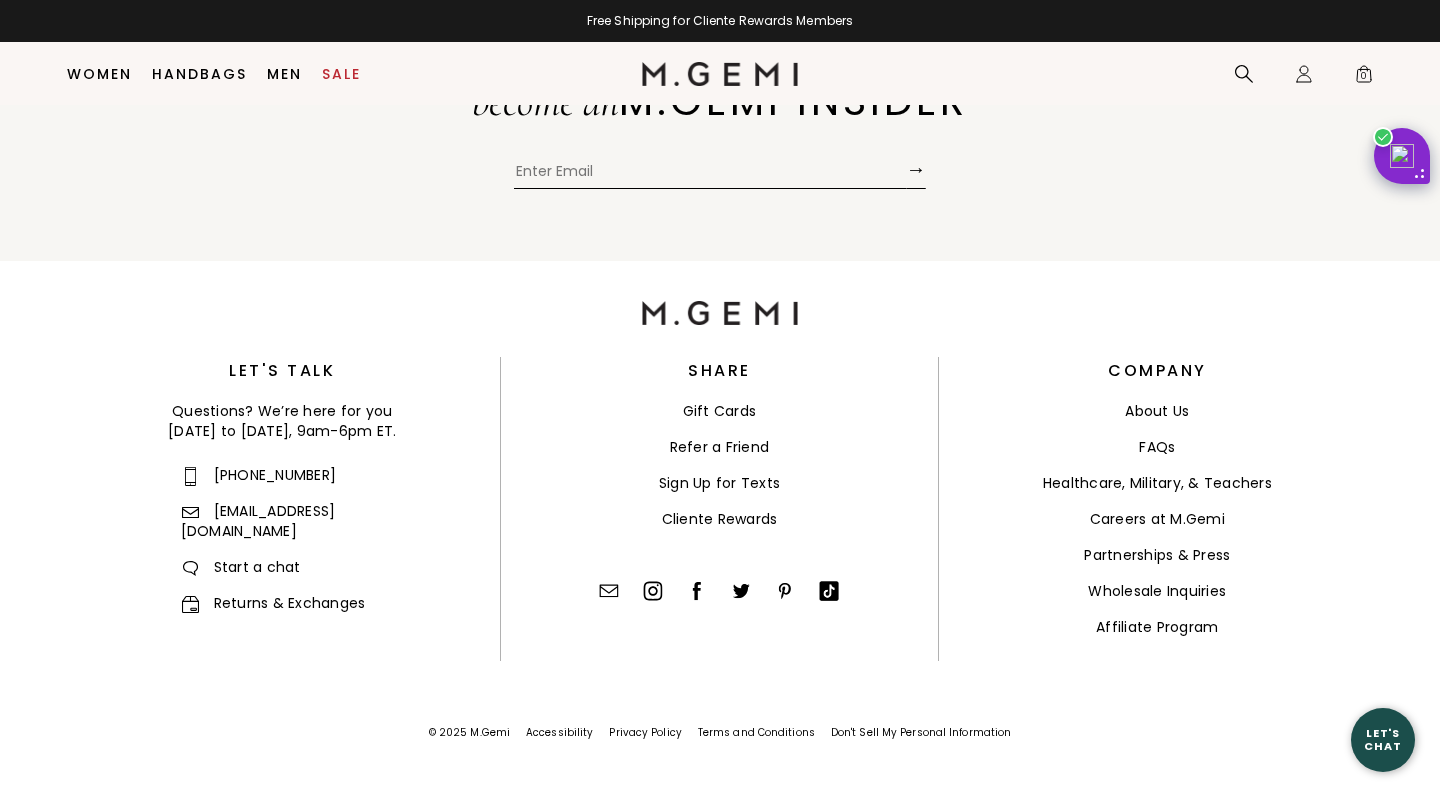 click on "Returns & Exchanges" at bounding box center [273, 603] 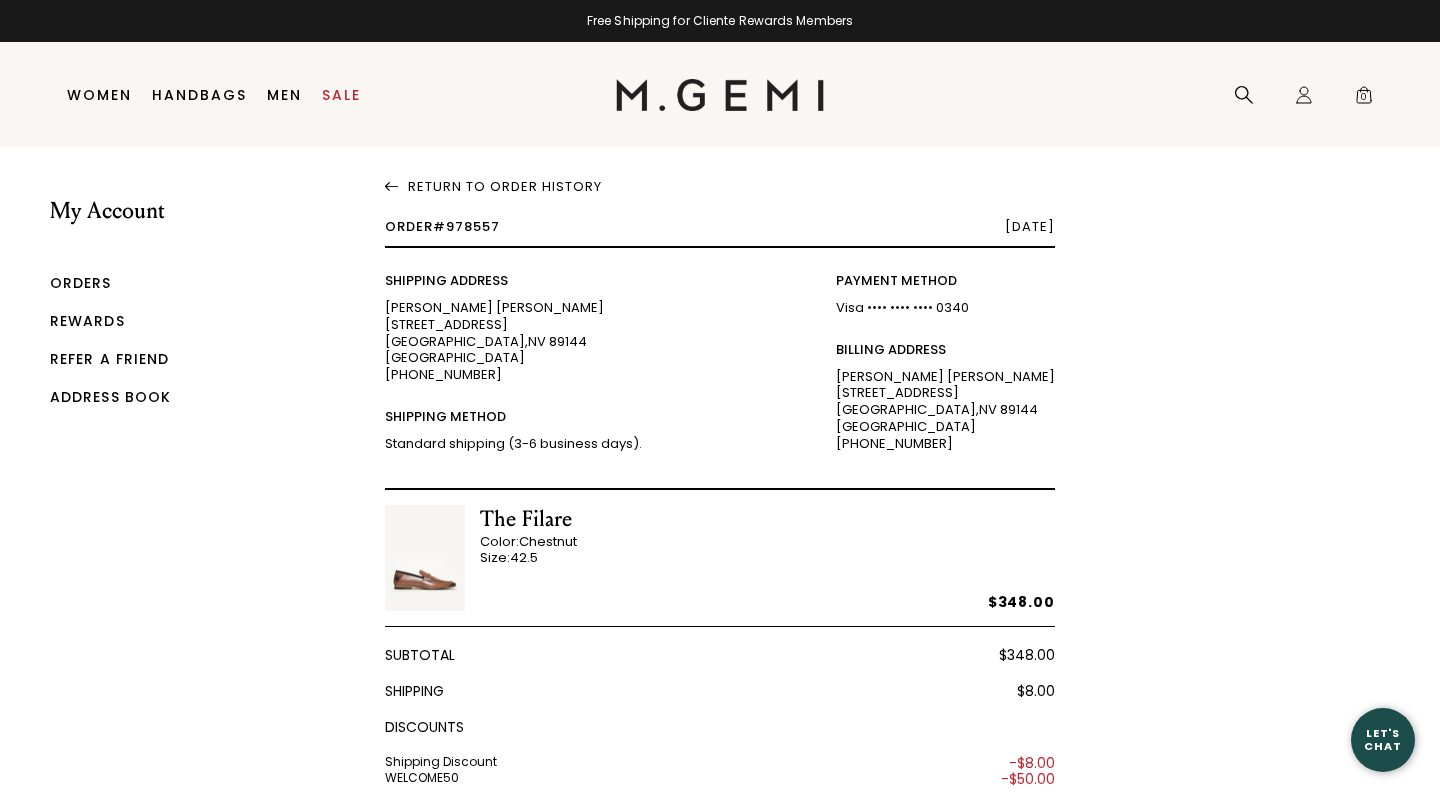 scroll, scrollTop: -3, scrollLeft: 0, axis: vertical 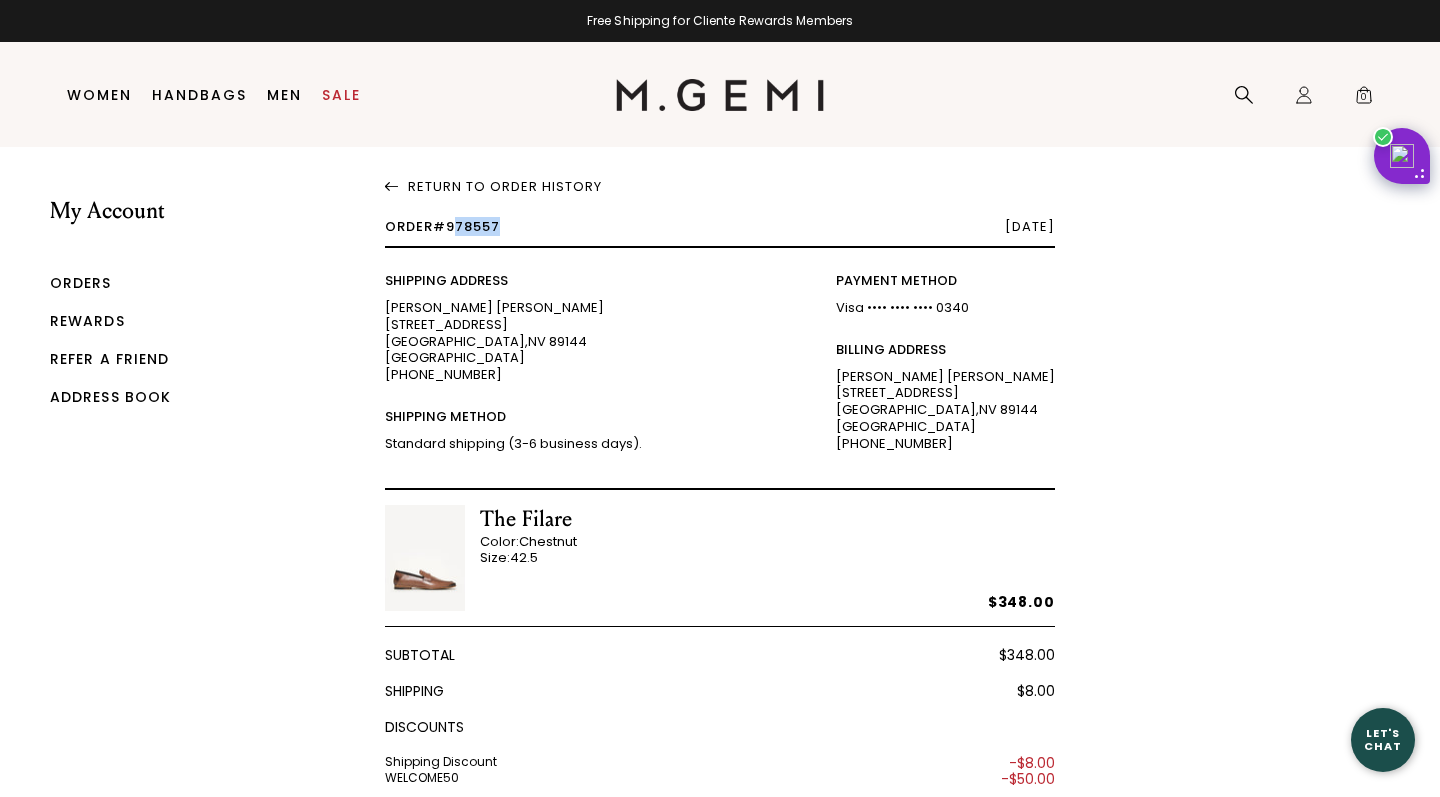 drag, startPoint x: 454, startPoint y: 225, endPoint x: 512, endPoint y: 225, distance: 58 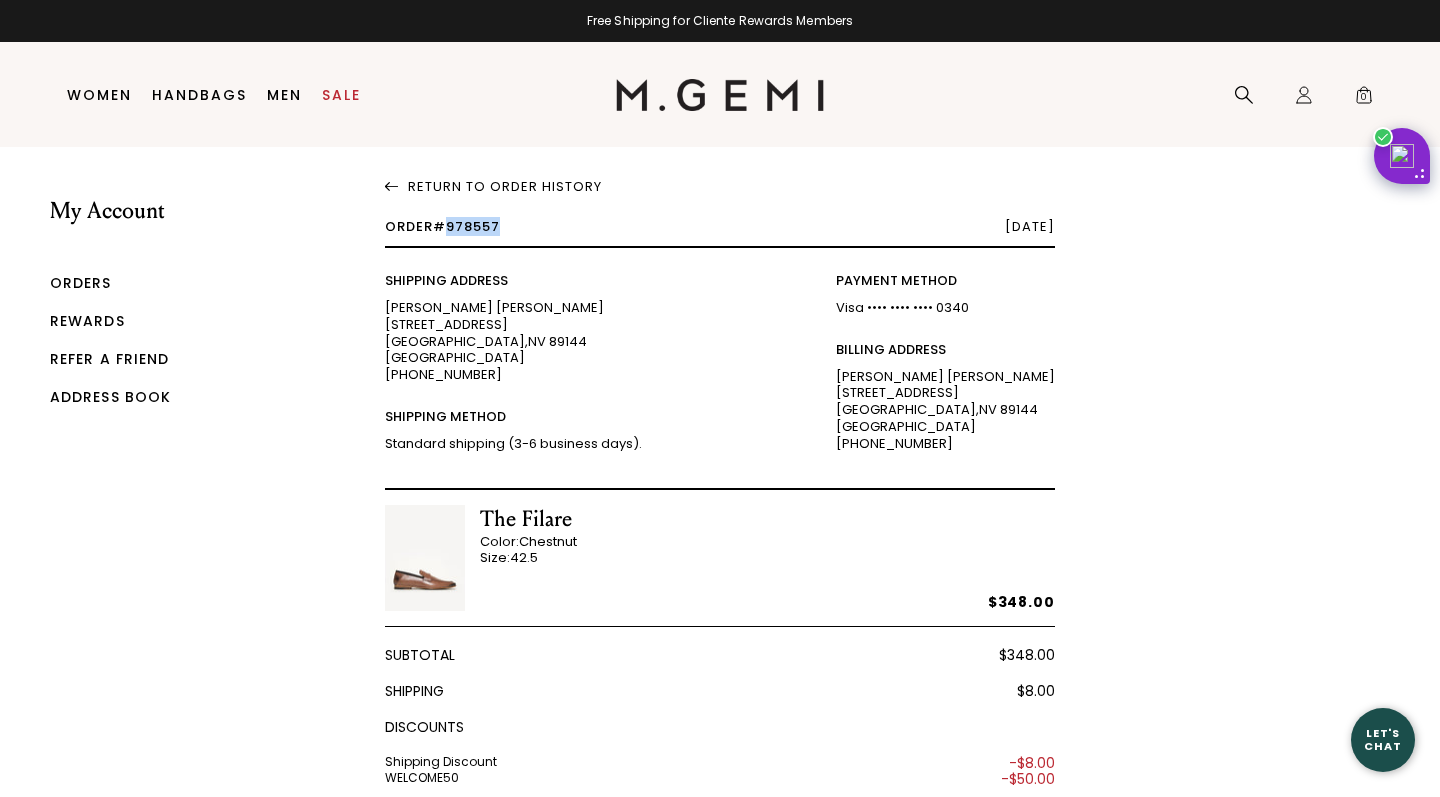 drag, startPoint x: 500, startPoint y: 225, endPoint x: 452, endPoint y: 225, distance: 48 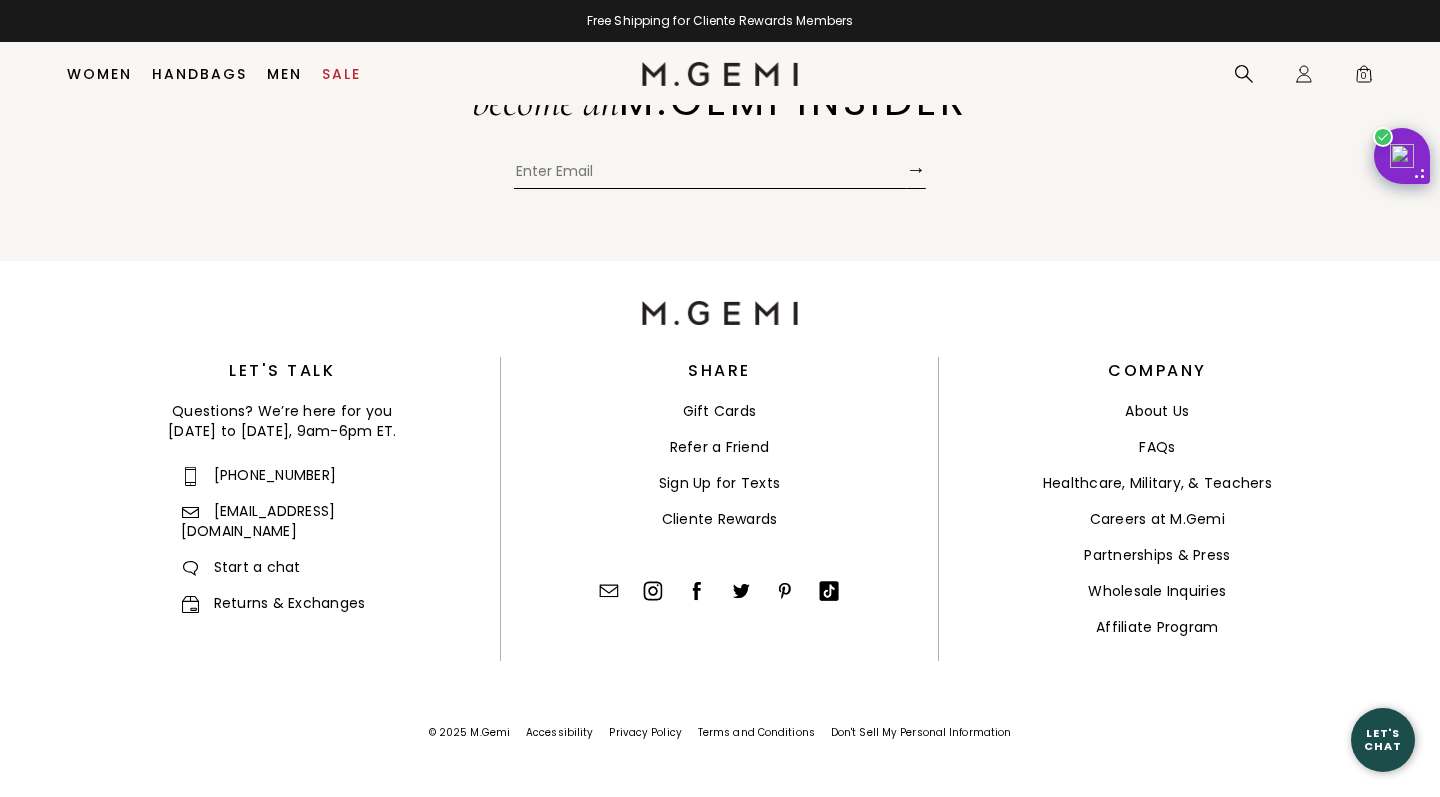 scroll, scrollTop: 933, scrollLeft: 0, axis: vertical 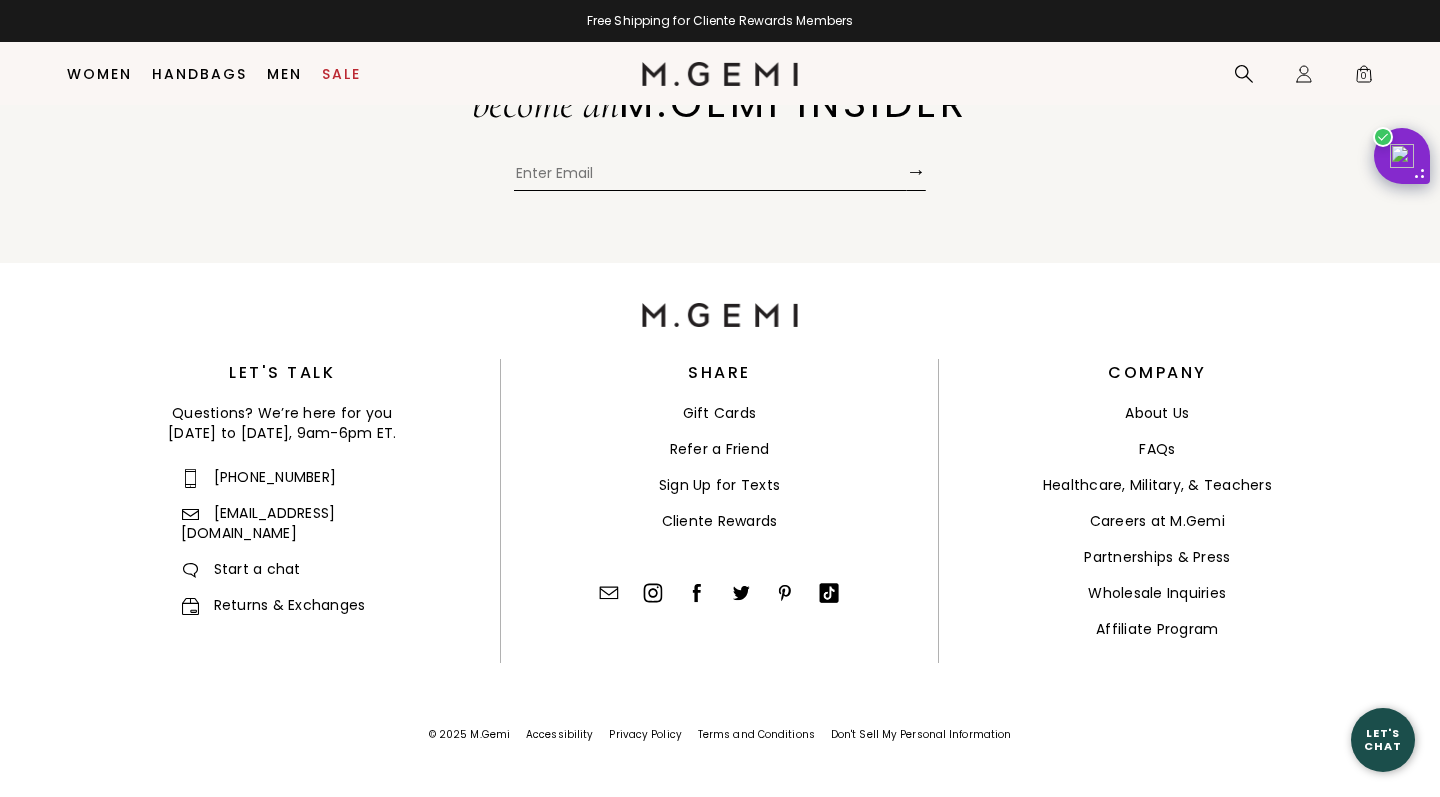 click on "Returns & Exchanges" at bounding box center (273, 605) 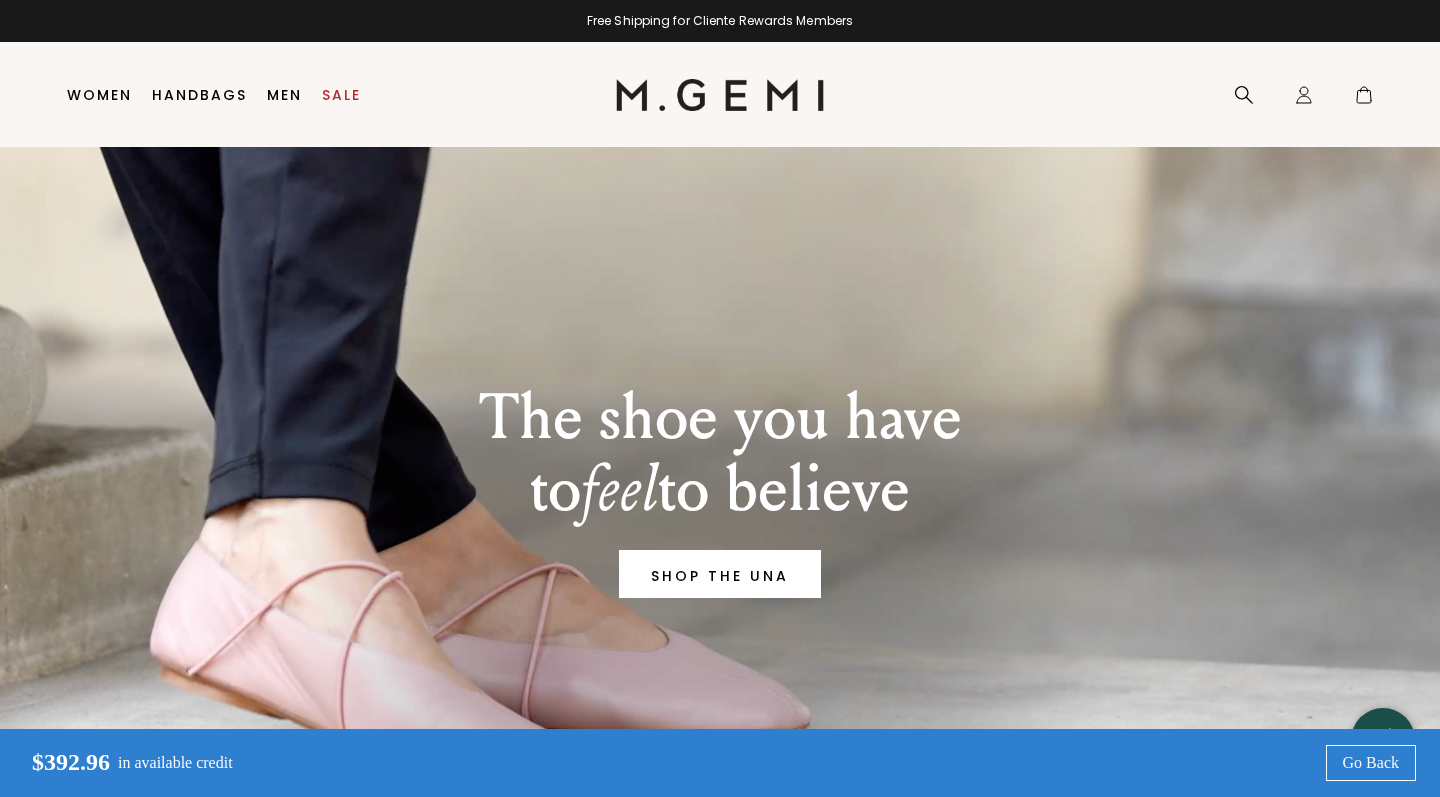 scroll, scrollTop: 0, scrollLeft: 0, axis: both 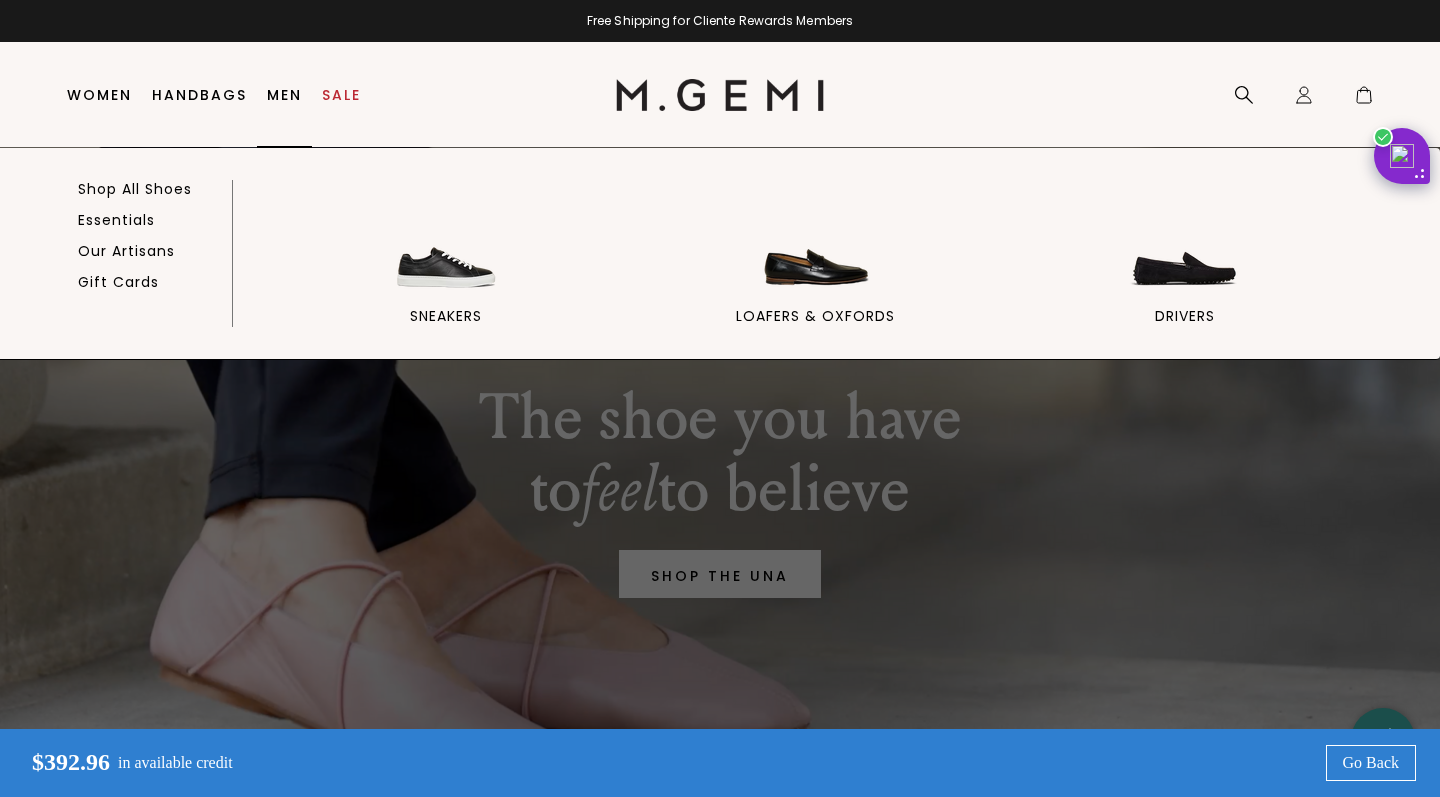 click on "Men" at bounding box center (284, 95) 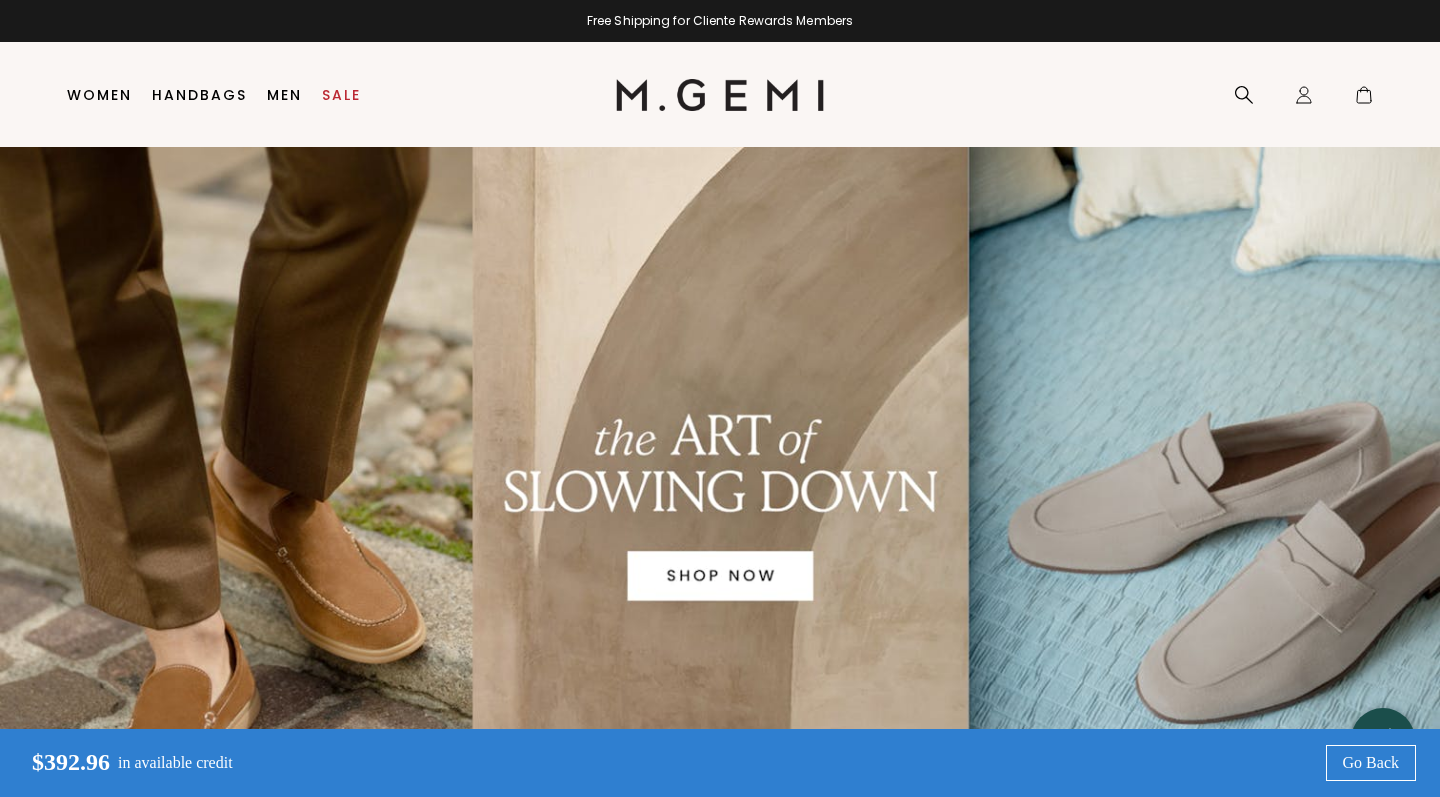 scroll, scrollTop: 0, scrollLeft: 0, axis: both 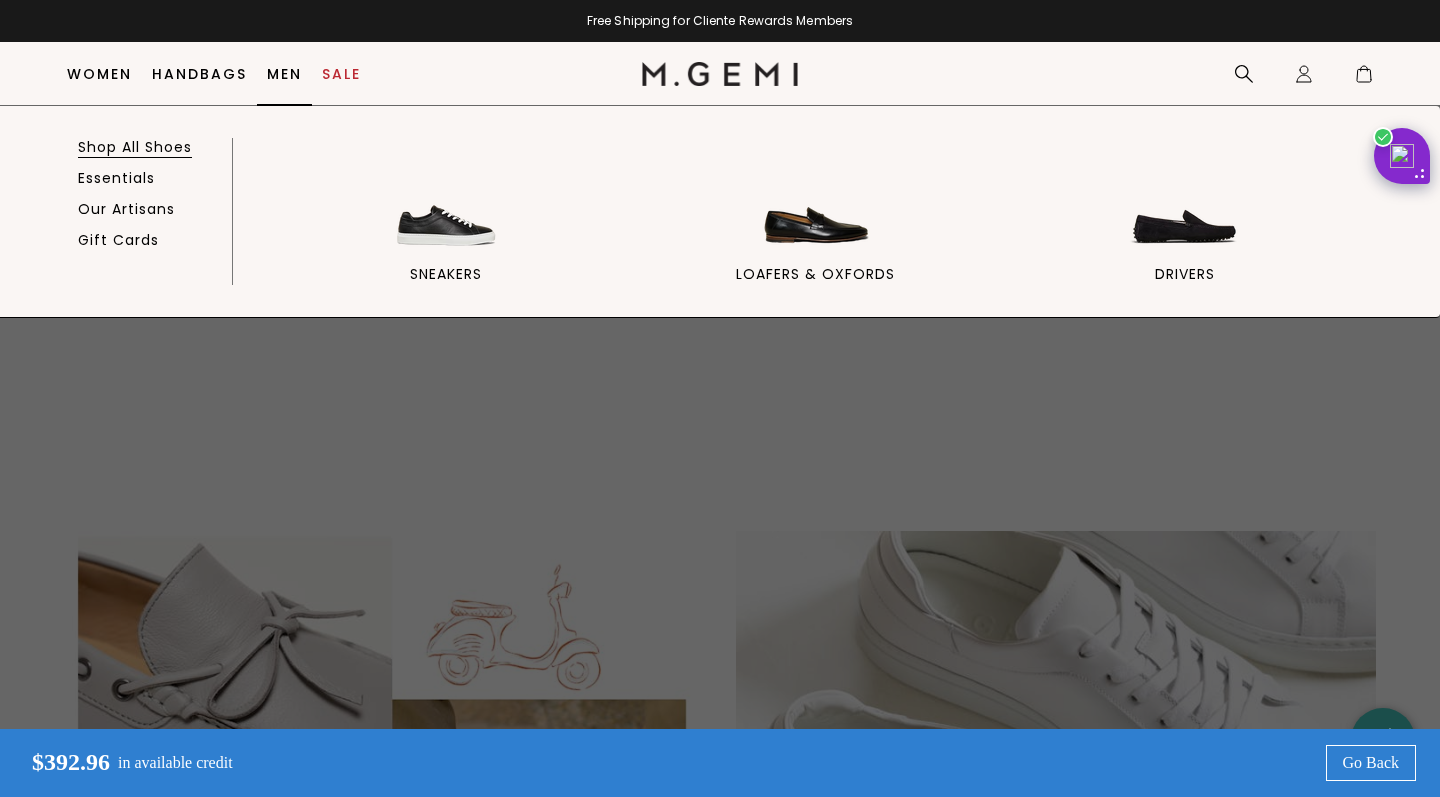 click on "Shop All Shoes" at bounding box center [135, 147] 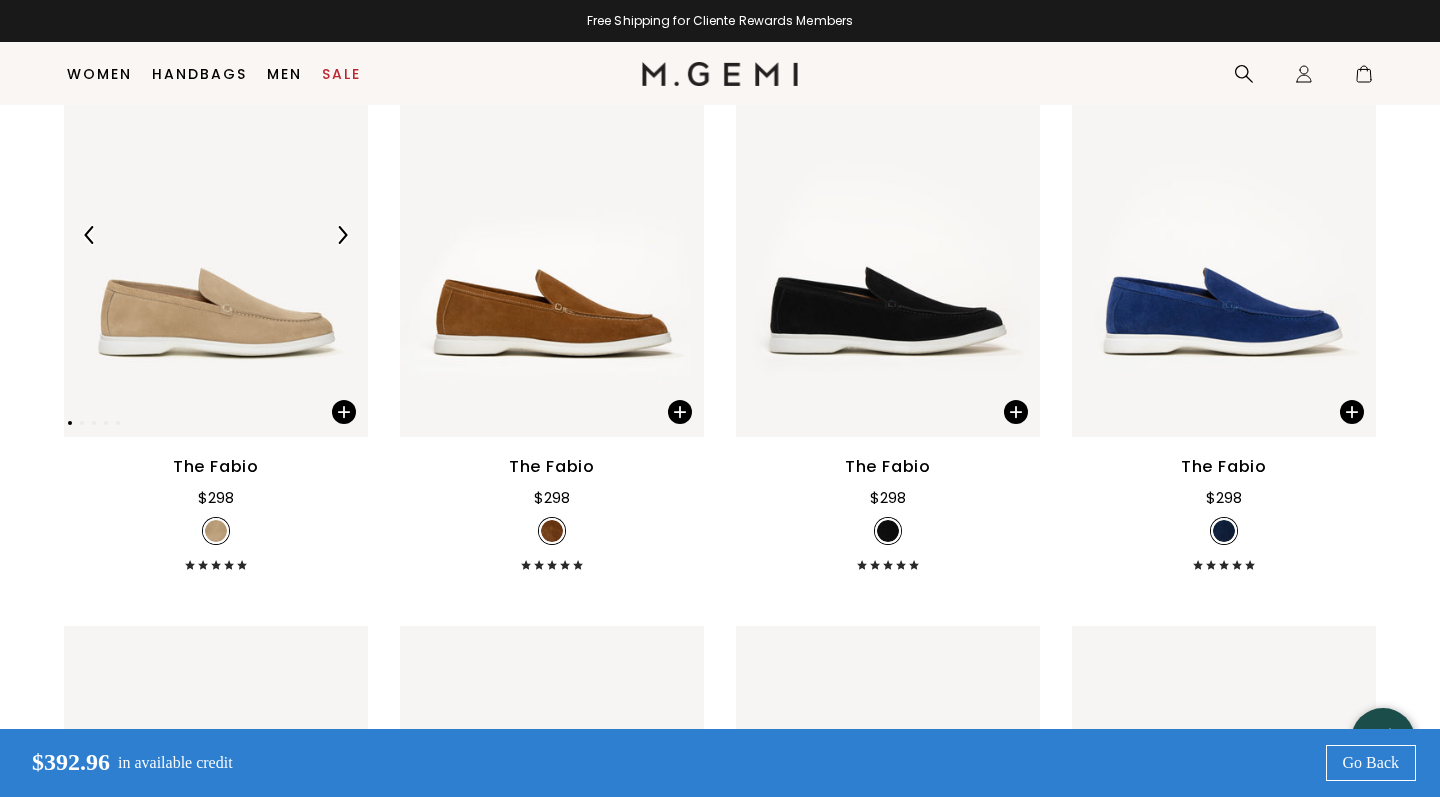 scroll, scrollTop: 354, scrollLeft: 0, axis: vertical 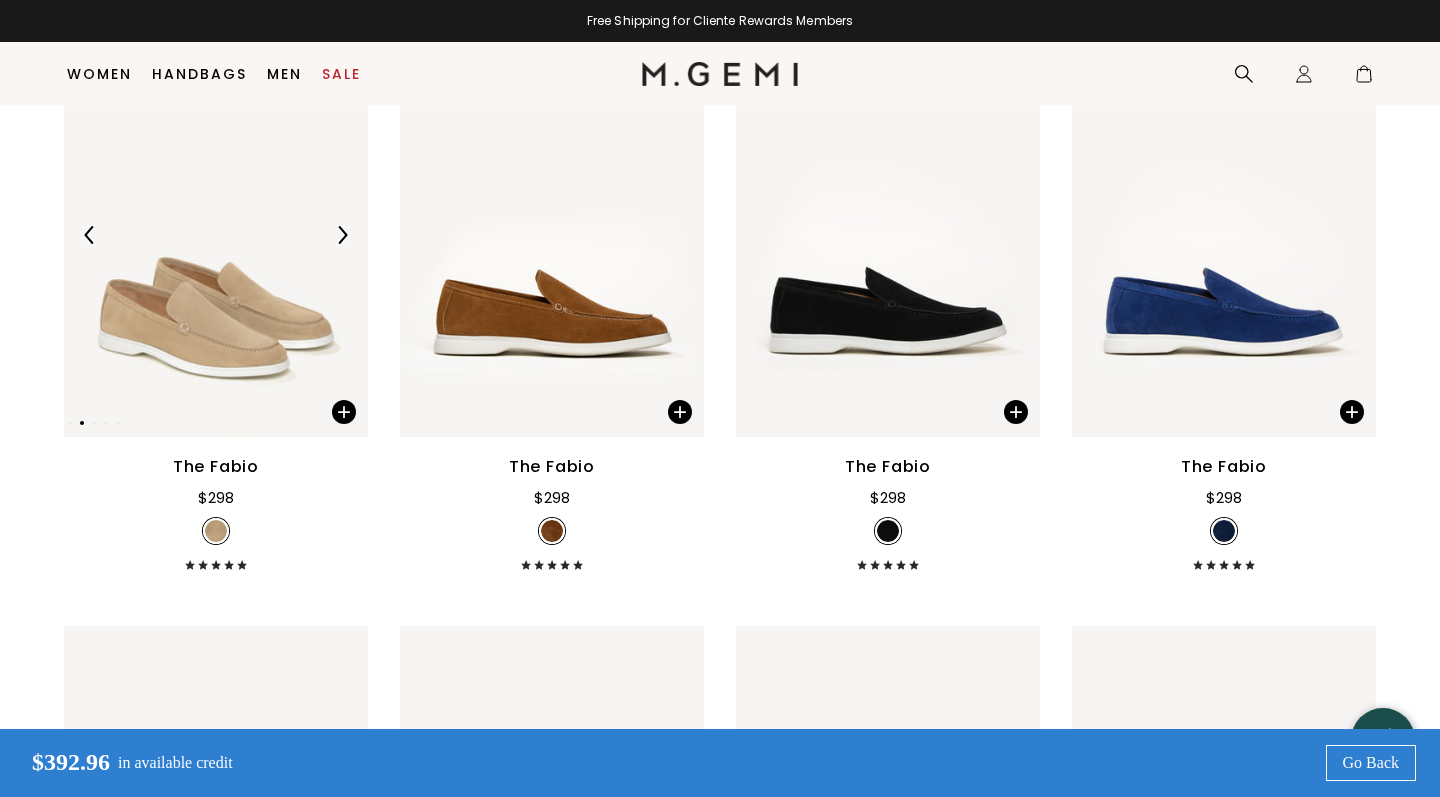 click at bounding box center [342, 235] 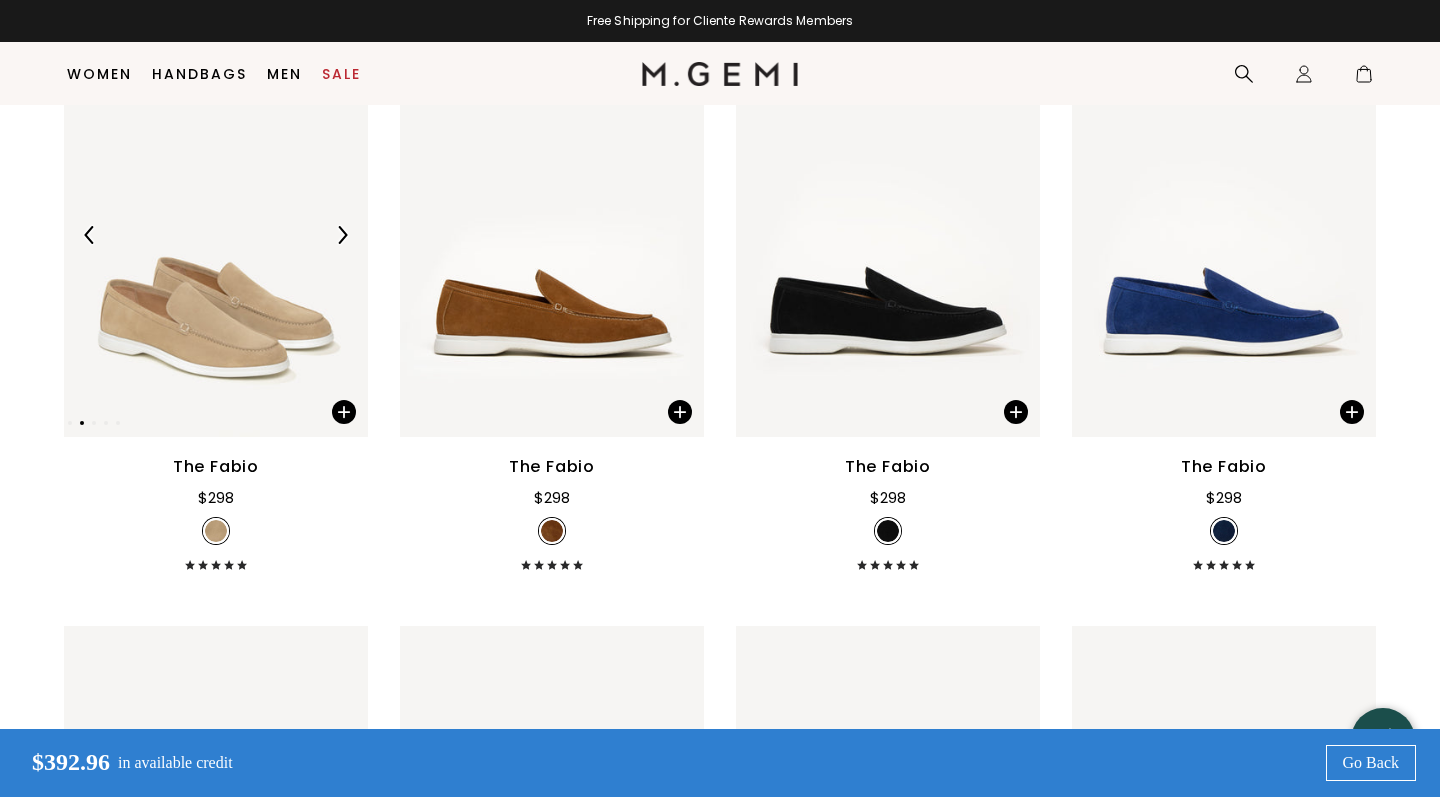 click at bounding box center (342, 235) 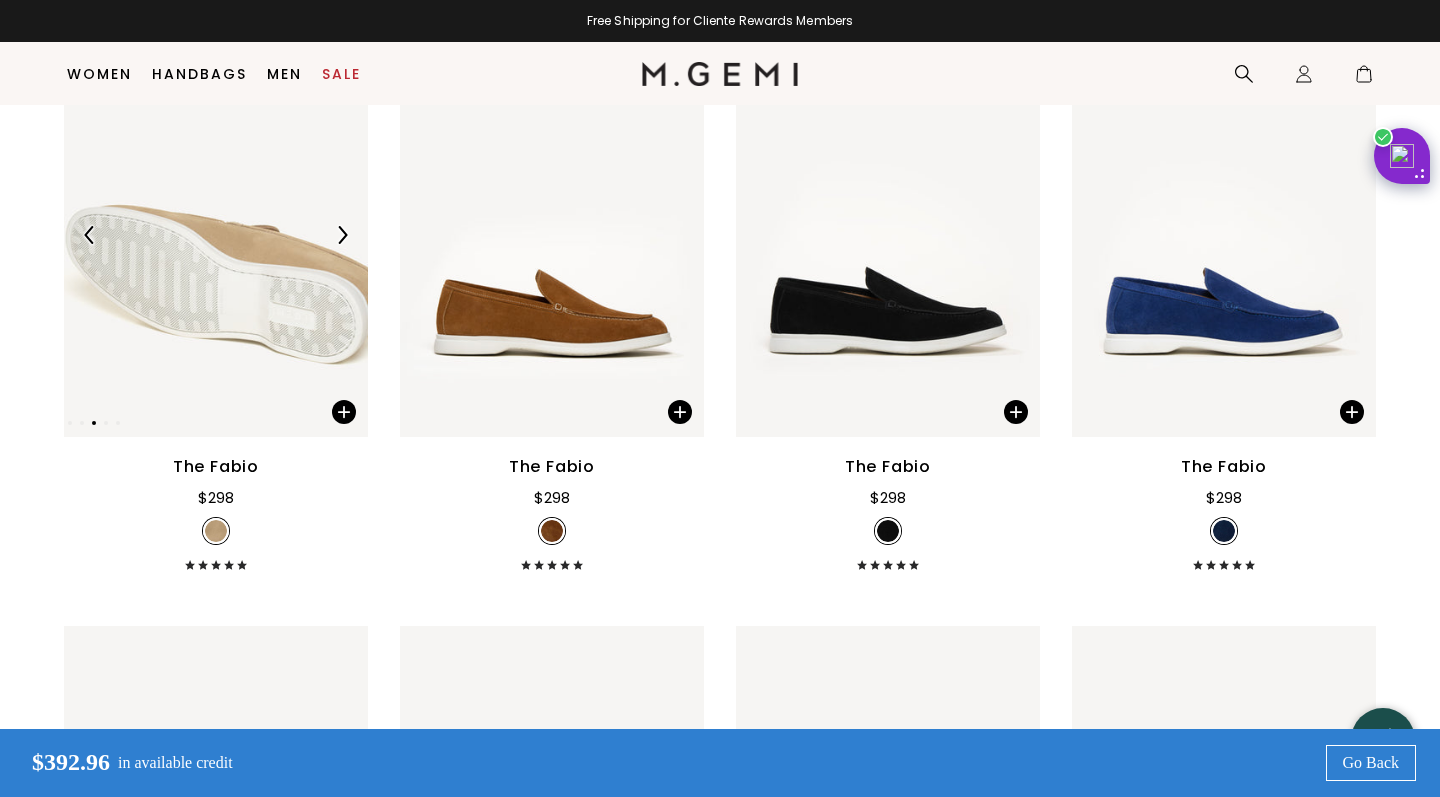 scroll, scrollTop: 0, scrollLeft: 0, axis: both 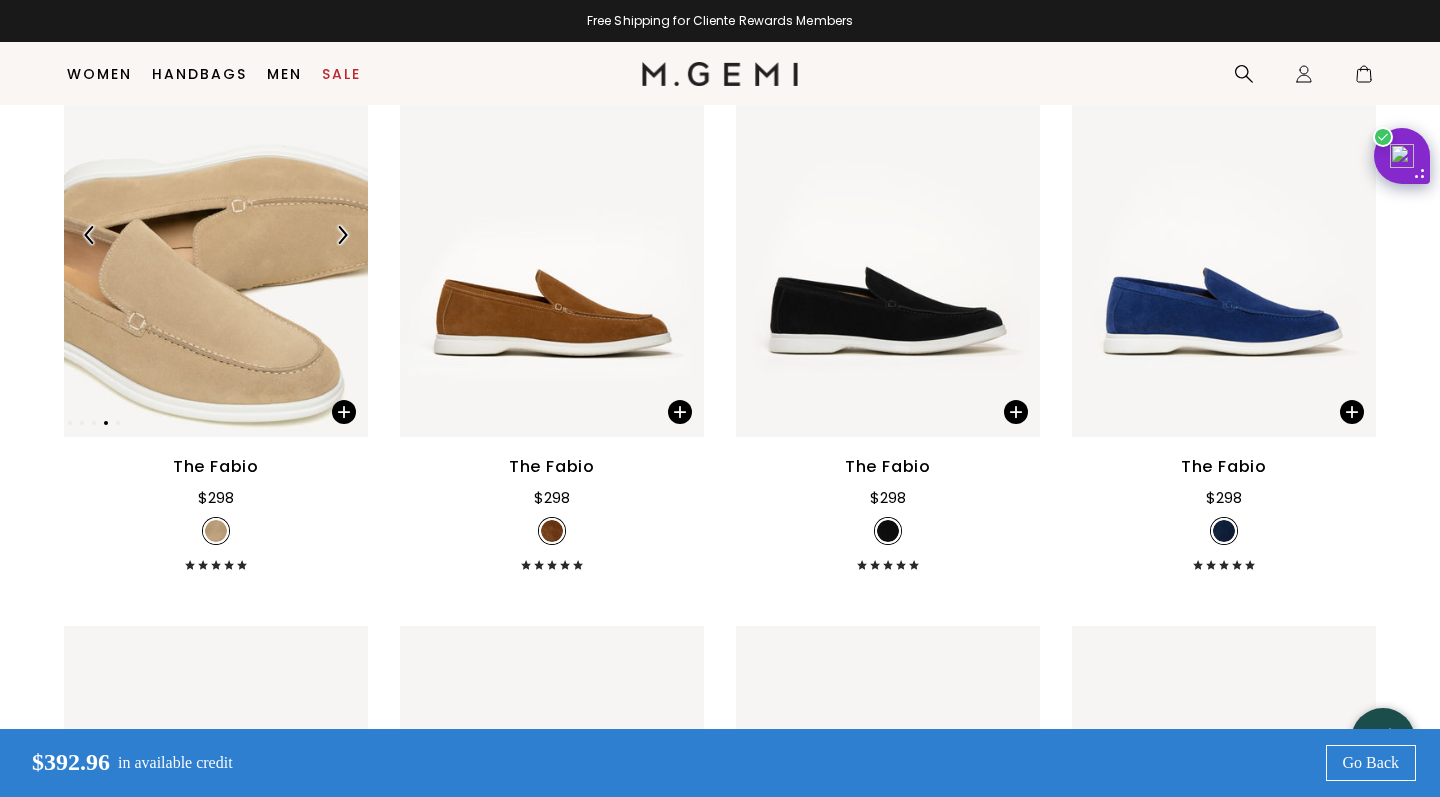 click at bounding box center (342, 235) 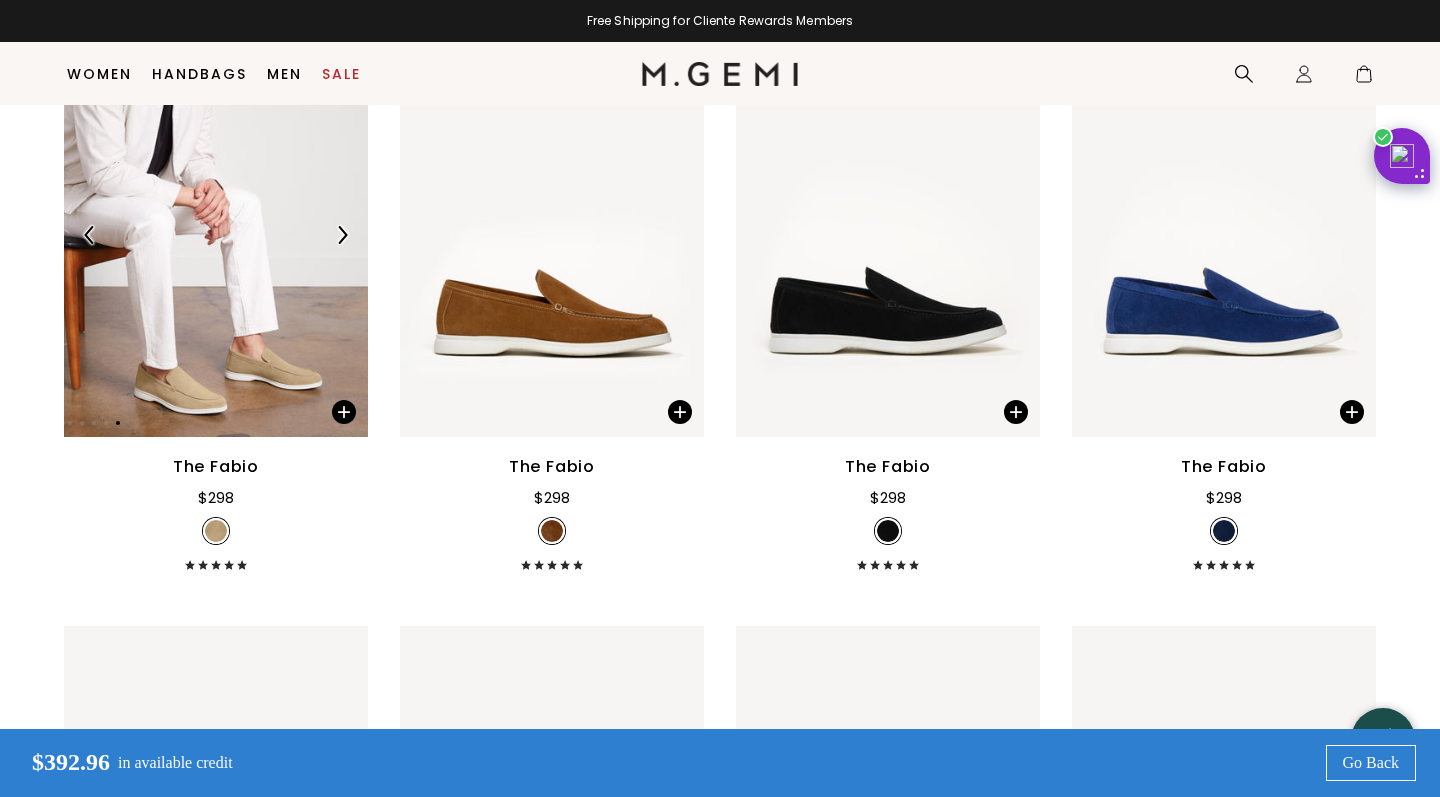 click at bounding box center [342, 235] 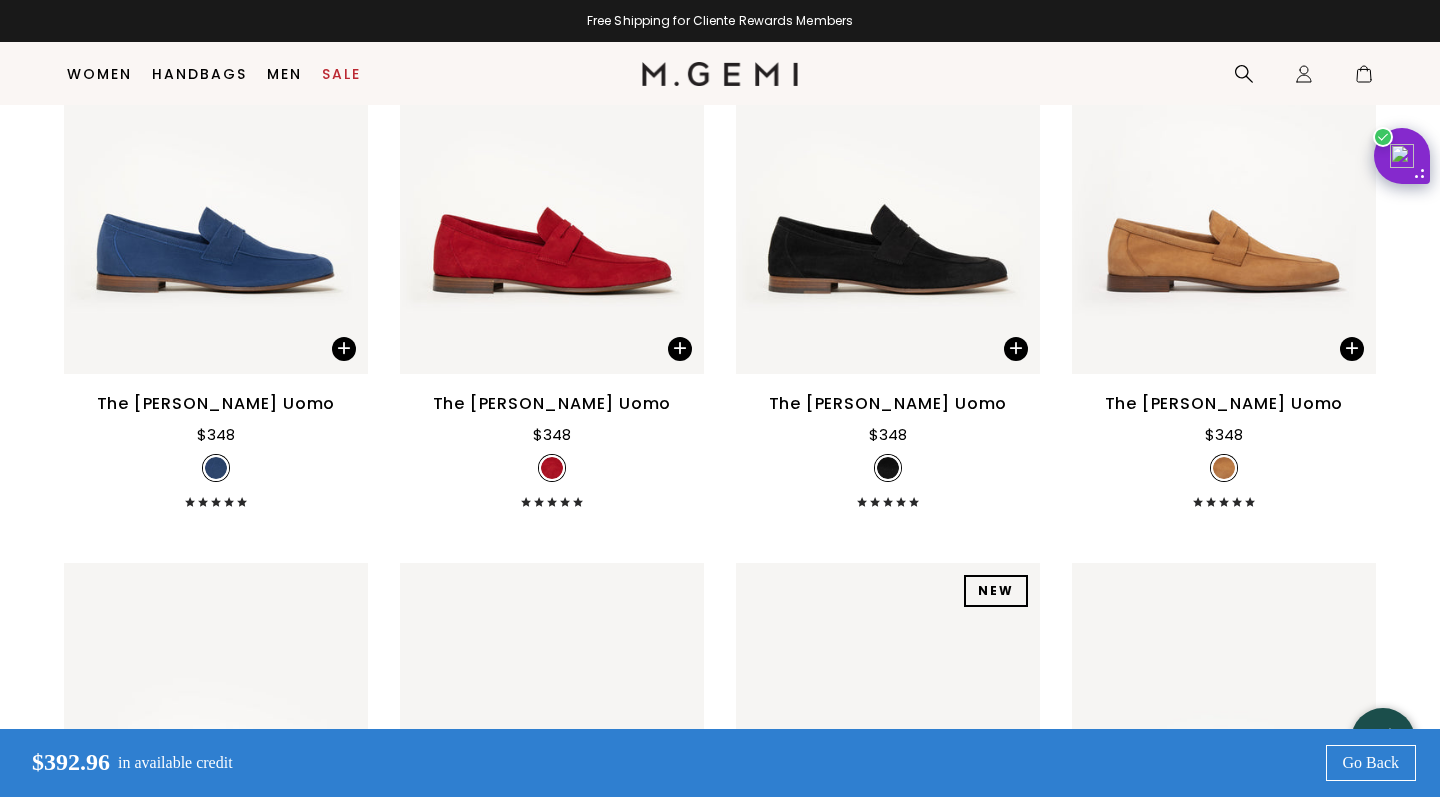 scroll, scrollTop: 987, scrollLeft: 0, axis: vertical 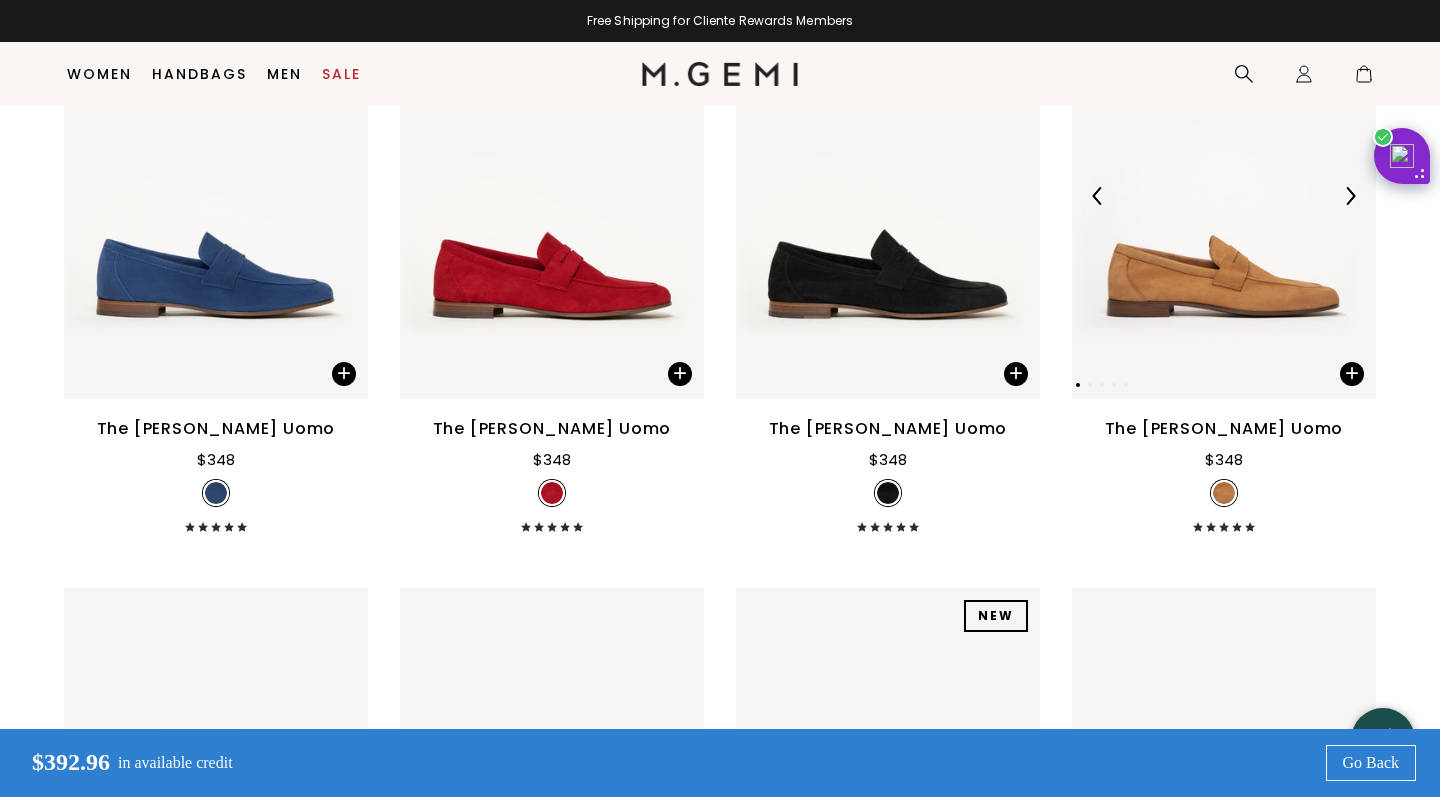 click at bounding box center [1224, 196] 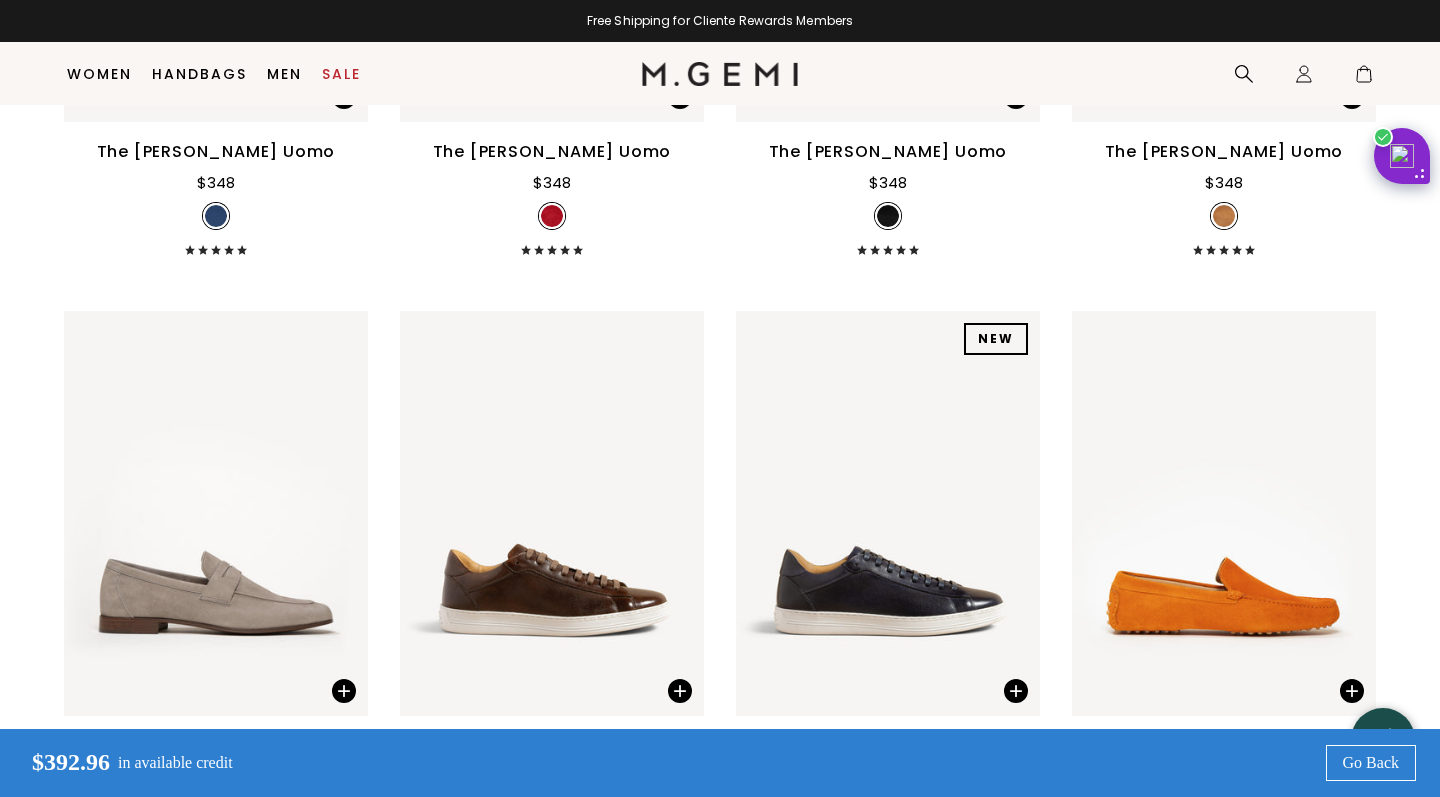 scroll, scrollTop: 1578, scrollLeft: 0, axis: vertical 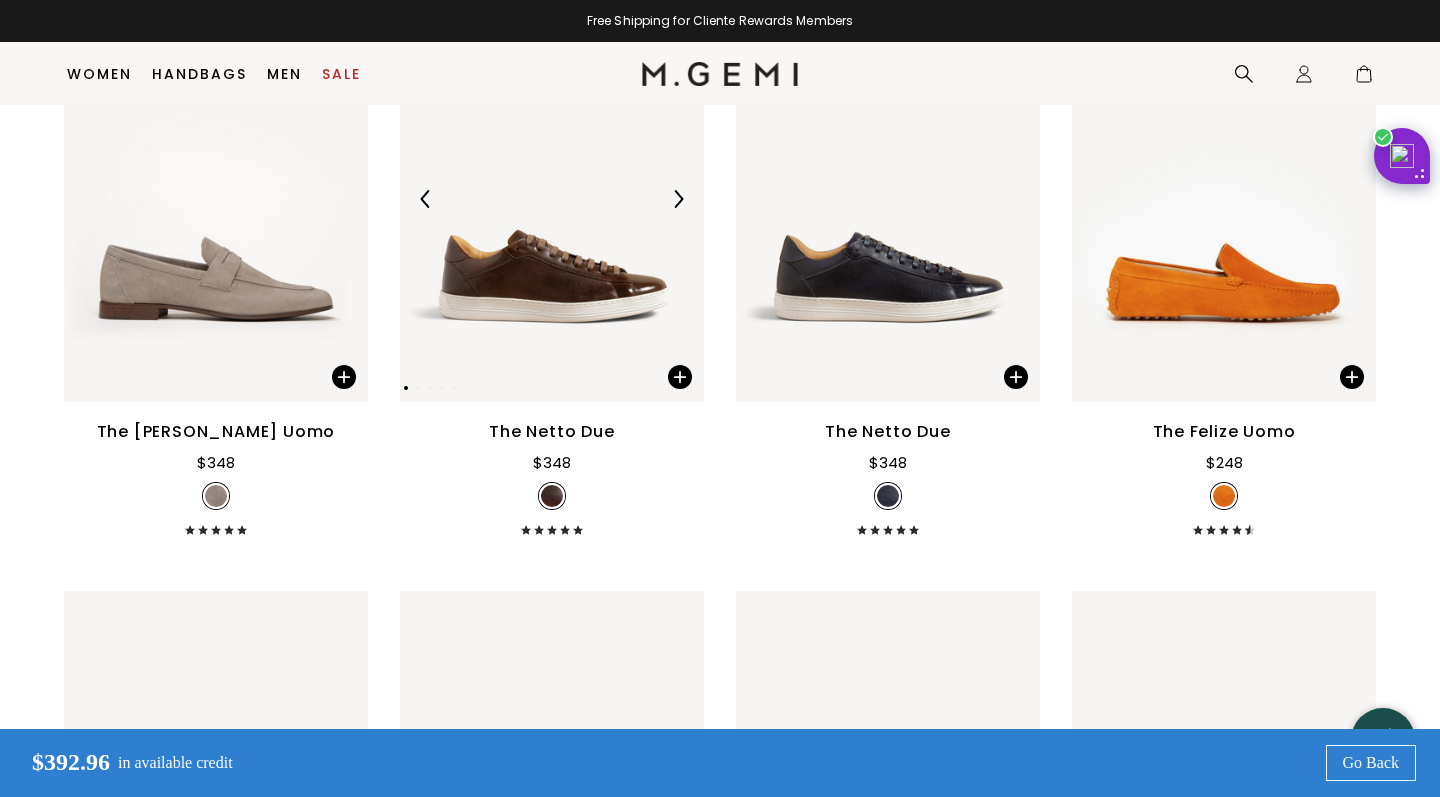 click at bounding box center (678, 199) 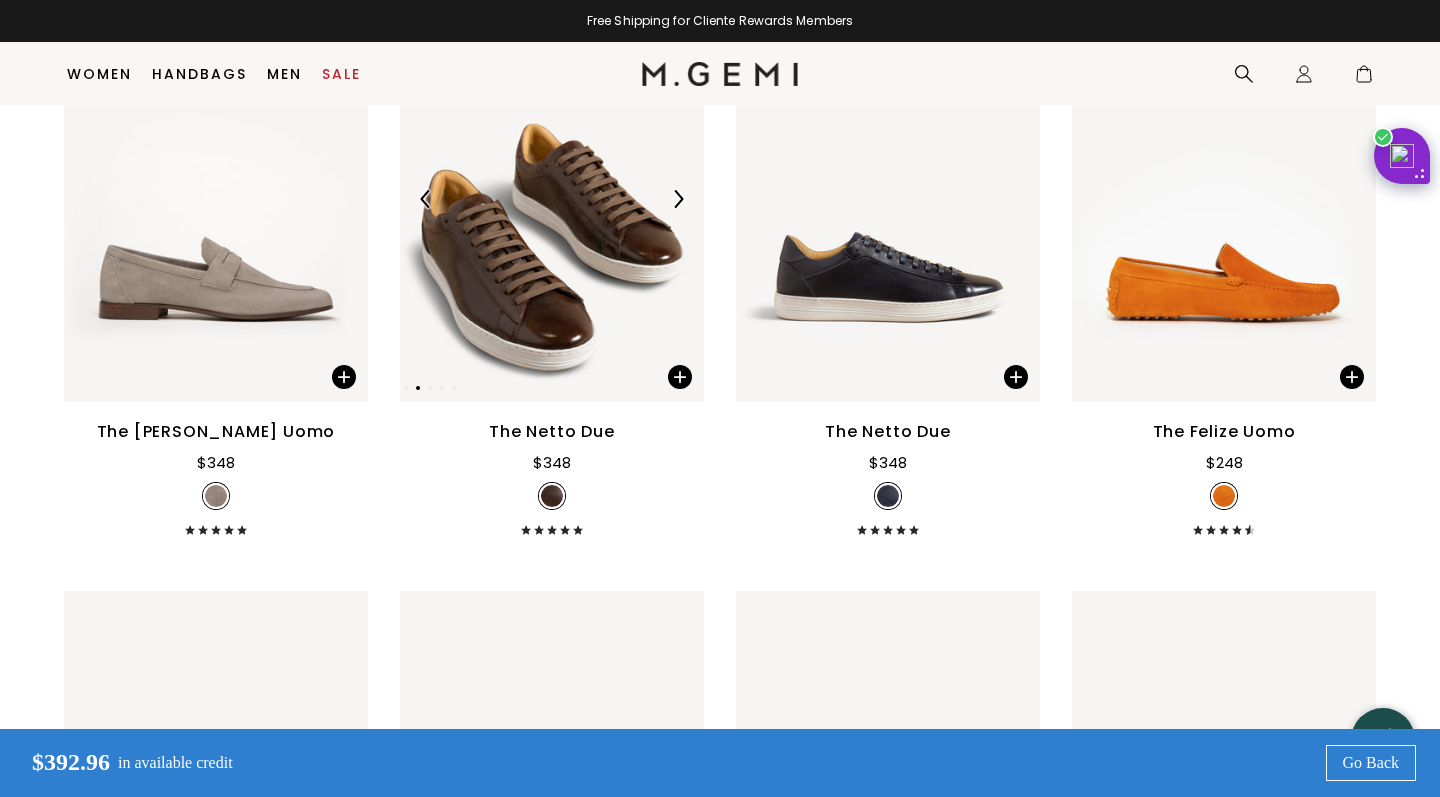 click at bounding box center (678, 199) 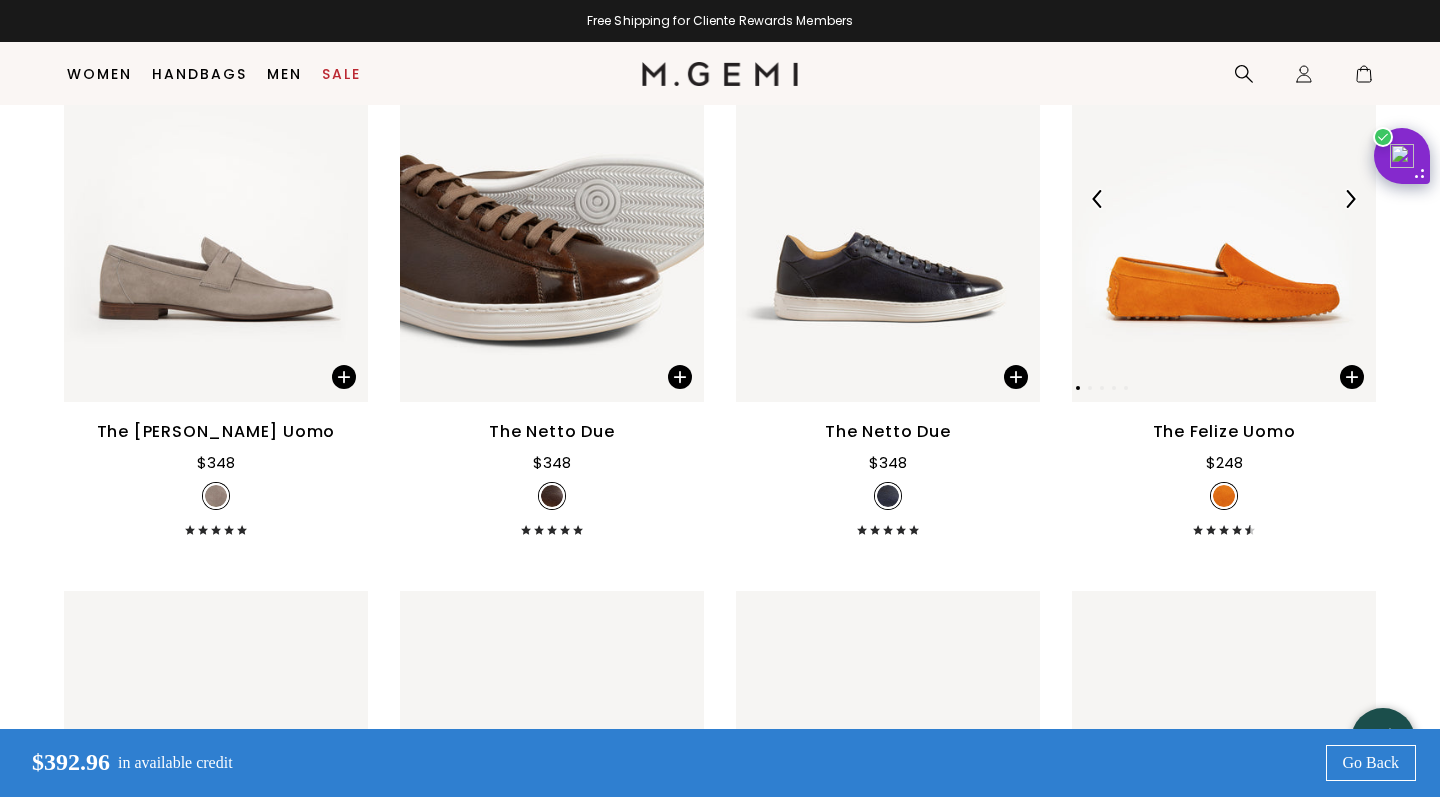 click at bounding box center (1350, 199) 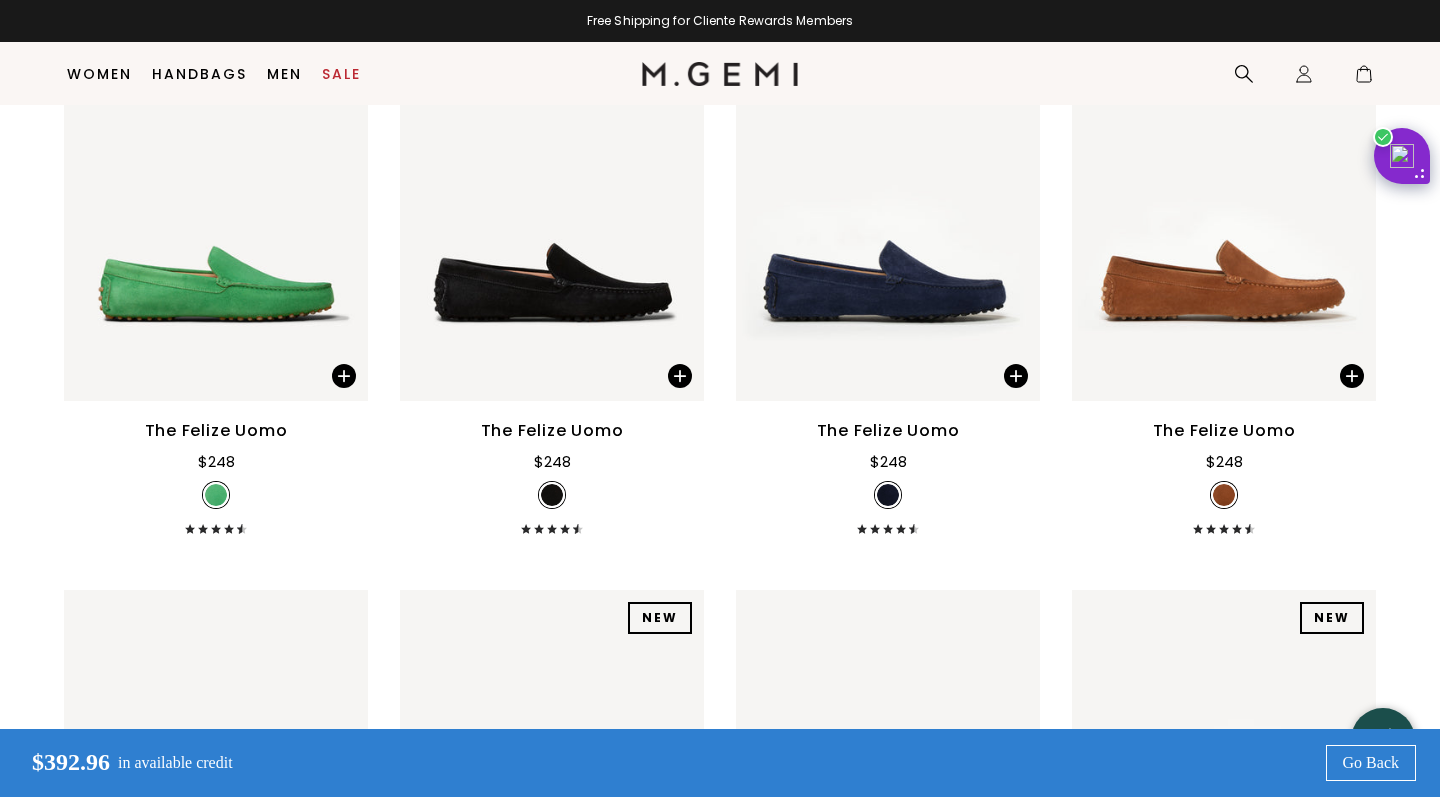 scroll, scrollTop: 2174, scrollLeft: 0, axis: vertical 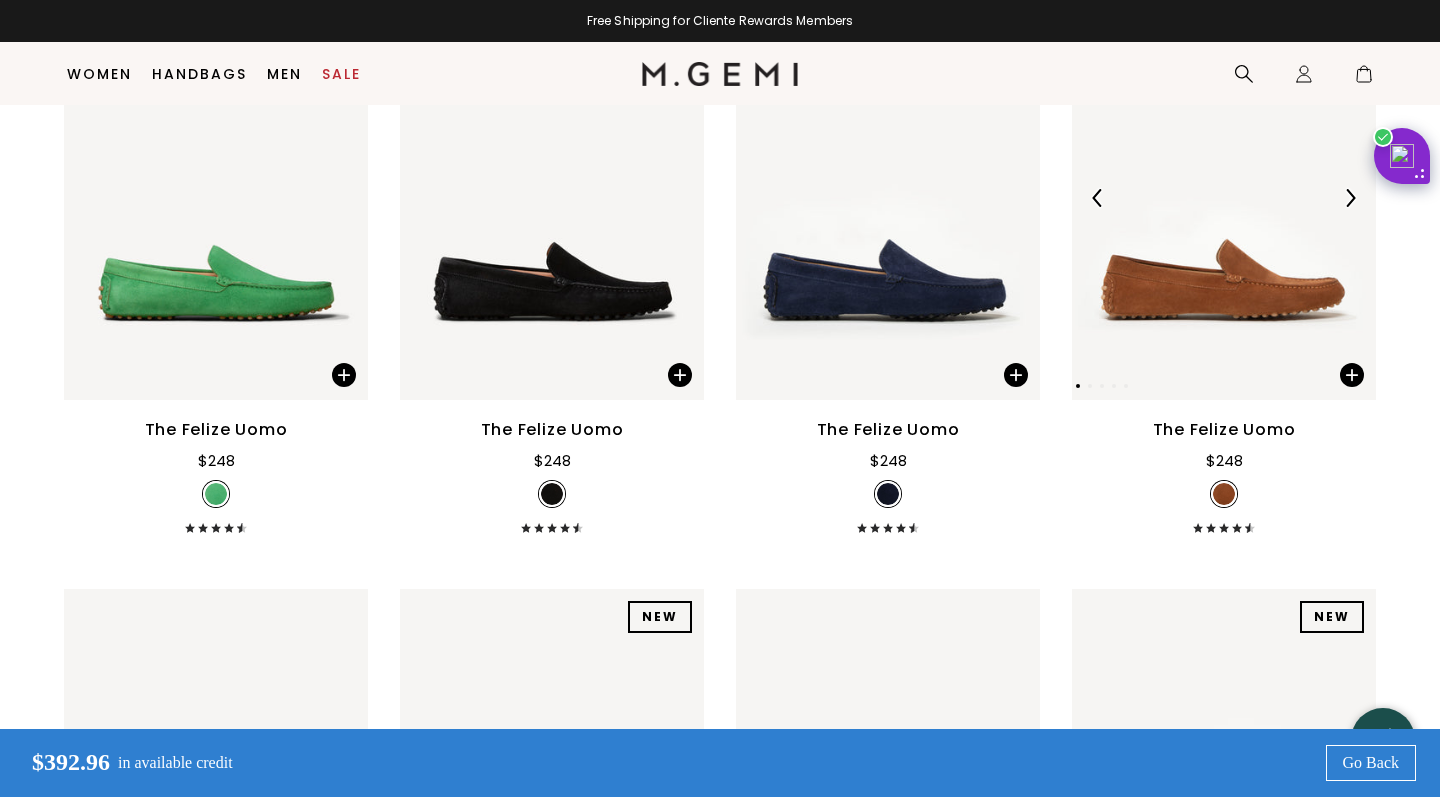 click at bounding box center (1350, 198) 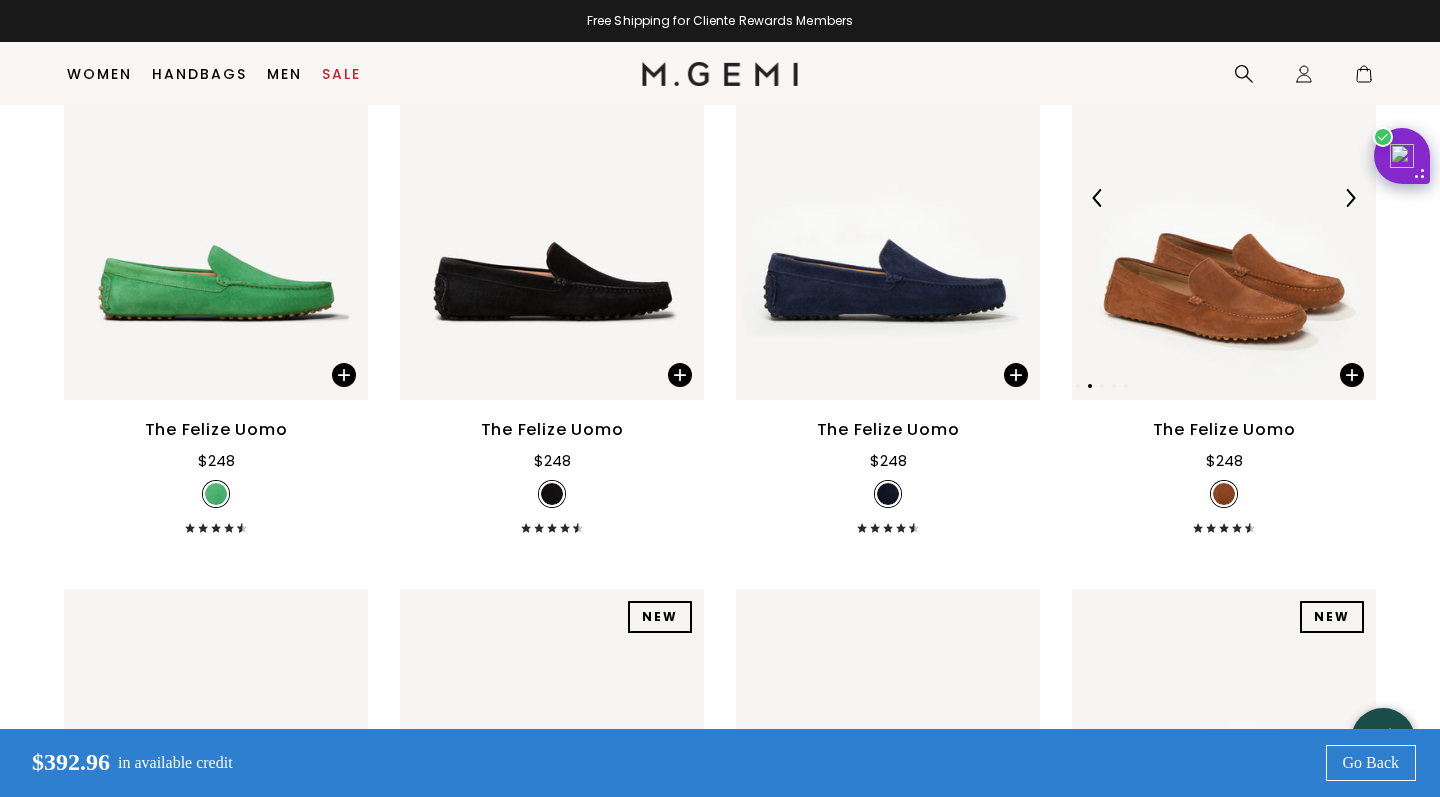 click at bounding box center (1350, 198) 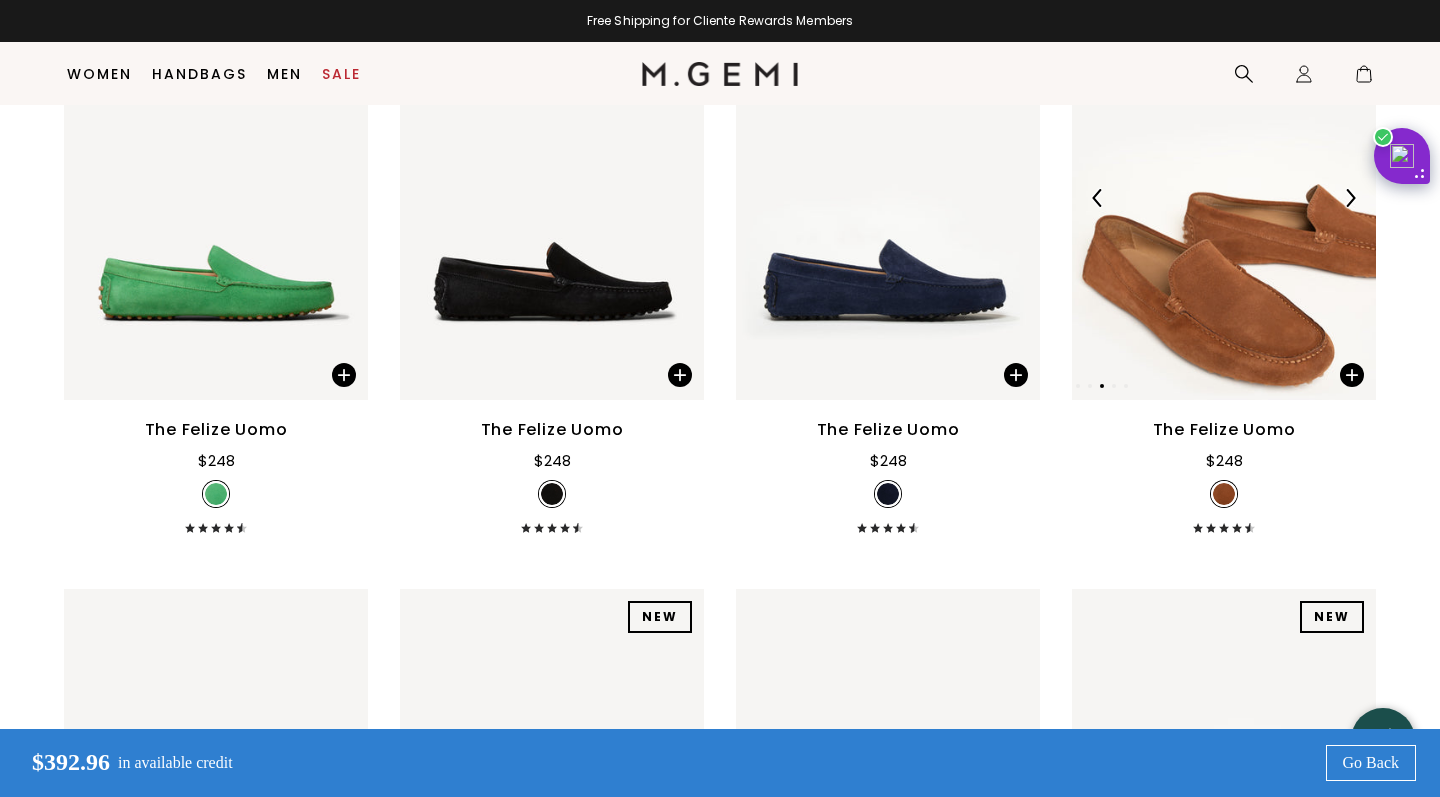click at bounding box center (1350, 198) 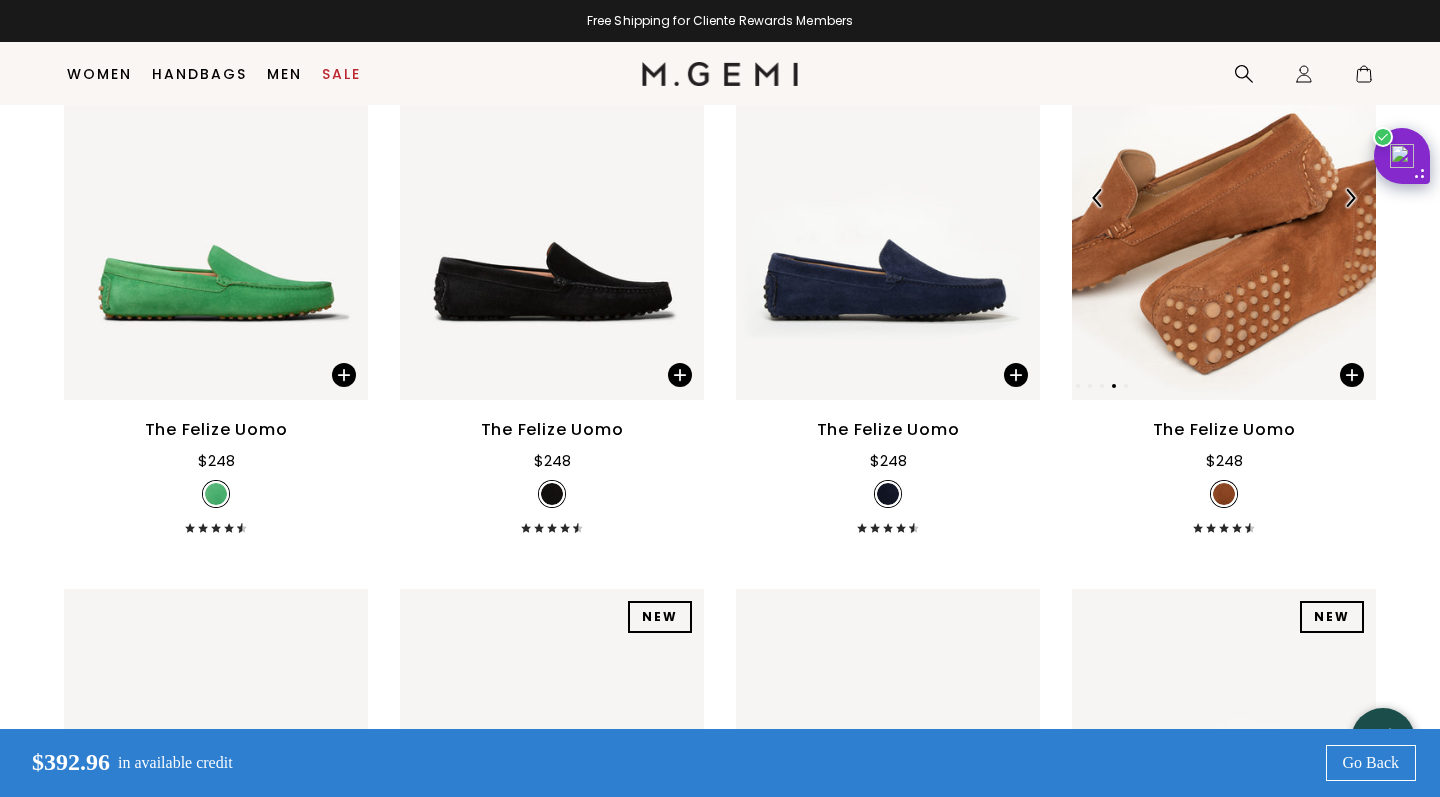 click at bounding box center (1350, 198) 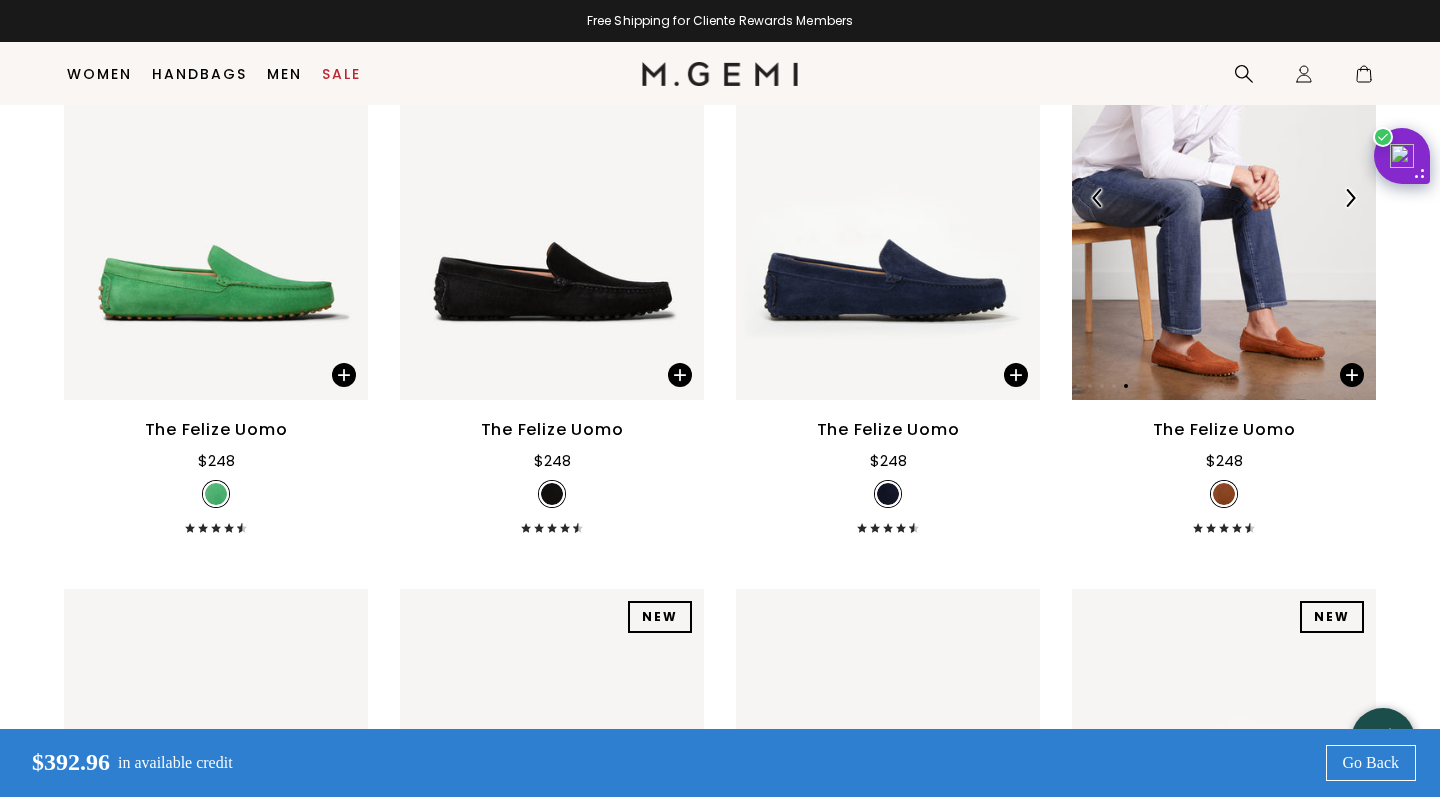 click at bounding box center [1350, 198] 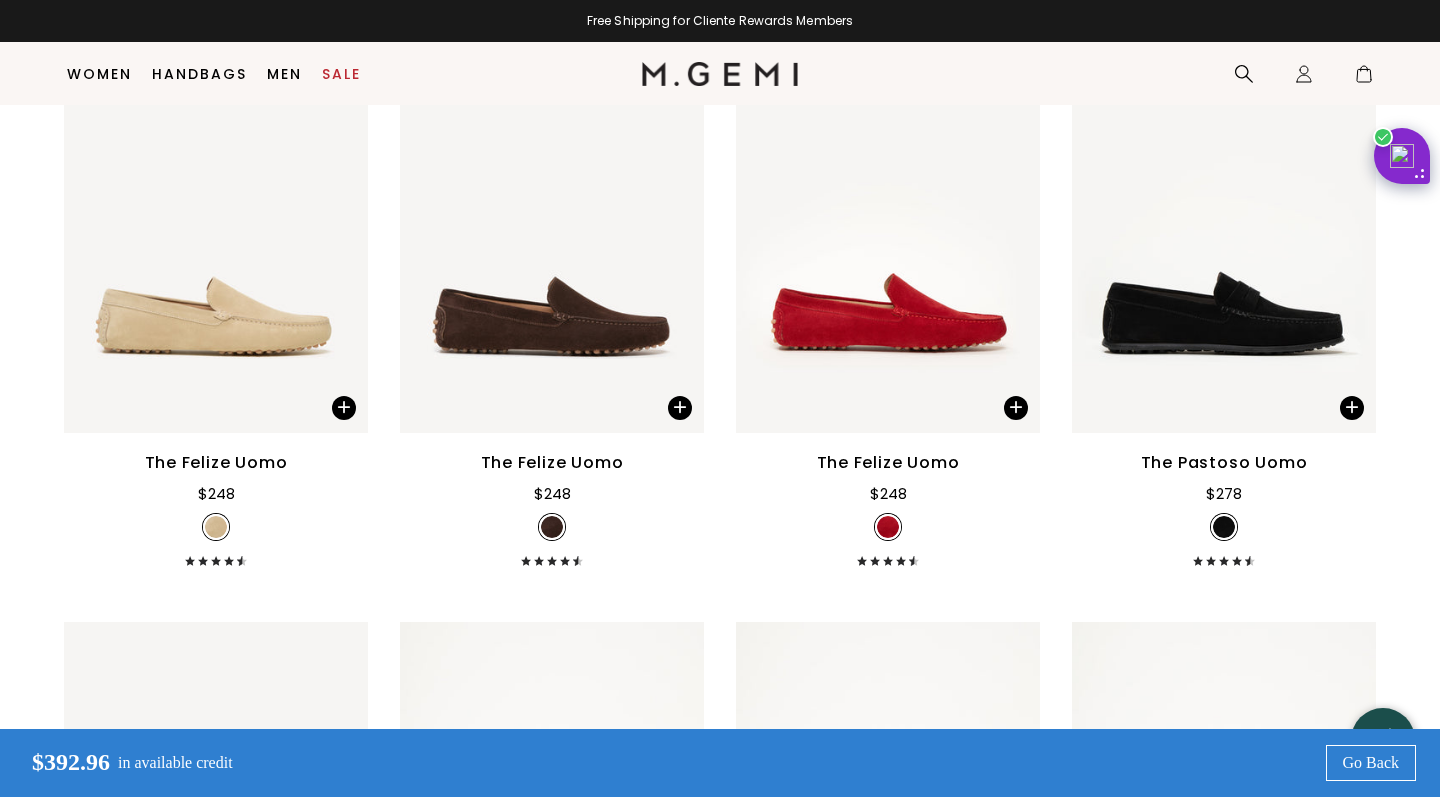 scroll, scrollTop: 2739, scrollLeft: 0, axis: vertical 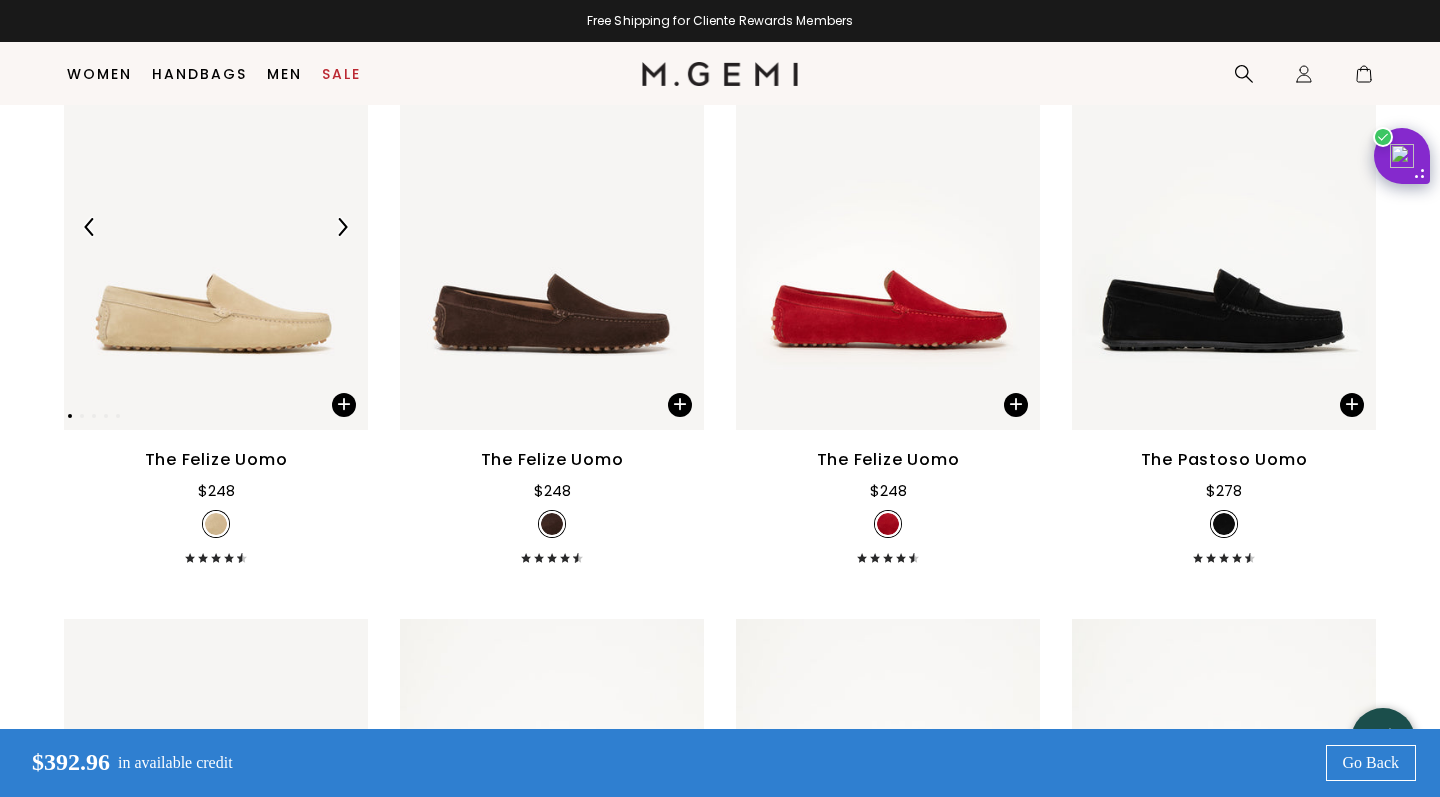 click at bounding box center [342, 227] 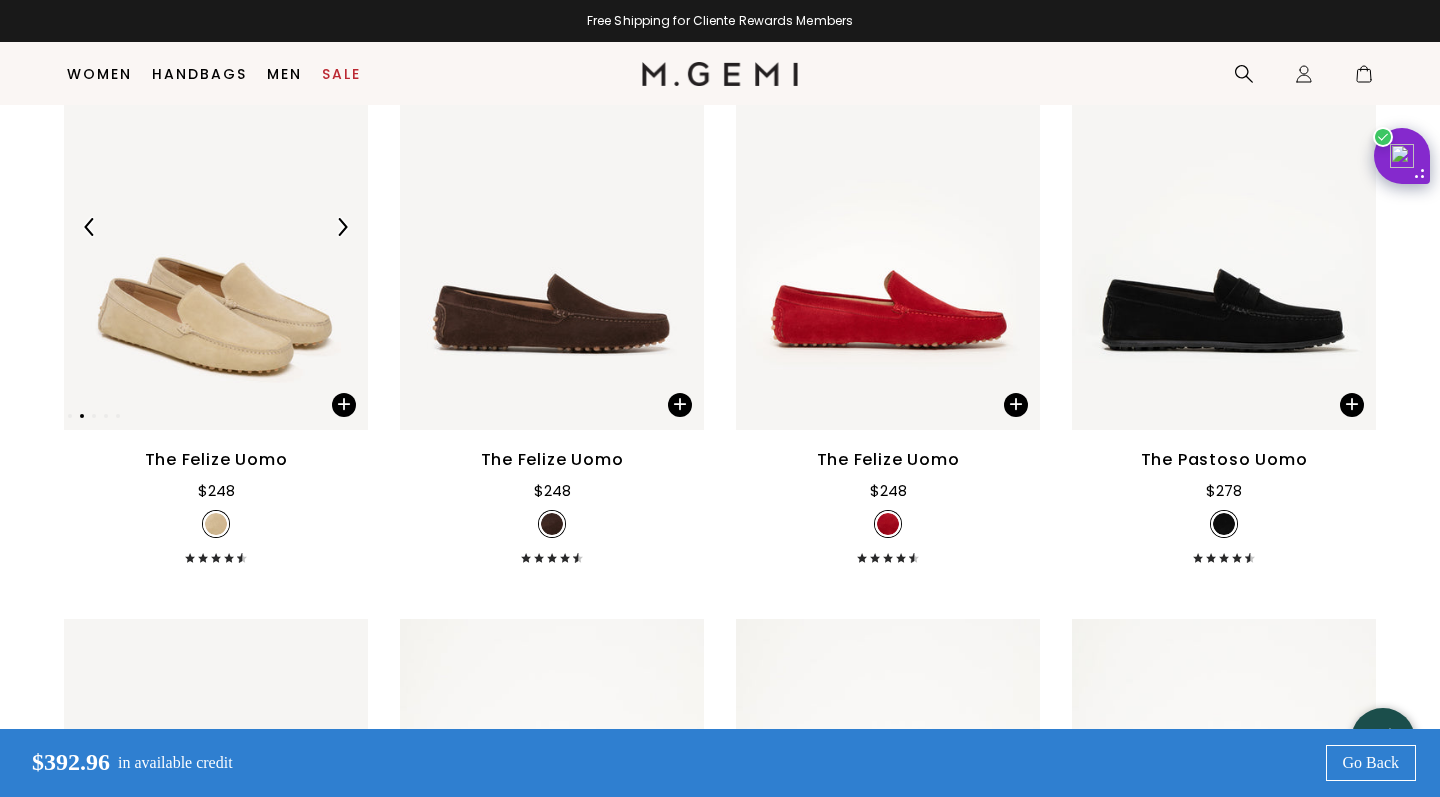 click at bounding box center (342, 227) 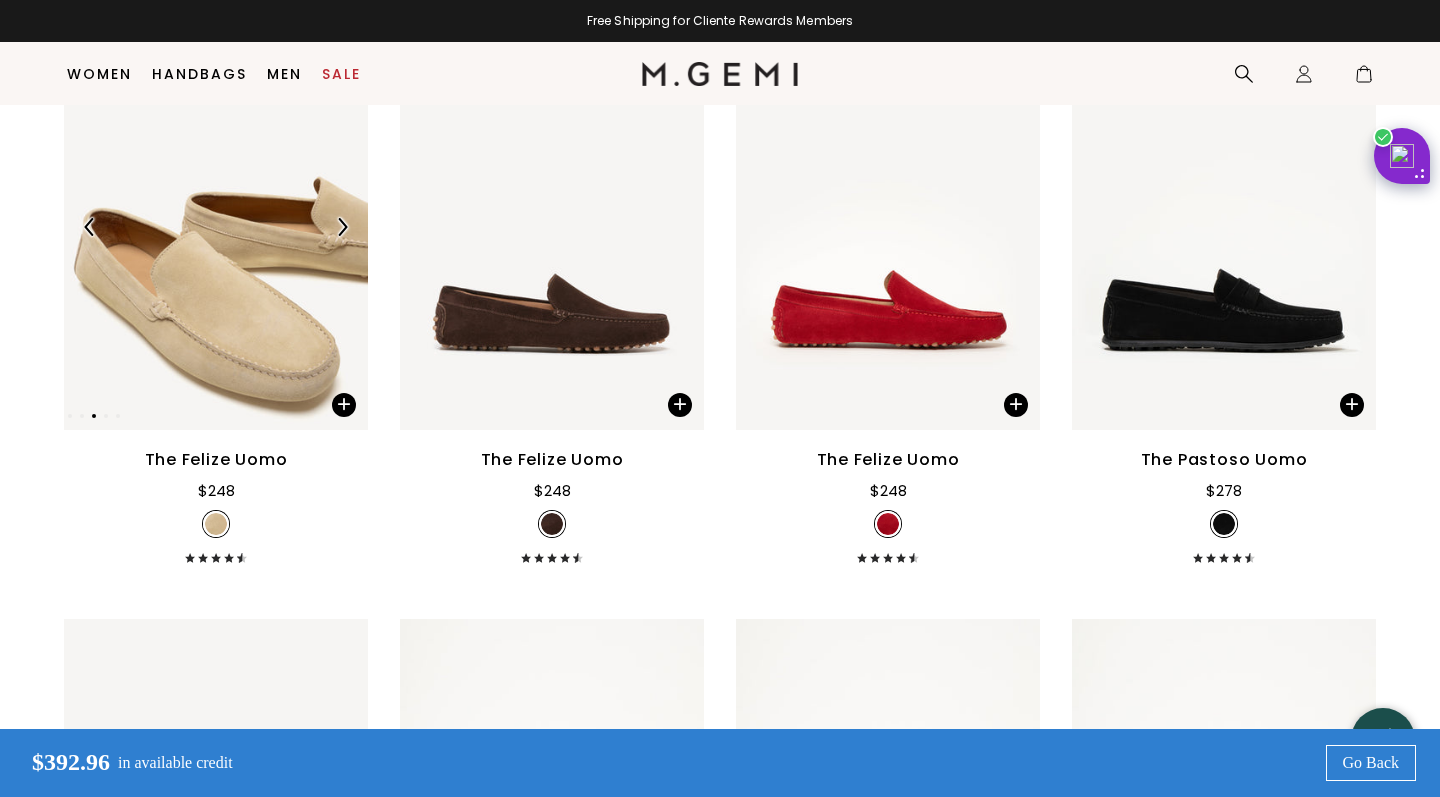click at bounding box center [342, 227] 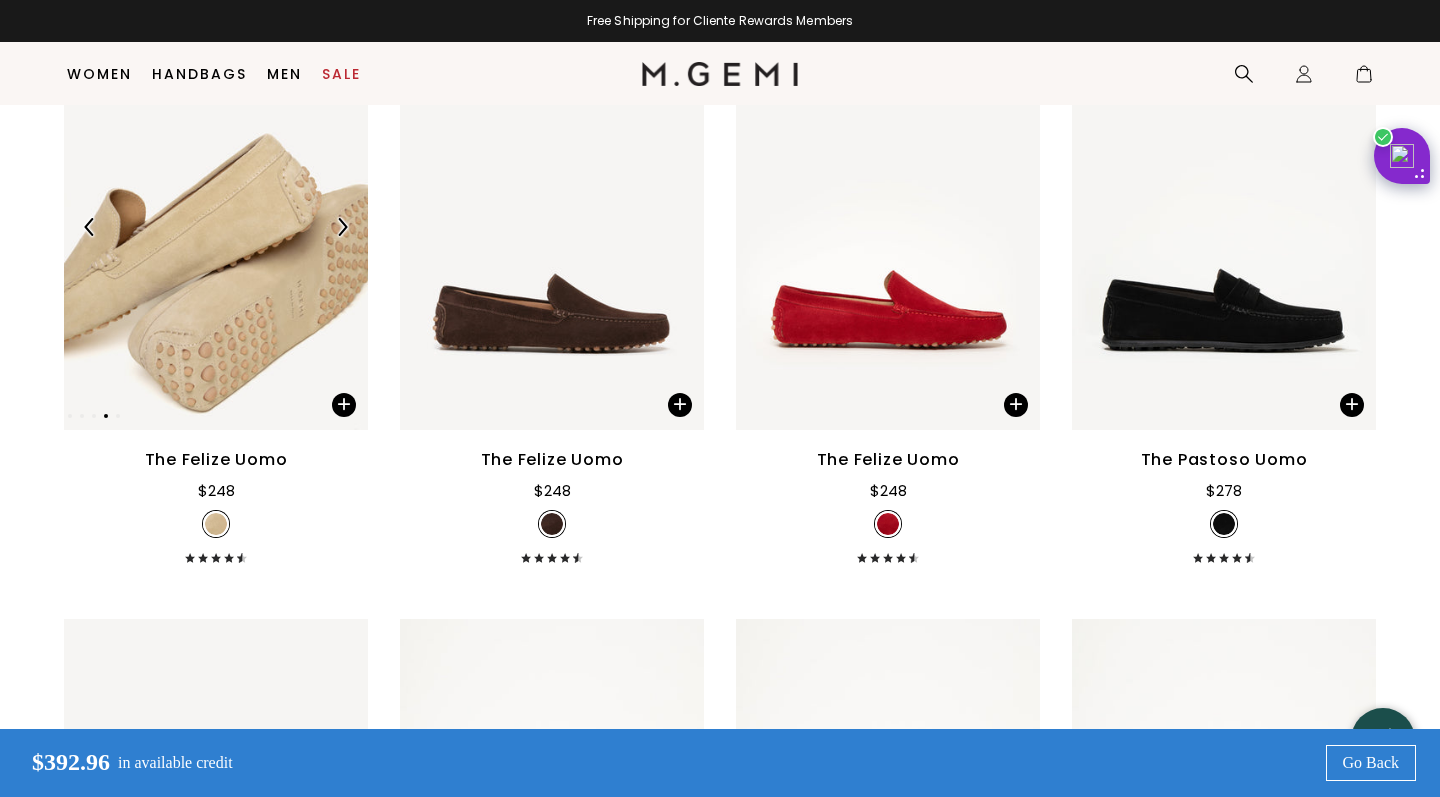 click at bounding box center [342, 227] 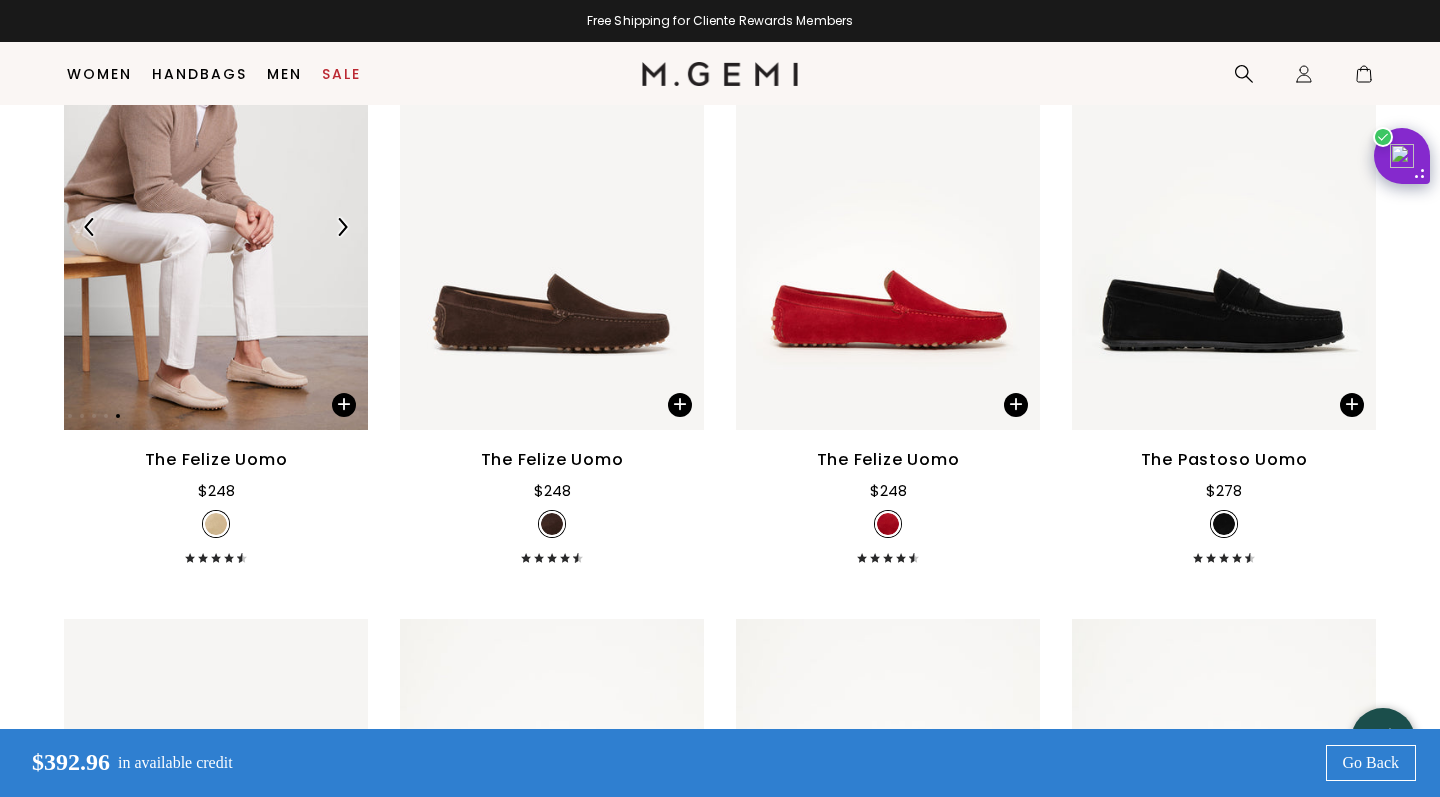 click at bounding box center [342, 227] 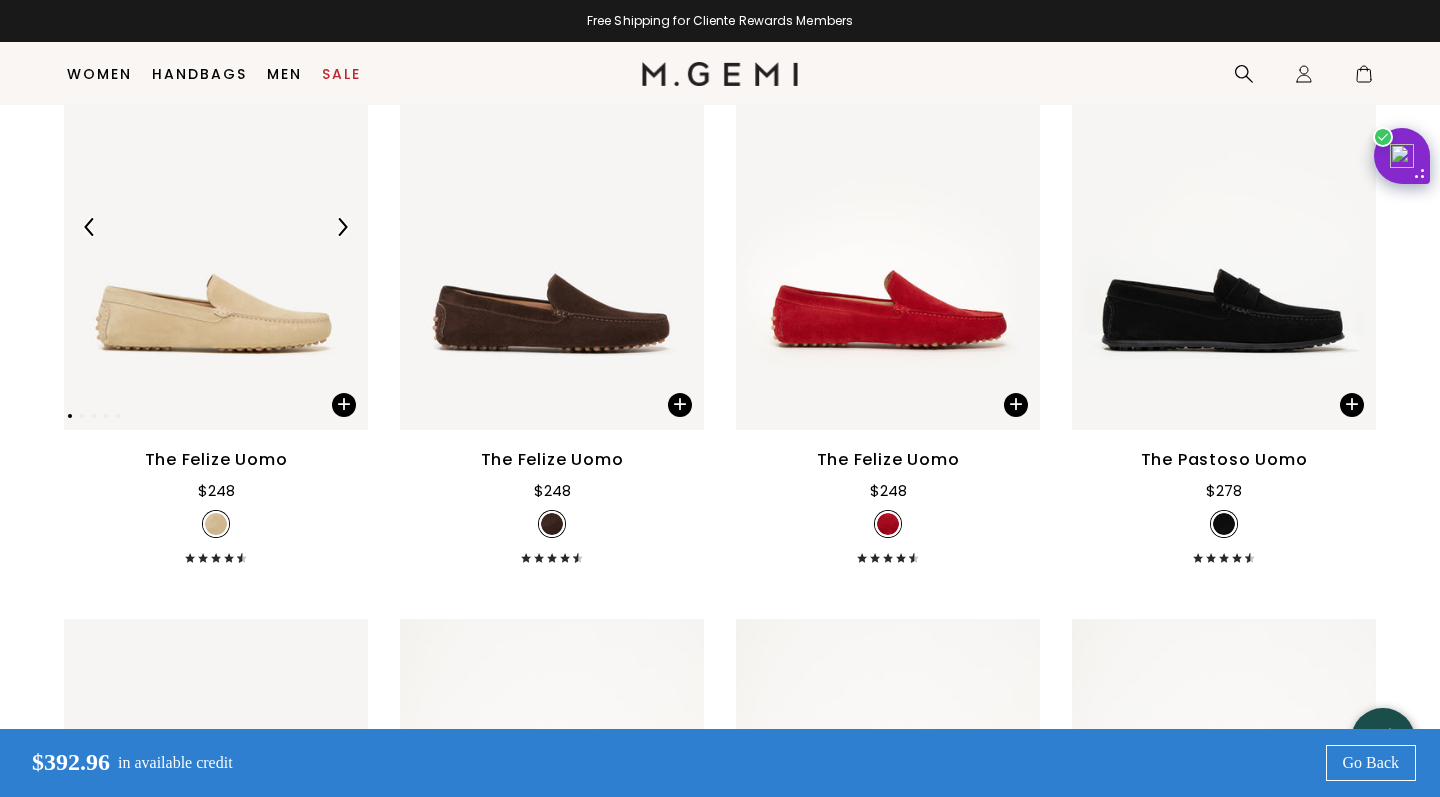 click at bounding box center (342, 227) 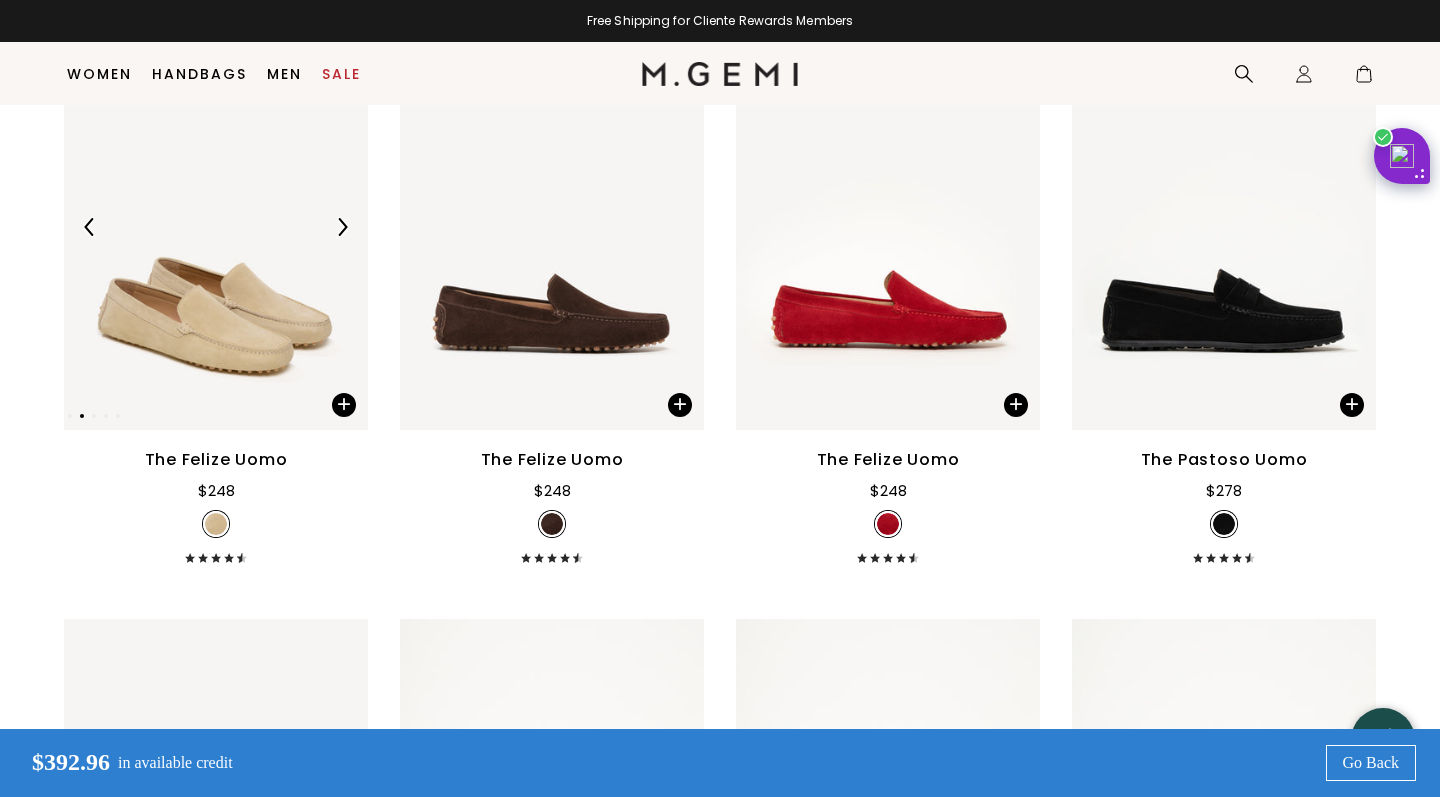 click at bounding box center (342, 227) 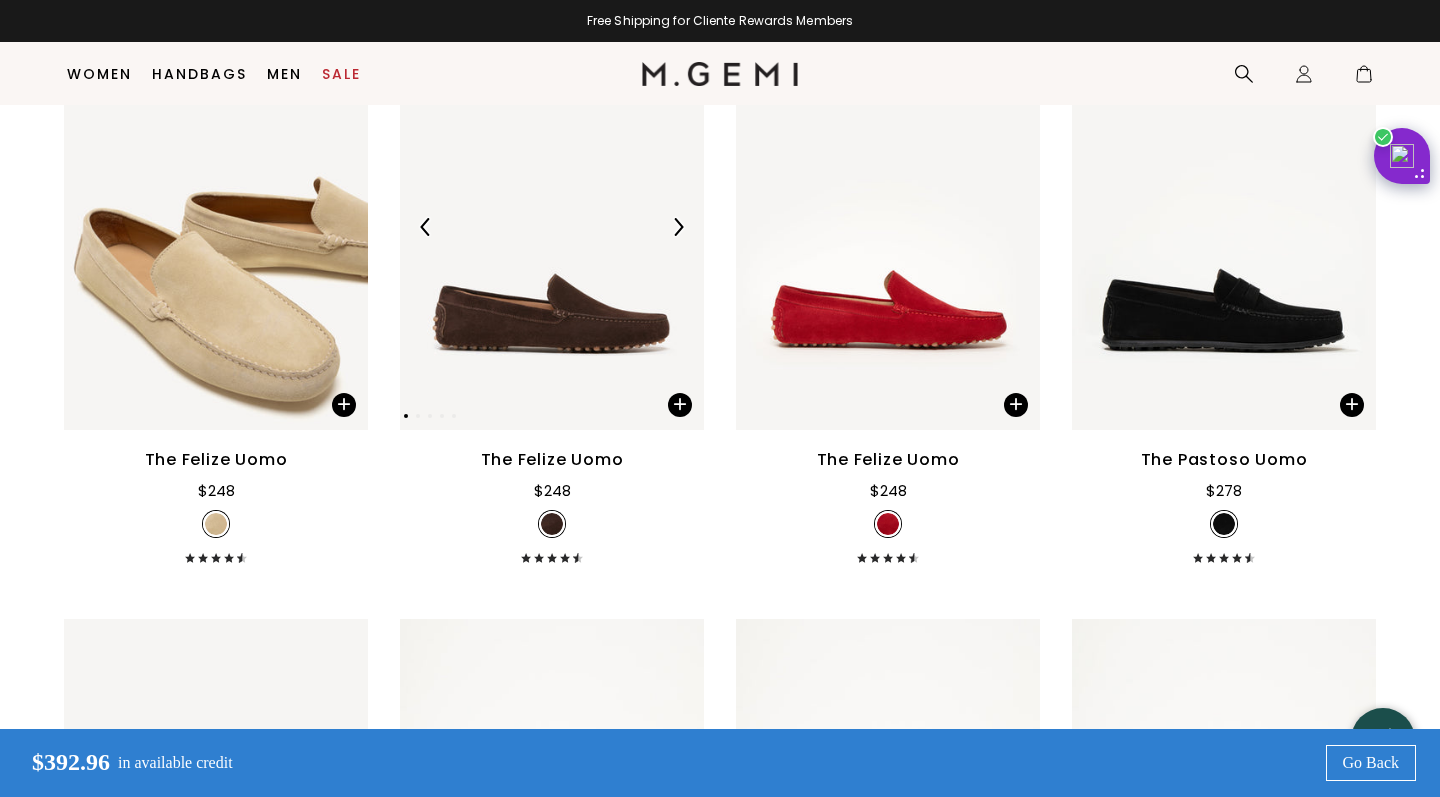 click at bounding box center (678, 227) 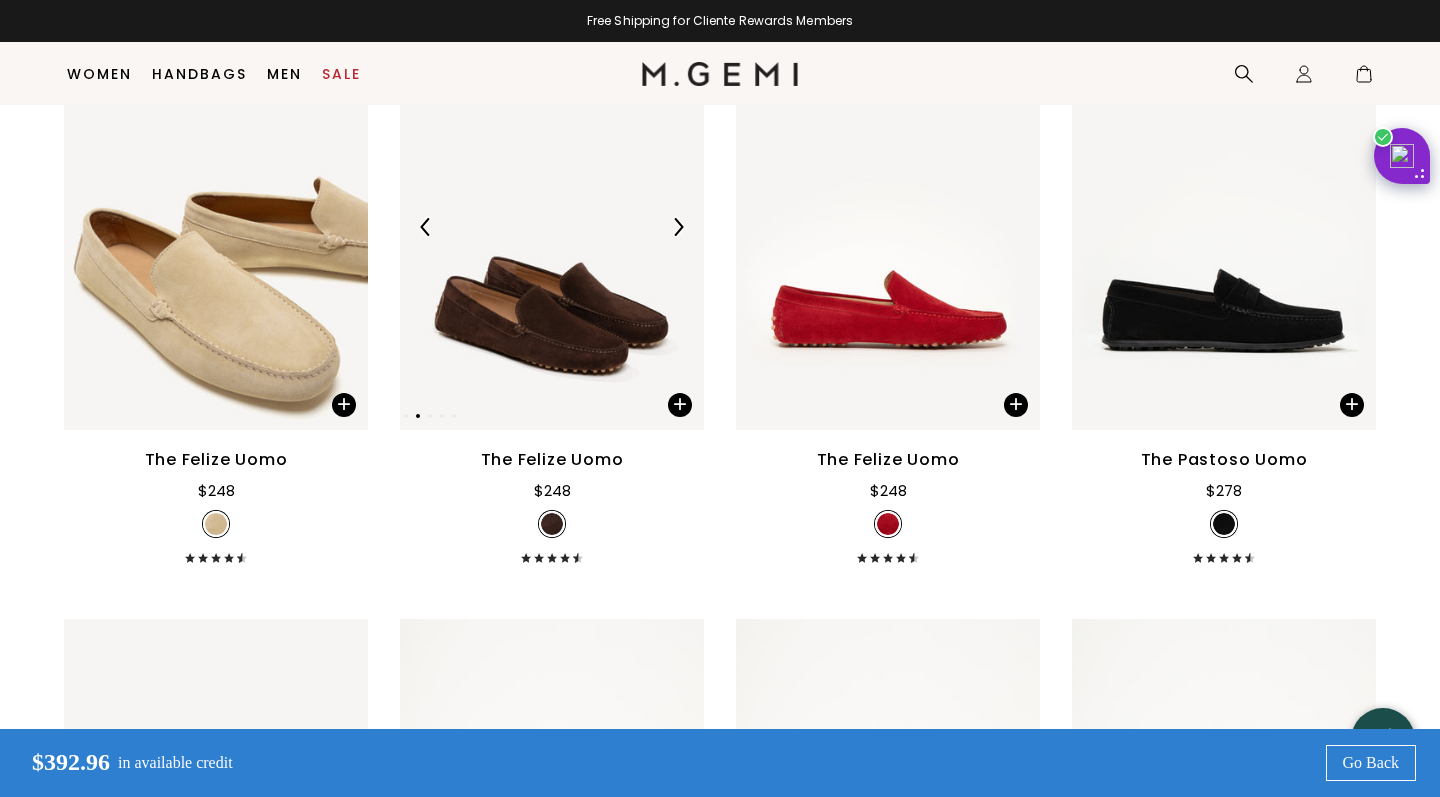 click at bounding box center (678, 227) 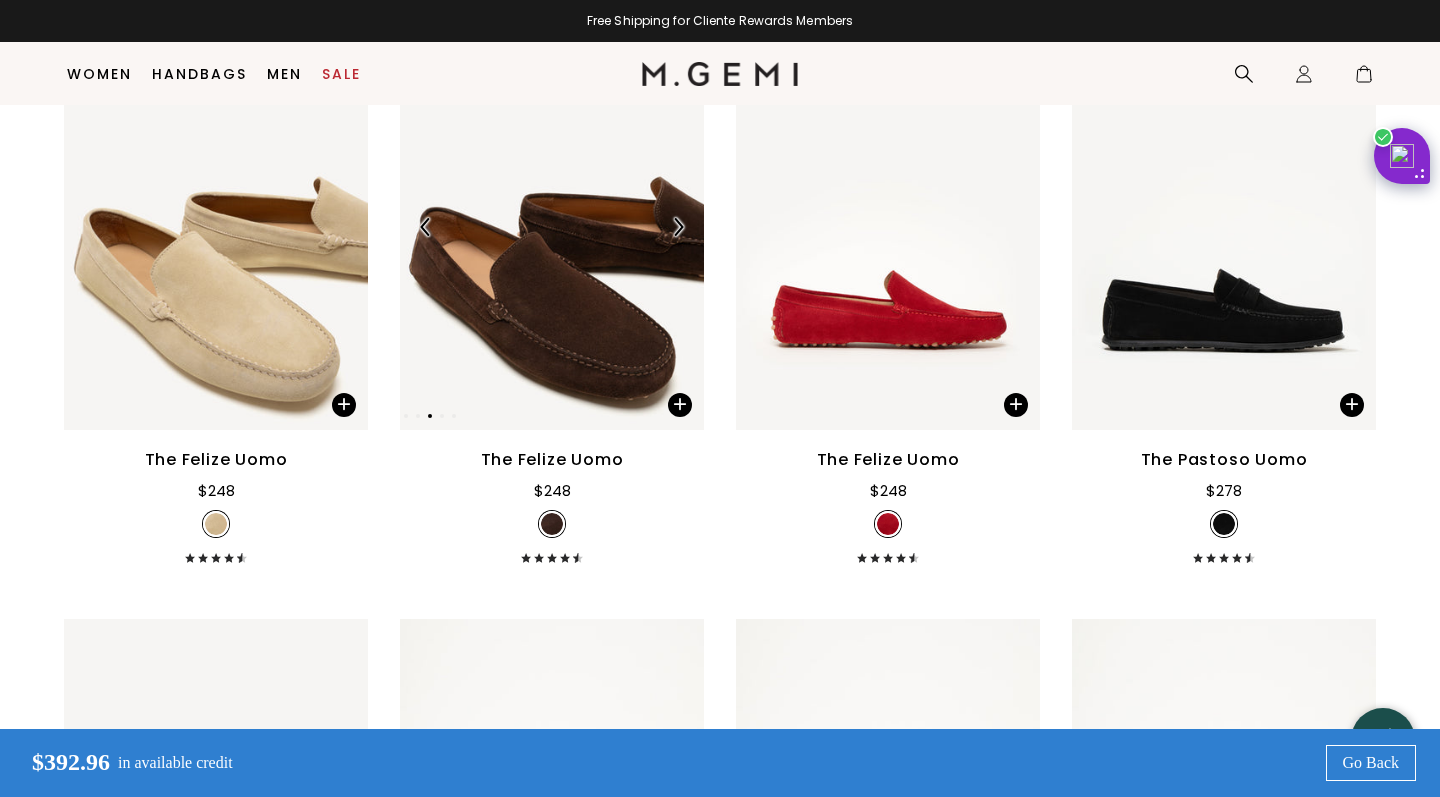 click at bounding box center [678, 227] 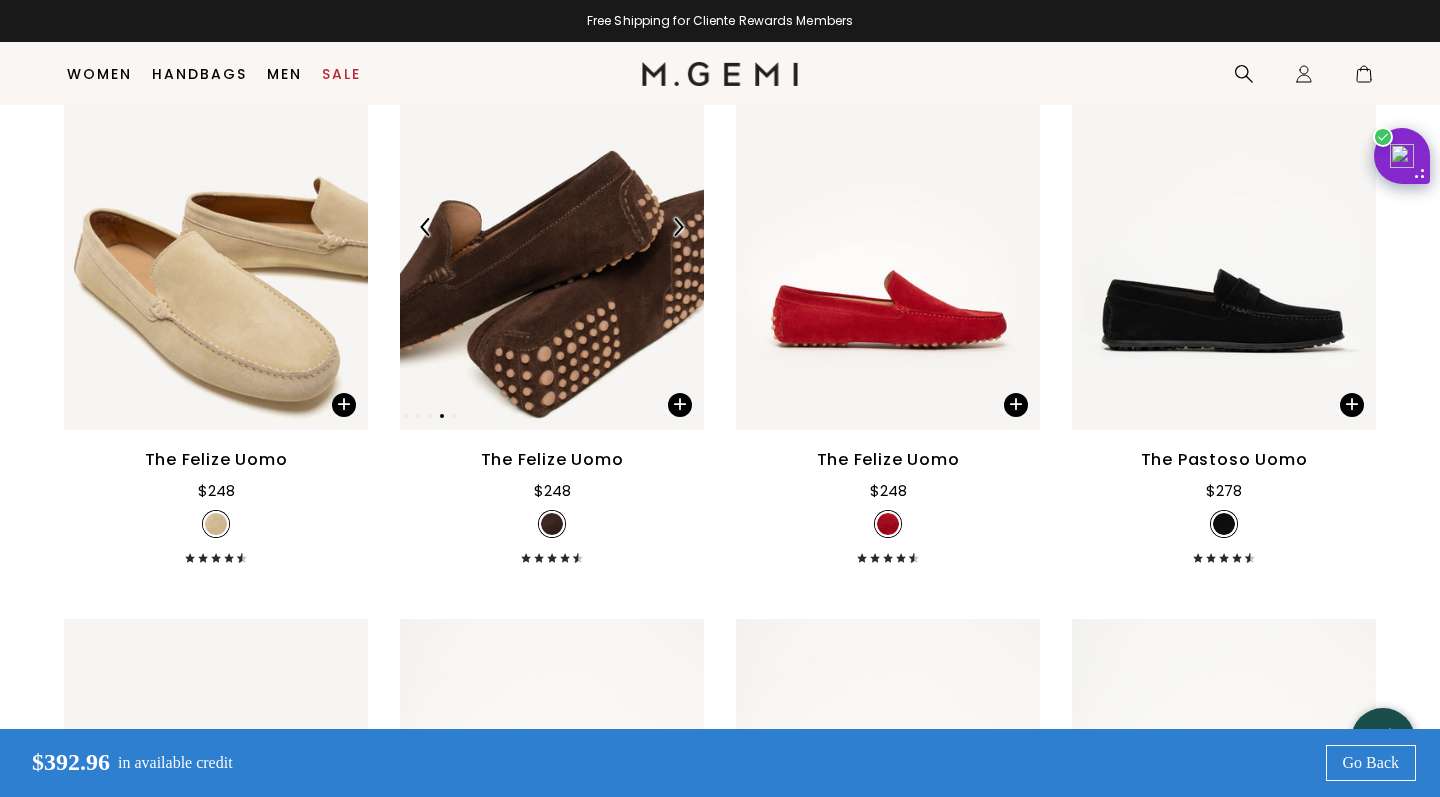 click at bounding box center (678, 227) 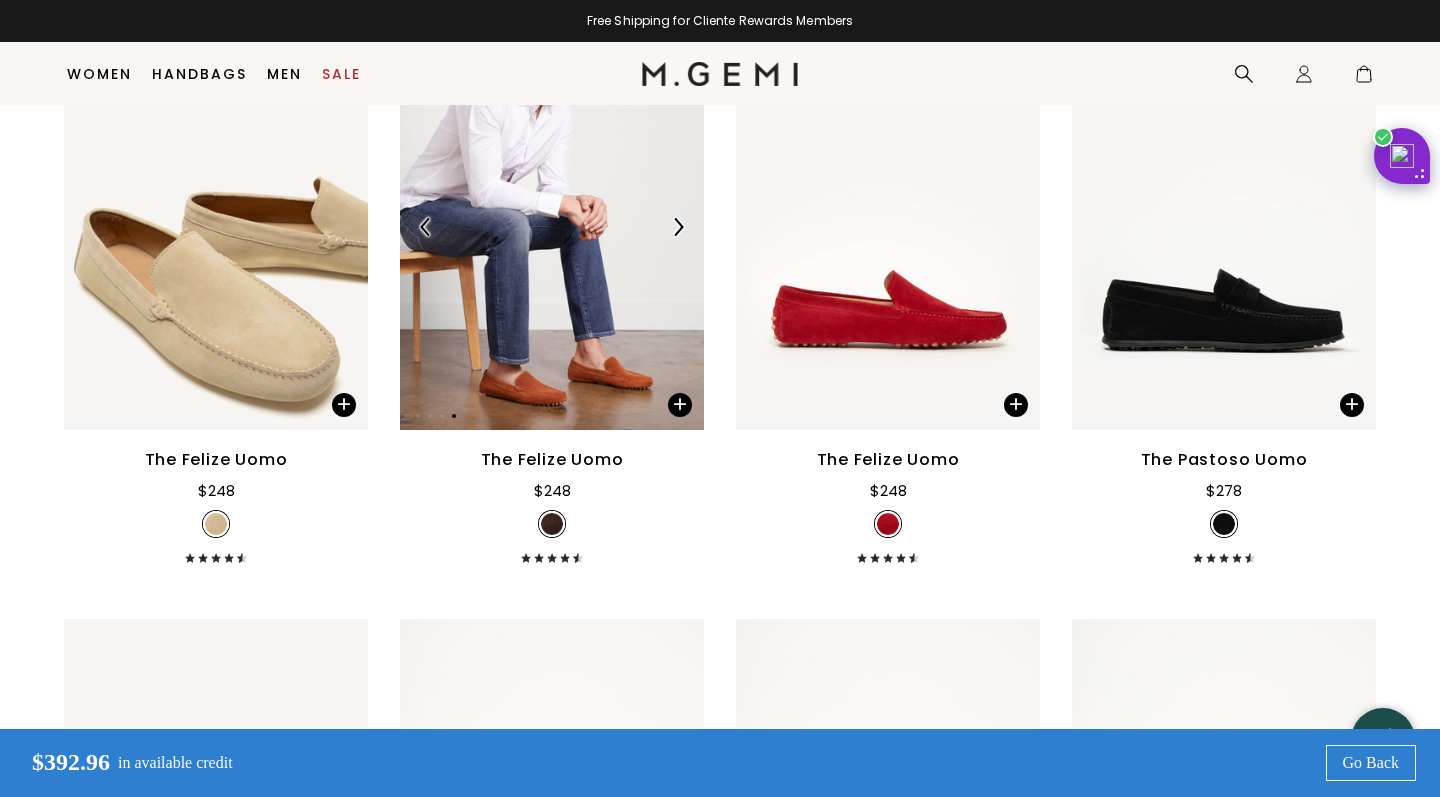click at bounding box center [678, 227] 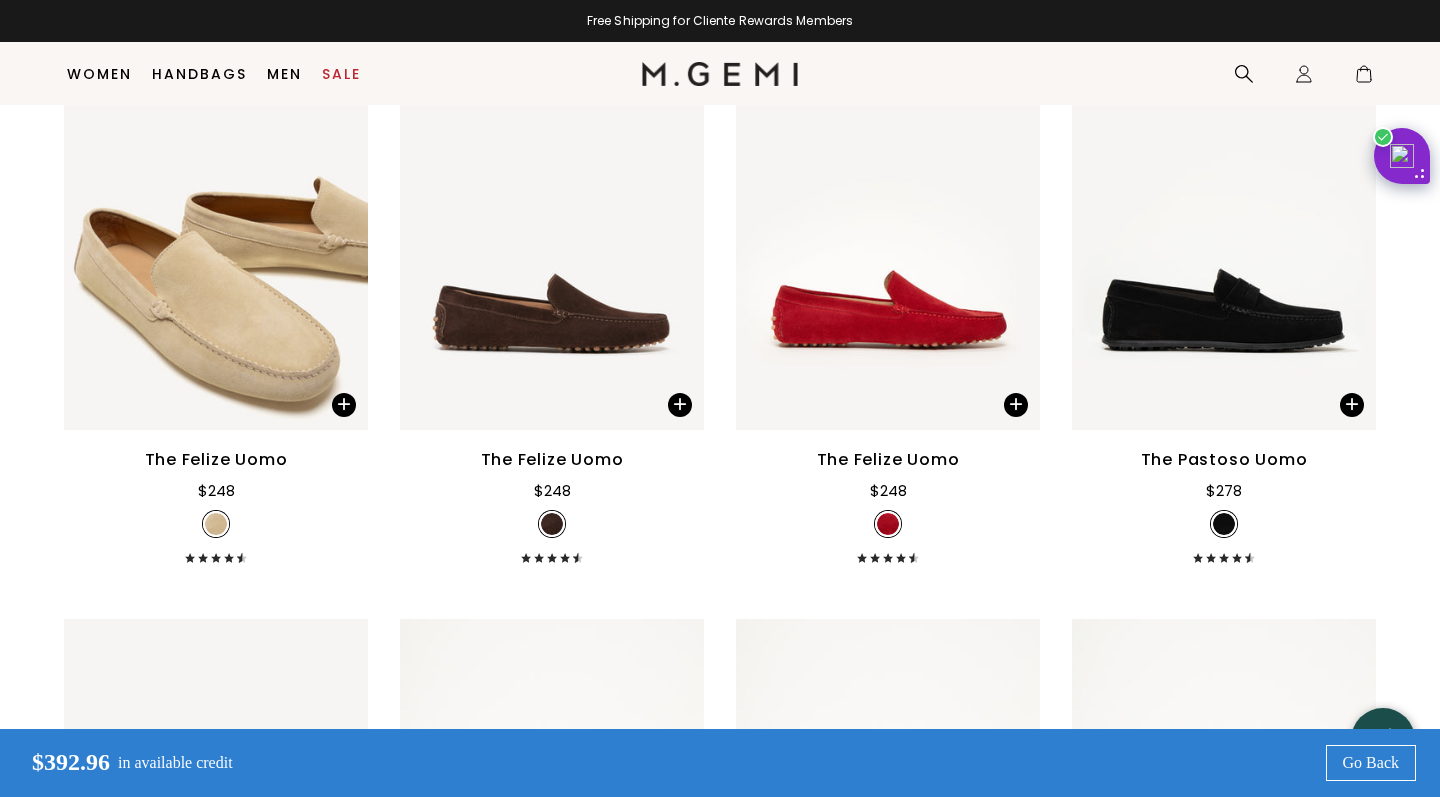 scroll, scrollTop: 3362, scrollLeft: 0, axis: vertical 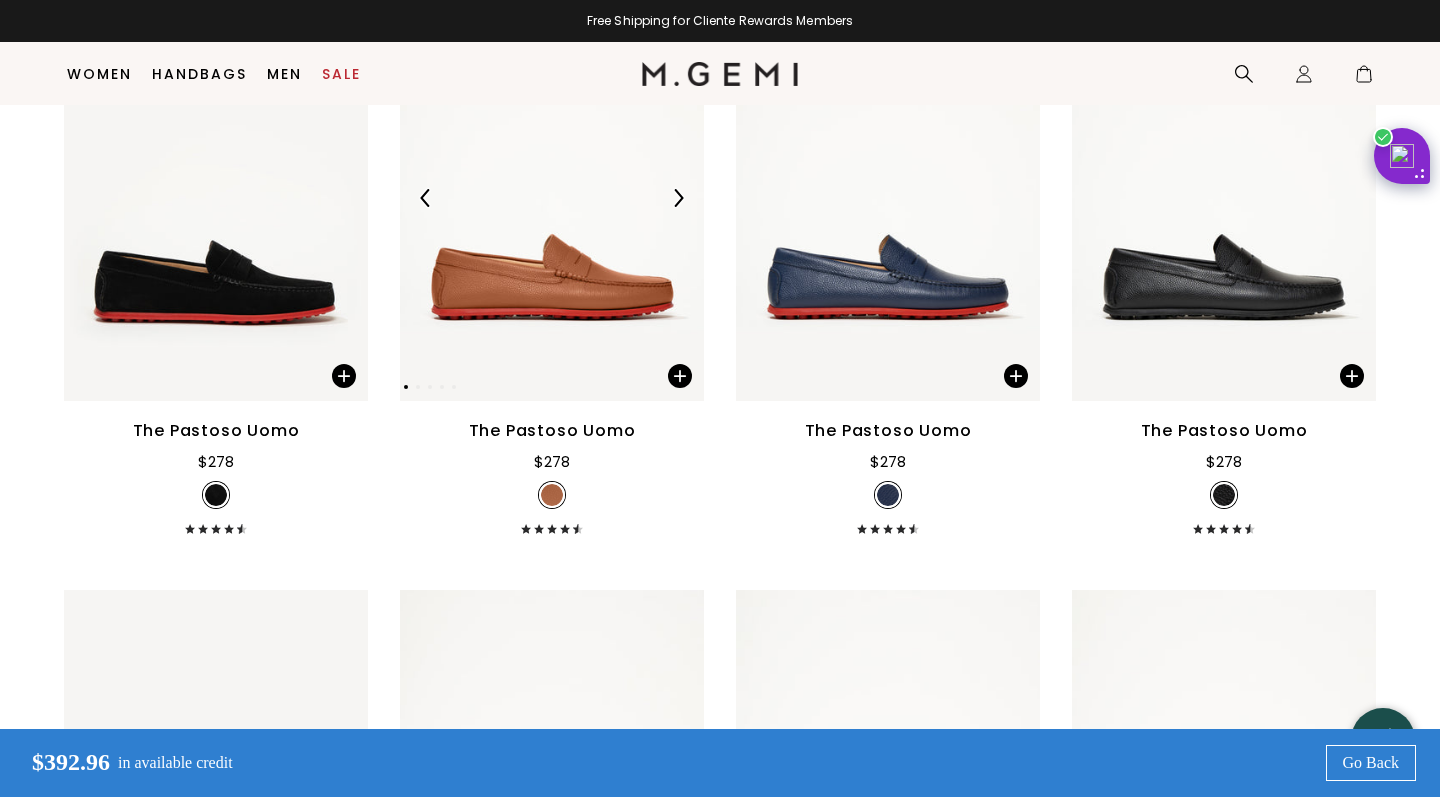 click at bounding box center [678, 198] 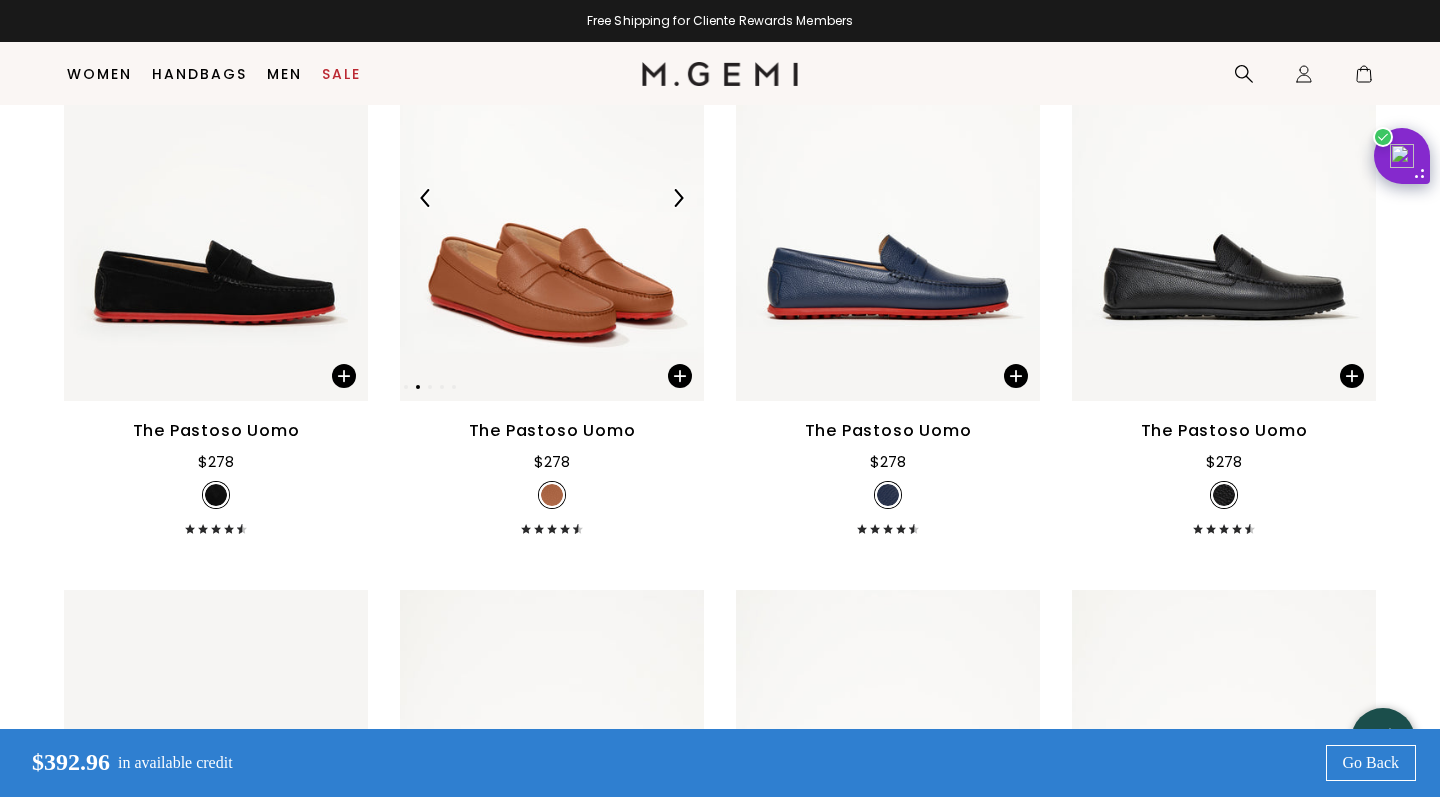click at bounding box center [678, 198] 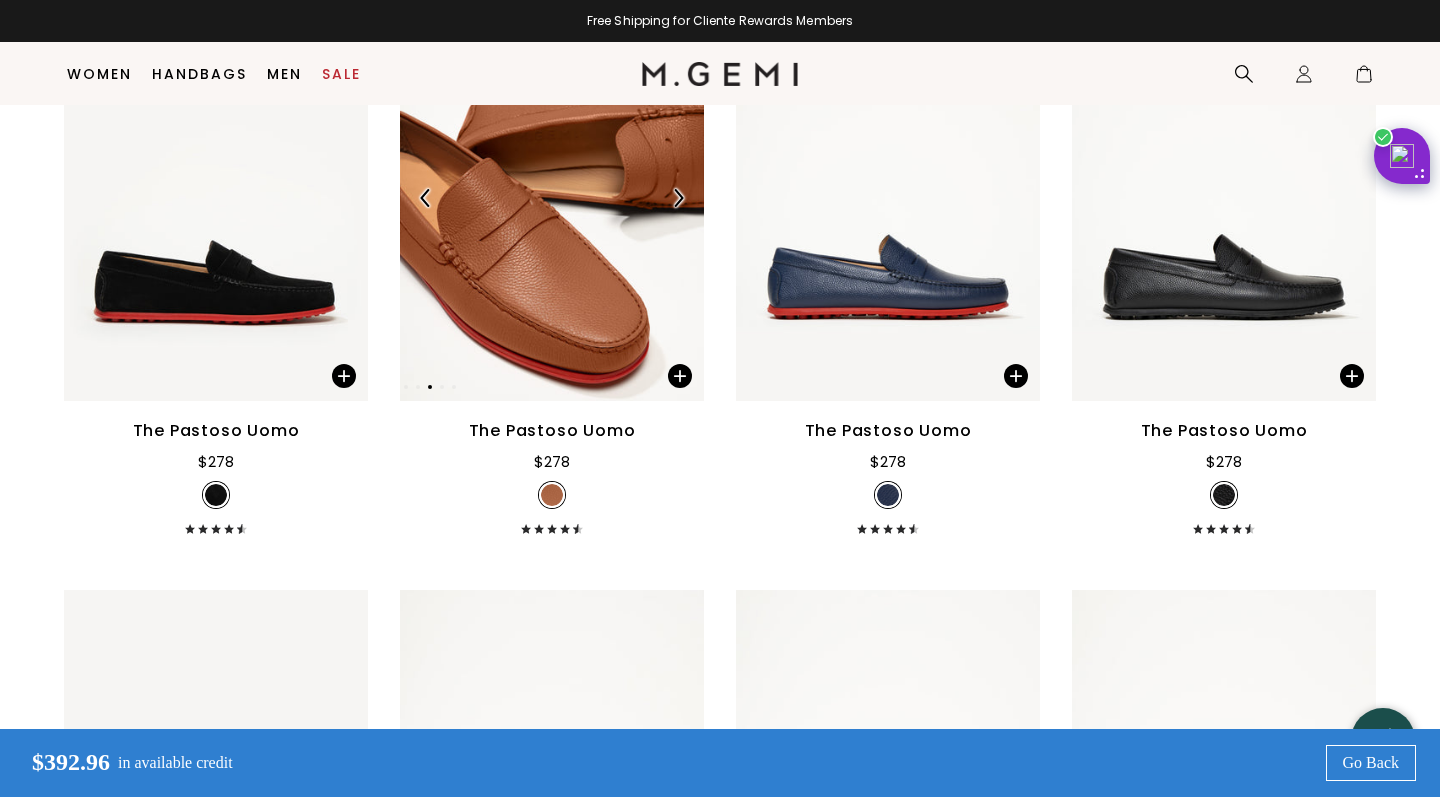 click at bounding box center [678, 198] 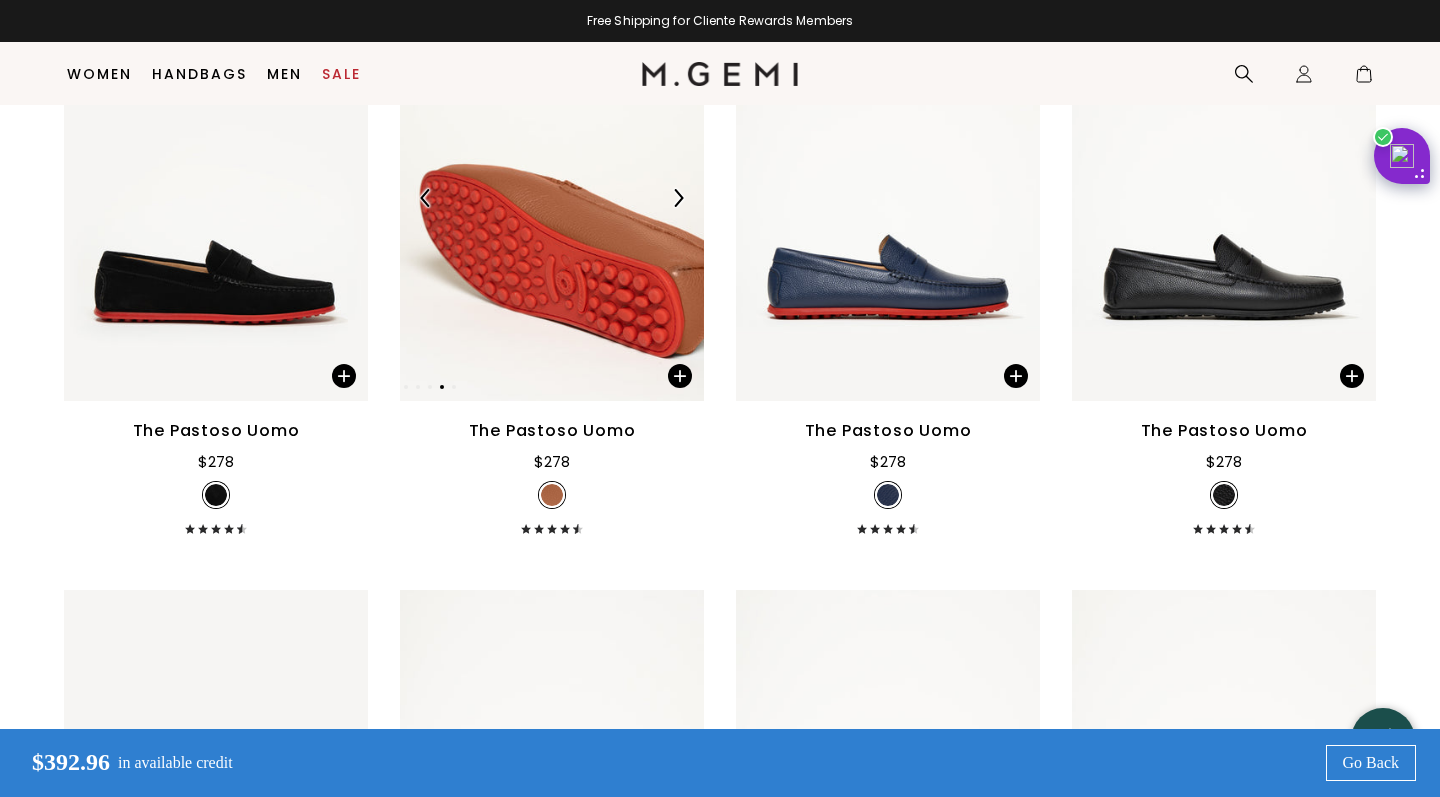 click at bounding box center [678, 198] 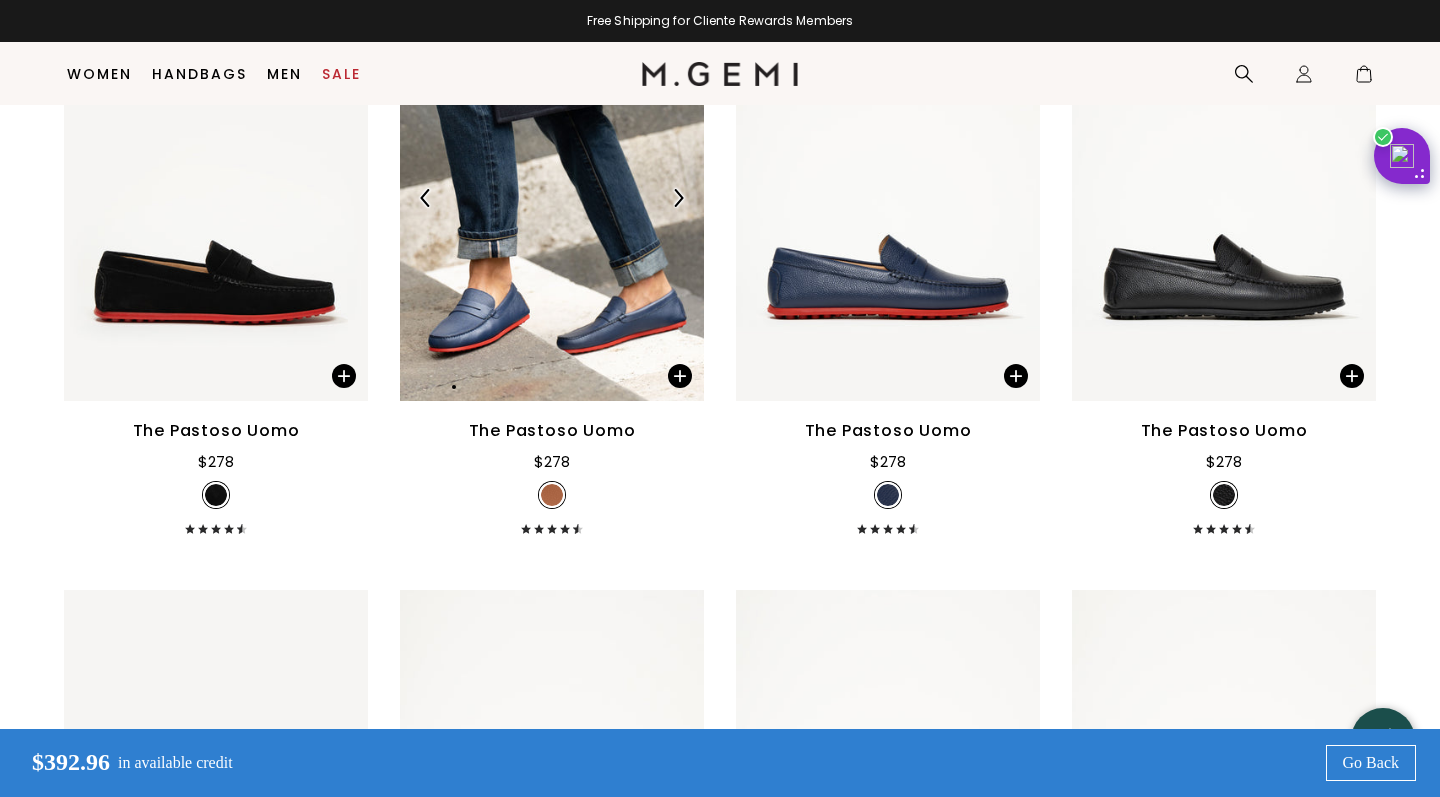 click at bounding box center [678, 198] 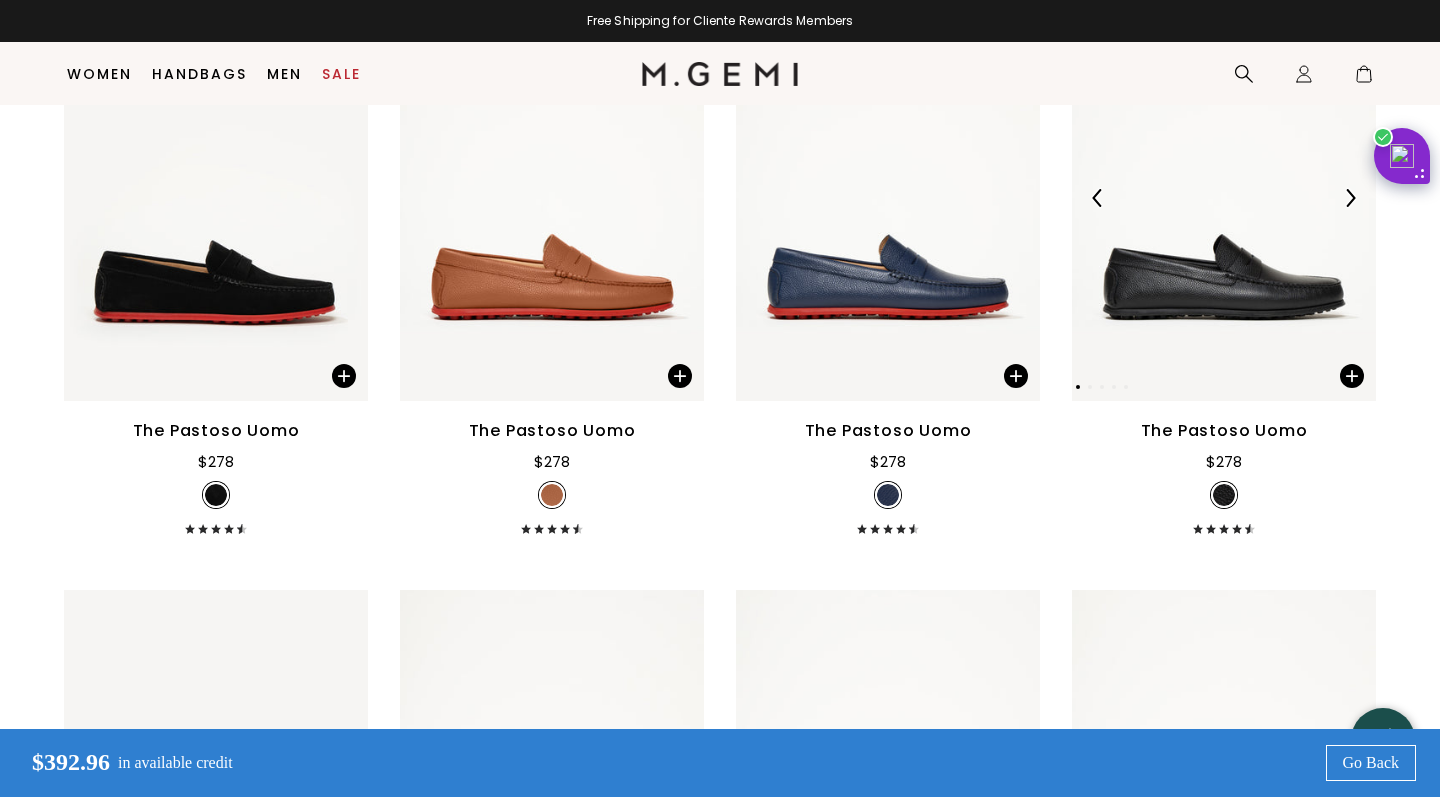 click at bounding box center (1350, 198) 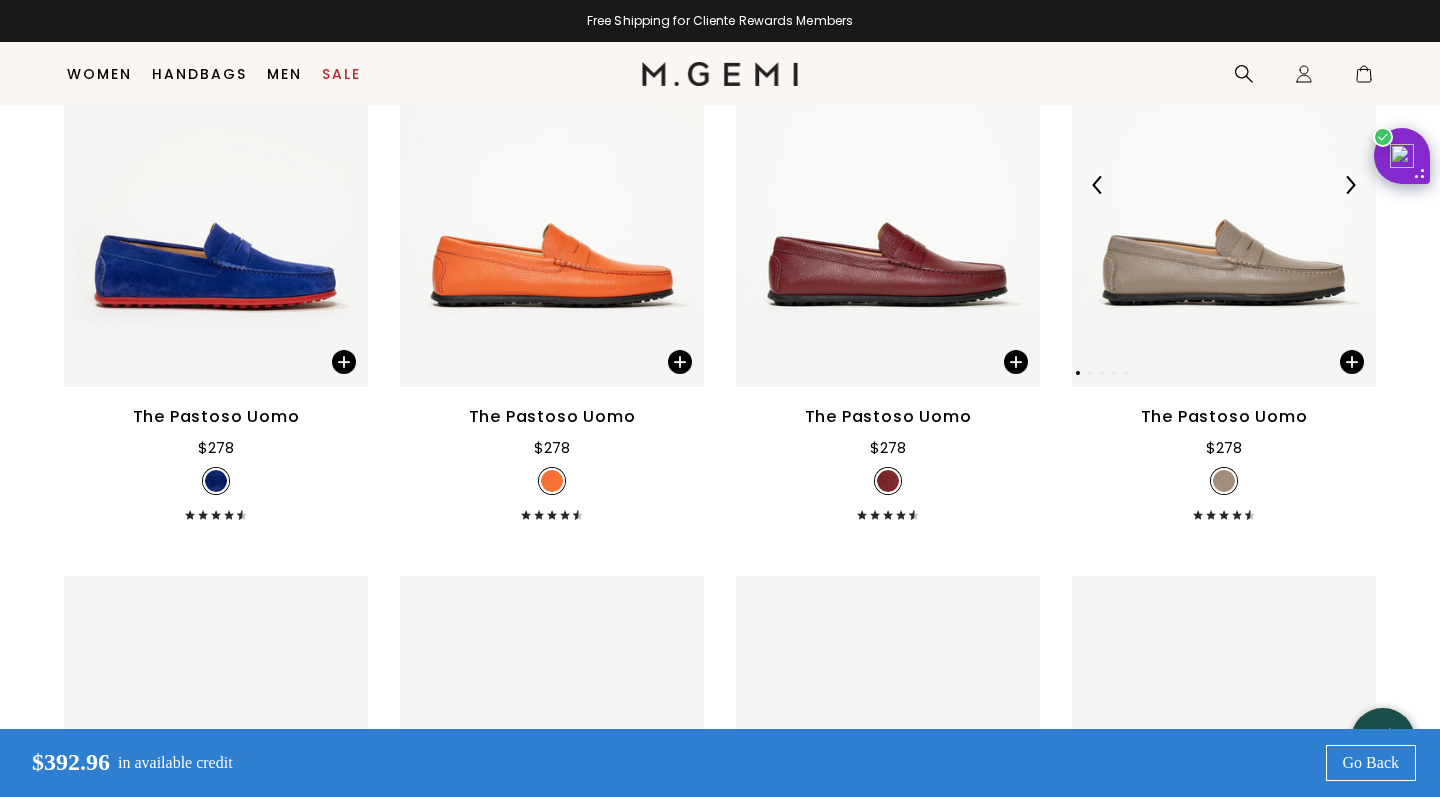 scroll, scrollTop: 3977, scrollLeft: 0, axis: vertical 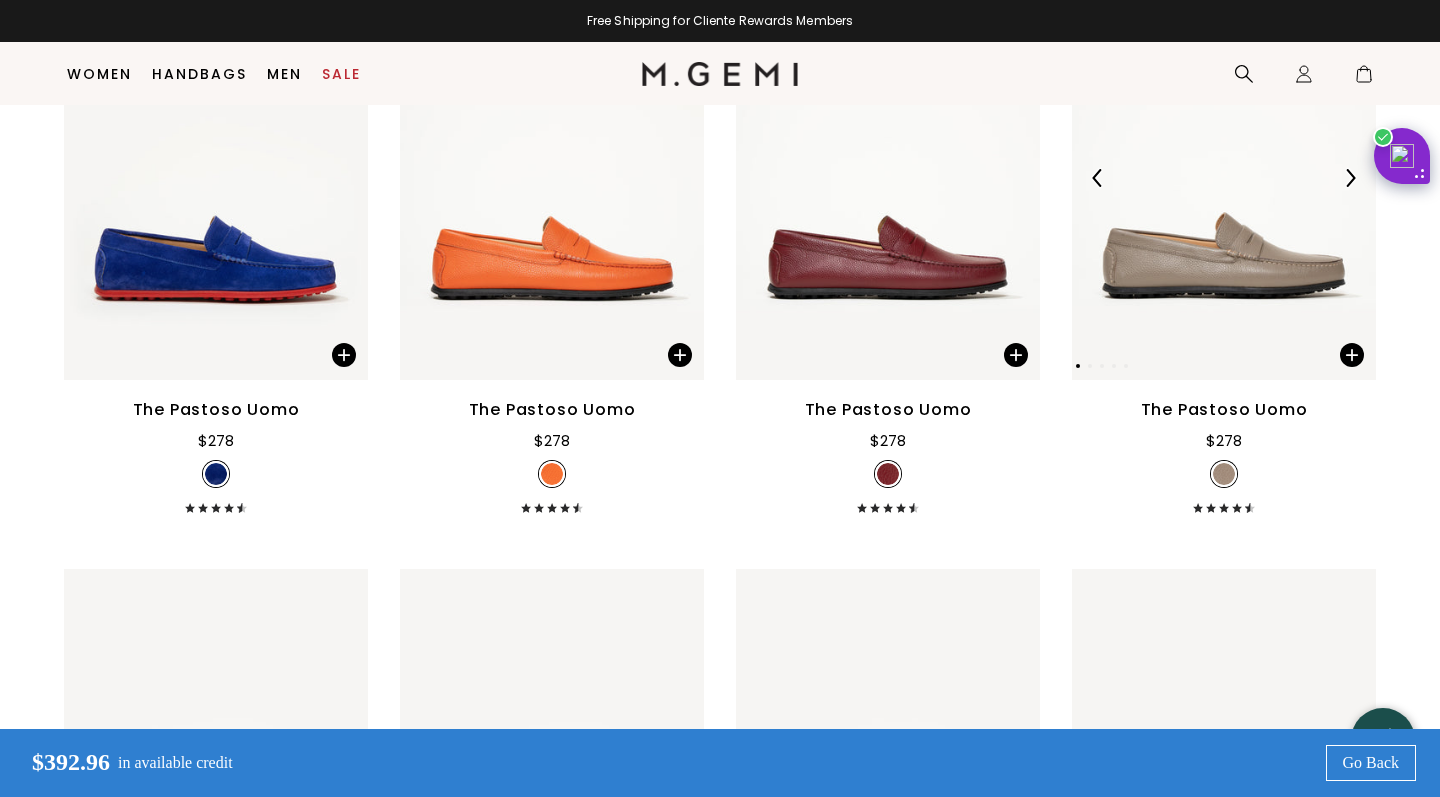 click at bounding box center [1350, 178] 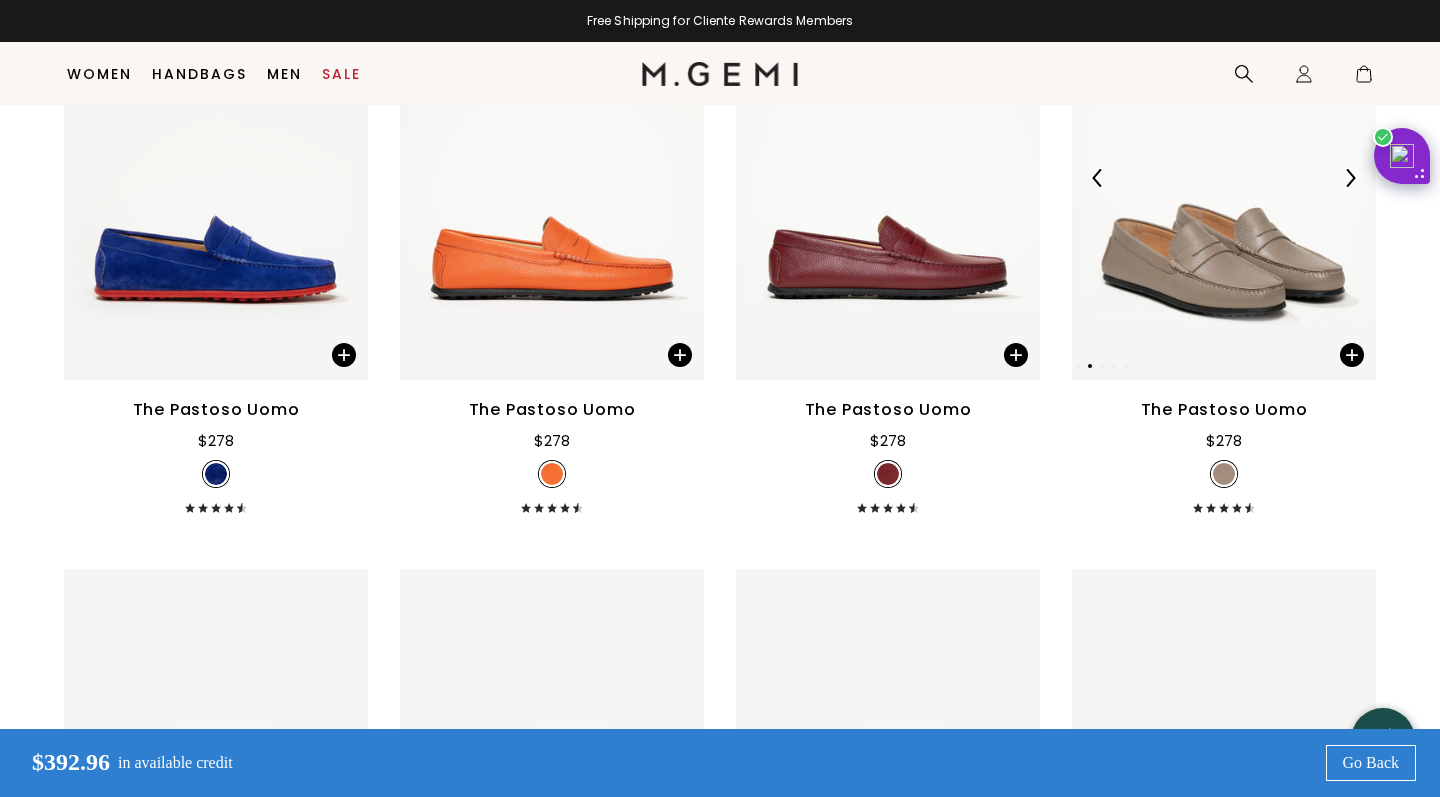 click at bounding box center (1350, 178) 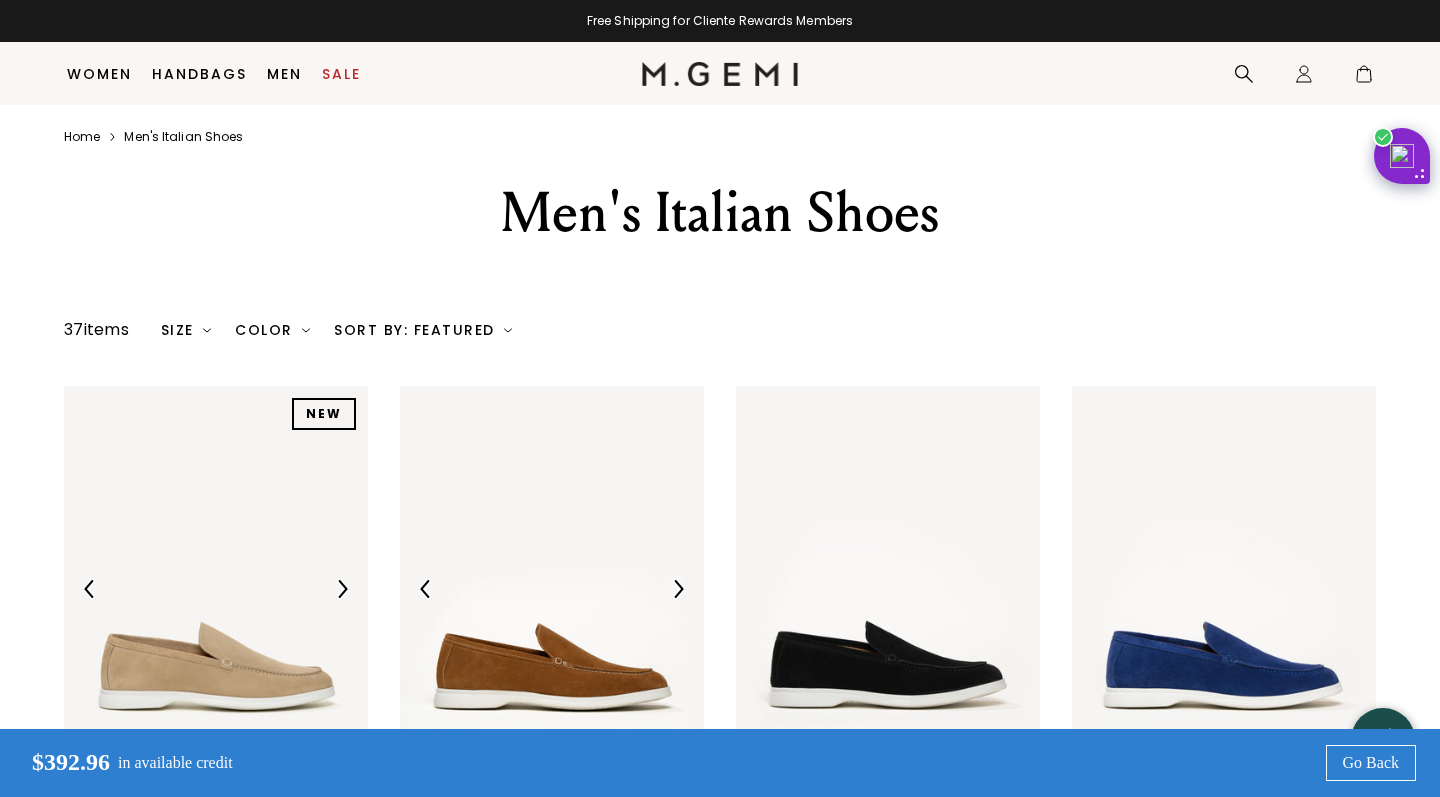 scroll, scrollTop: 369, scrollLeft: 0, axis: vertical 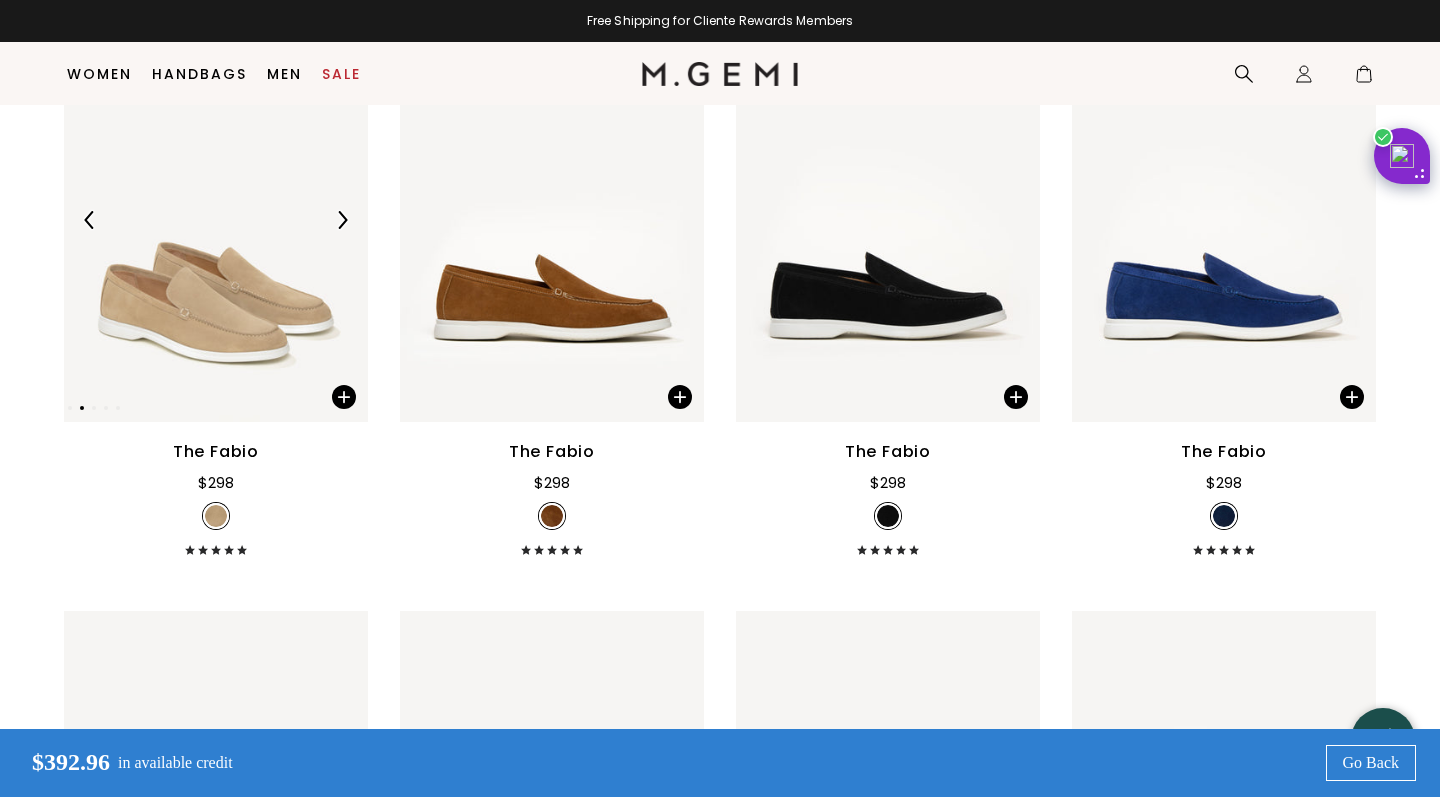 click at bounding box center [342, 220] 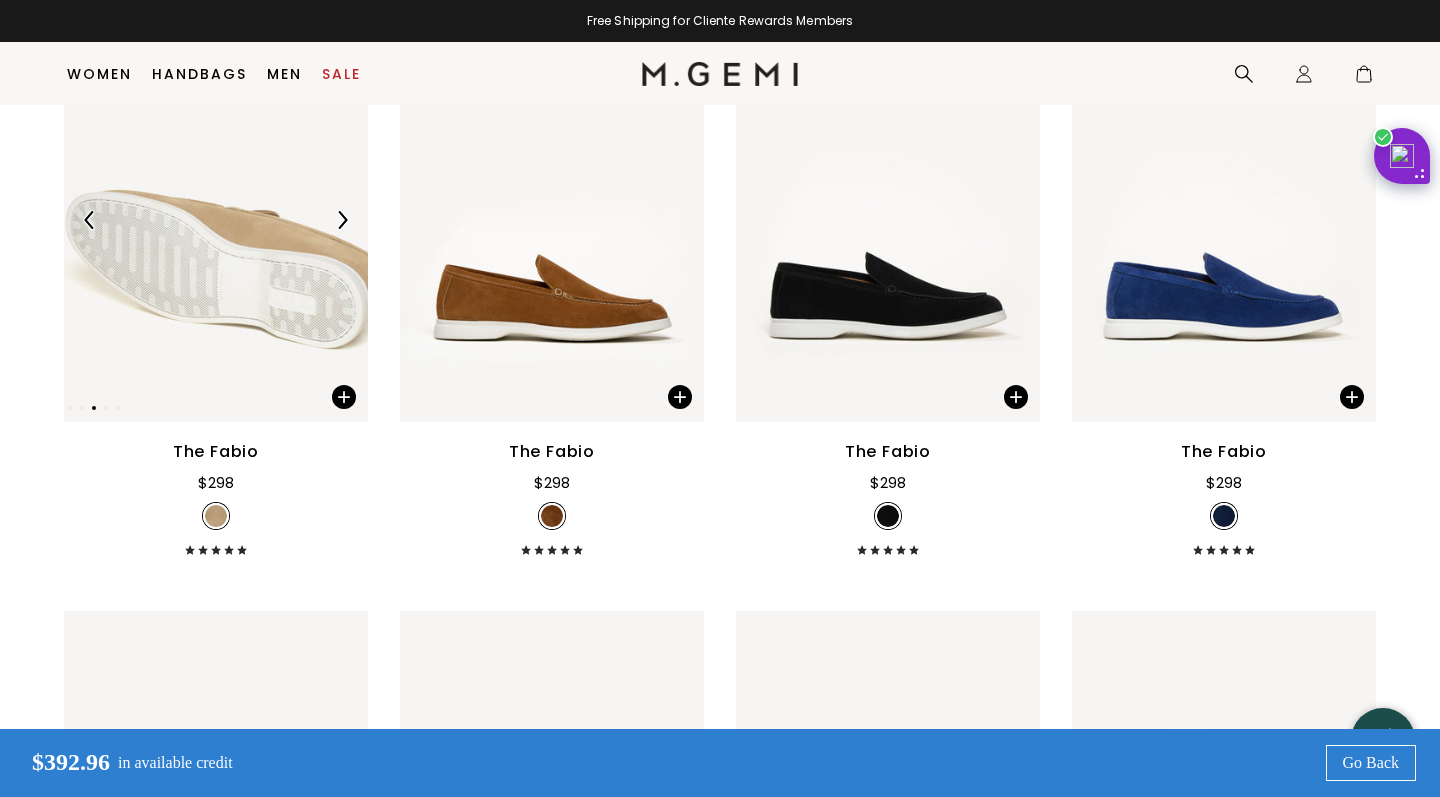 click at bounding box center [342, 220] 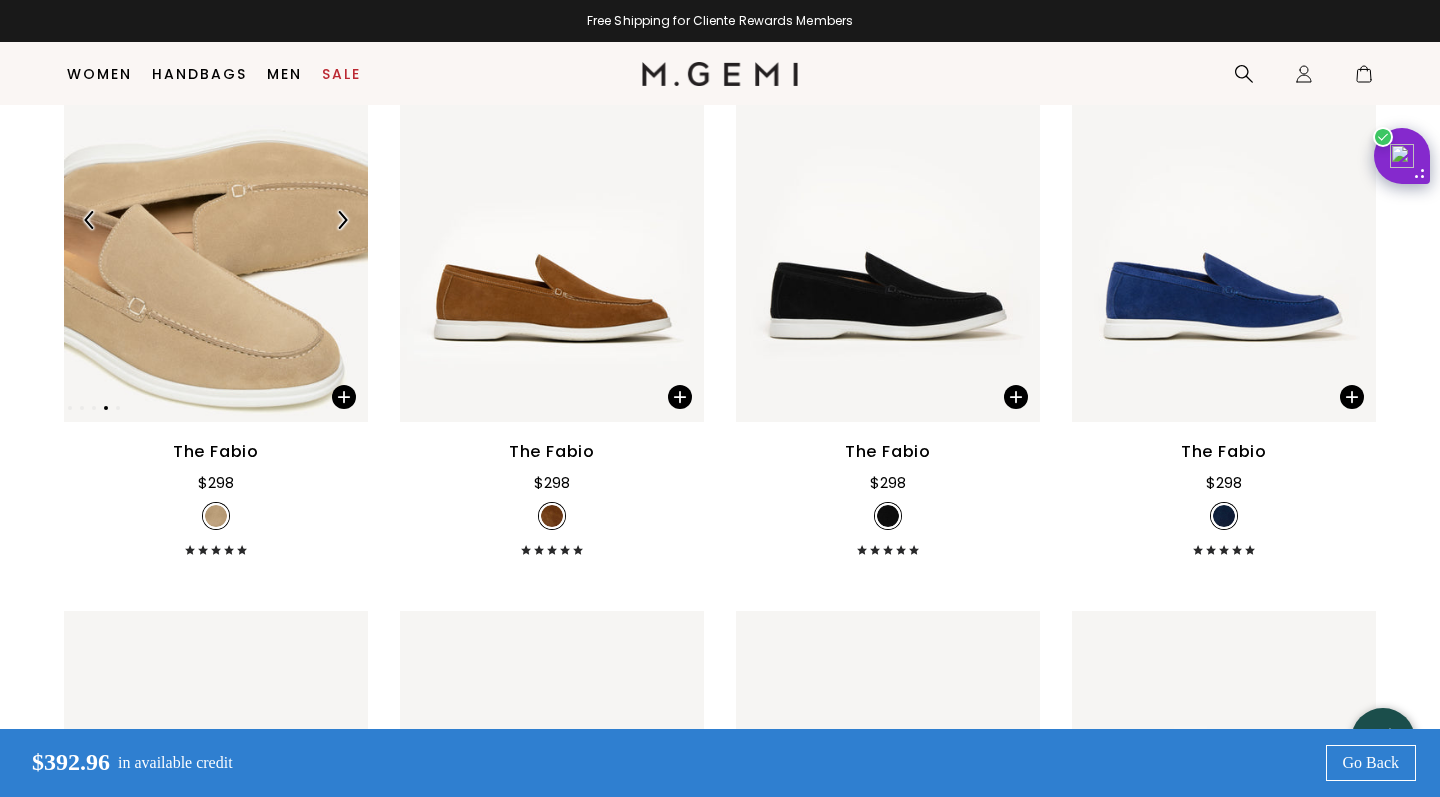 click at bounding box center [342, 220] 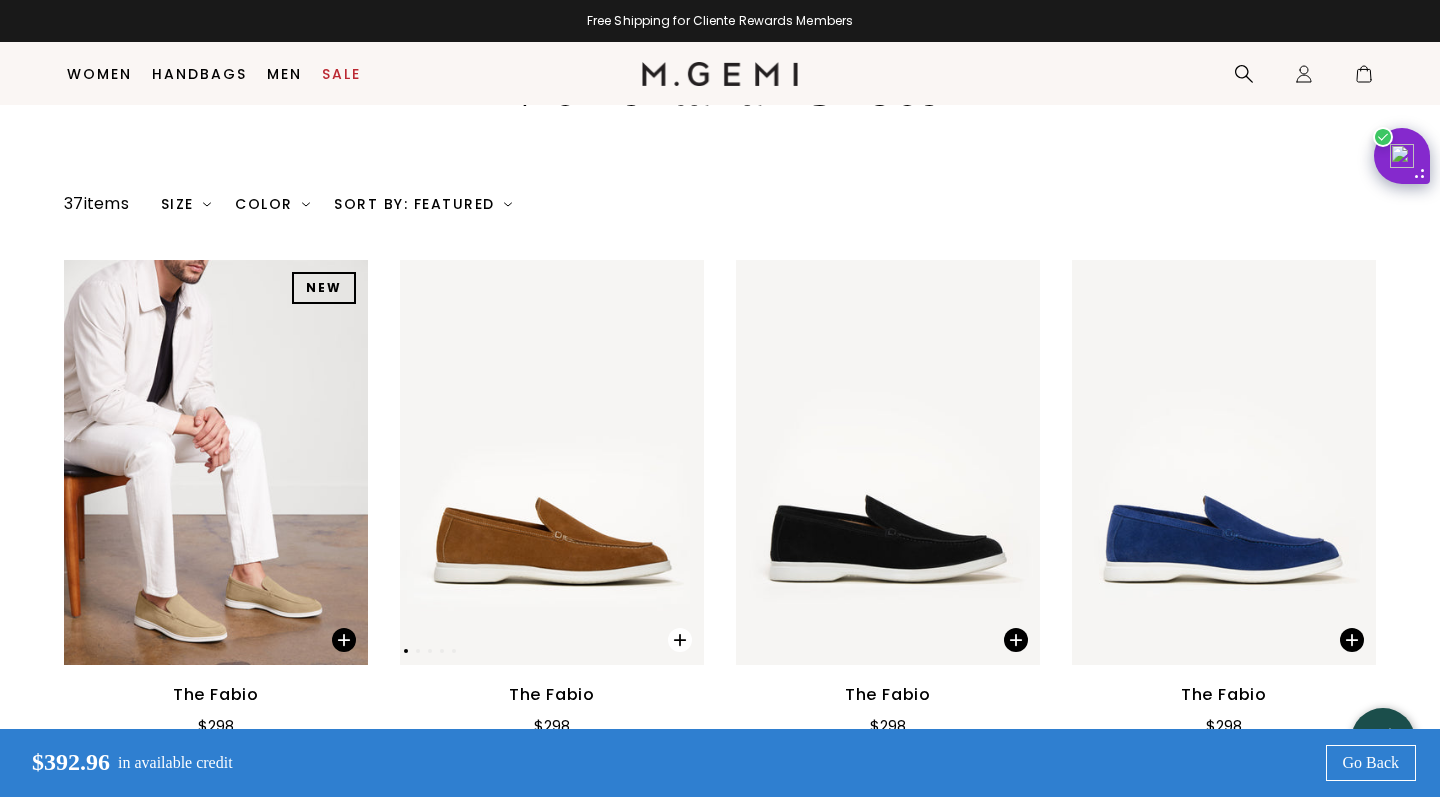 scroll, scrollTop: 318, scrollLeft: 0, axis: vertical 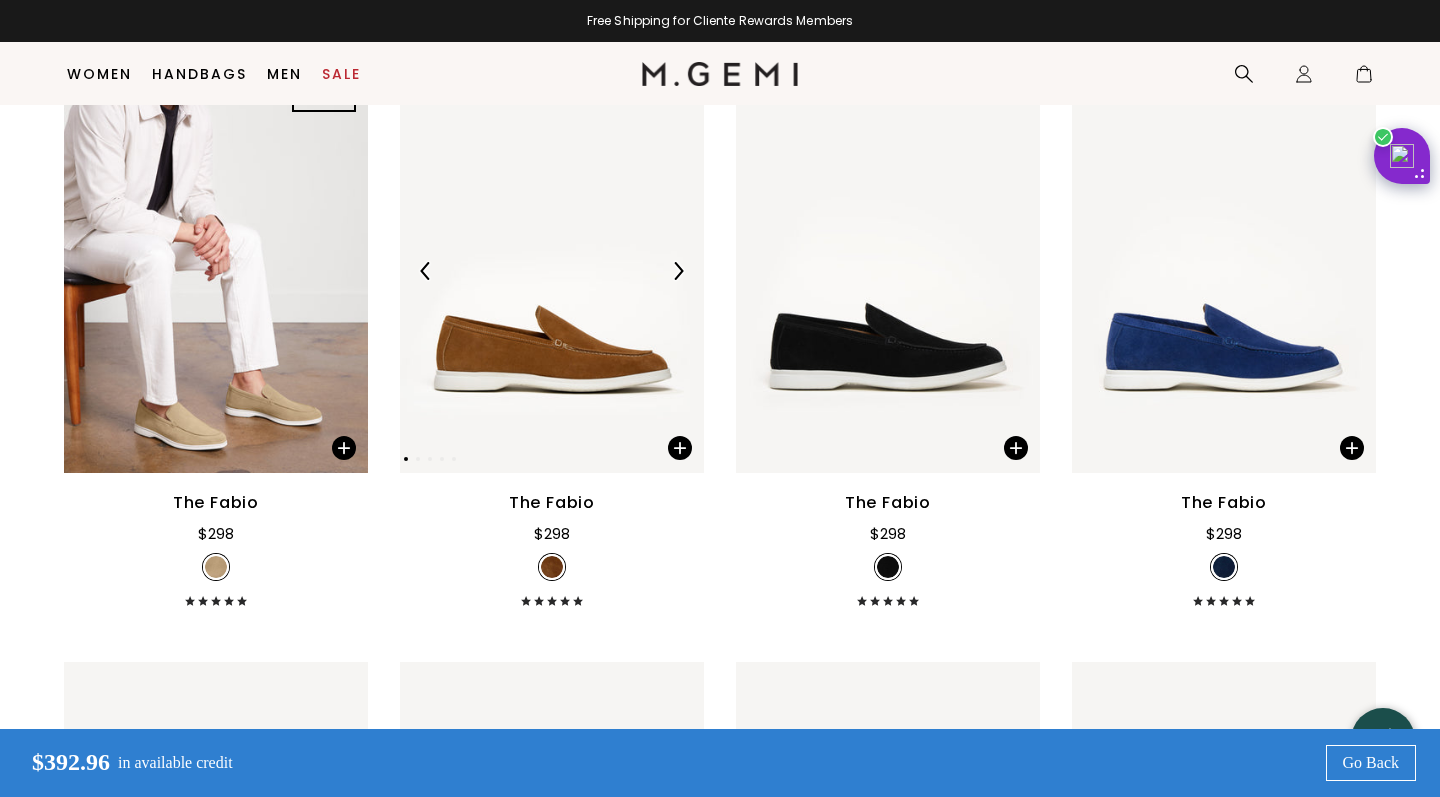 click at bounding box center [552, 271] 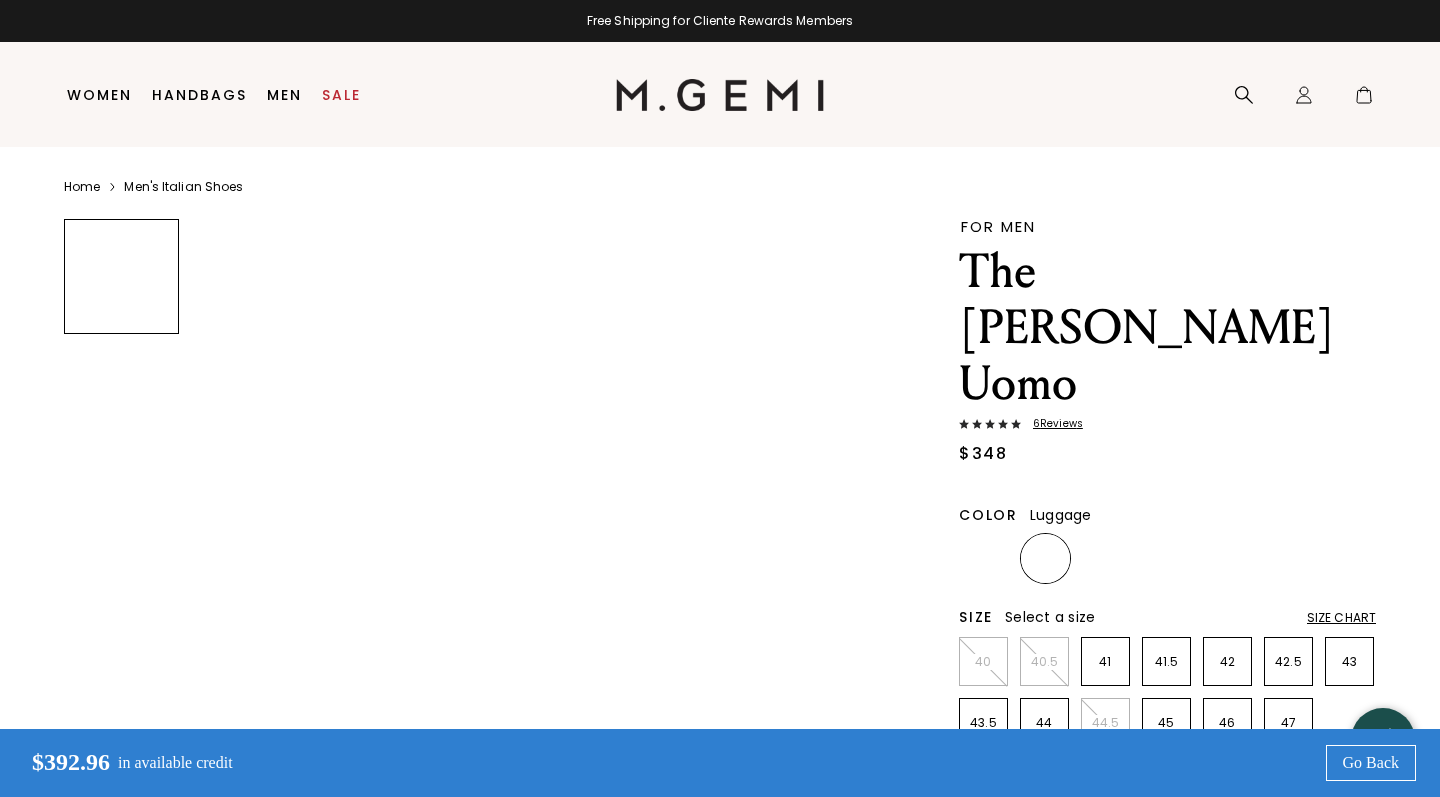 scroll, scrollTop: 0, scrollLeft: 0, axis: both 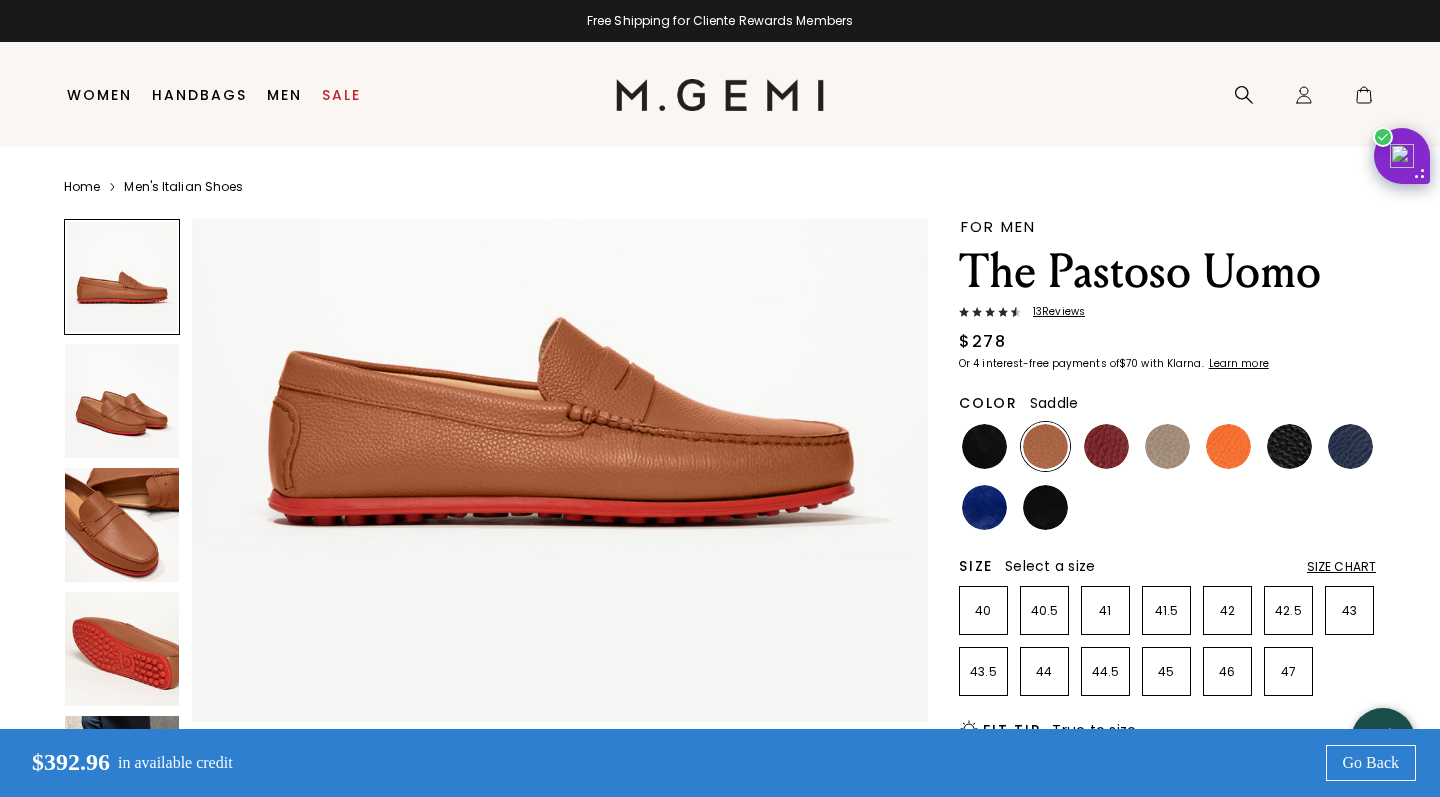 click at bounding box center (122, 401) 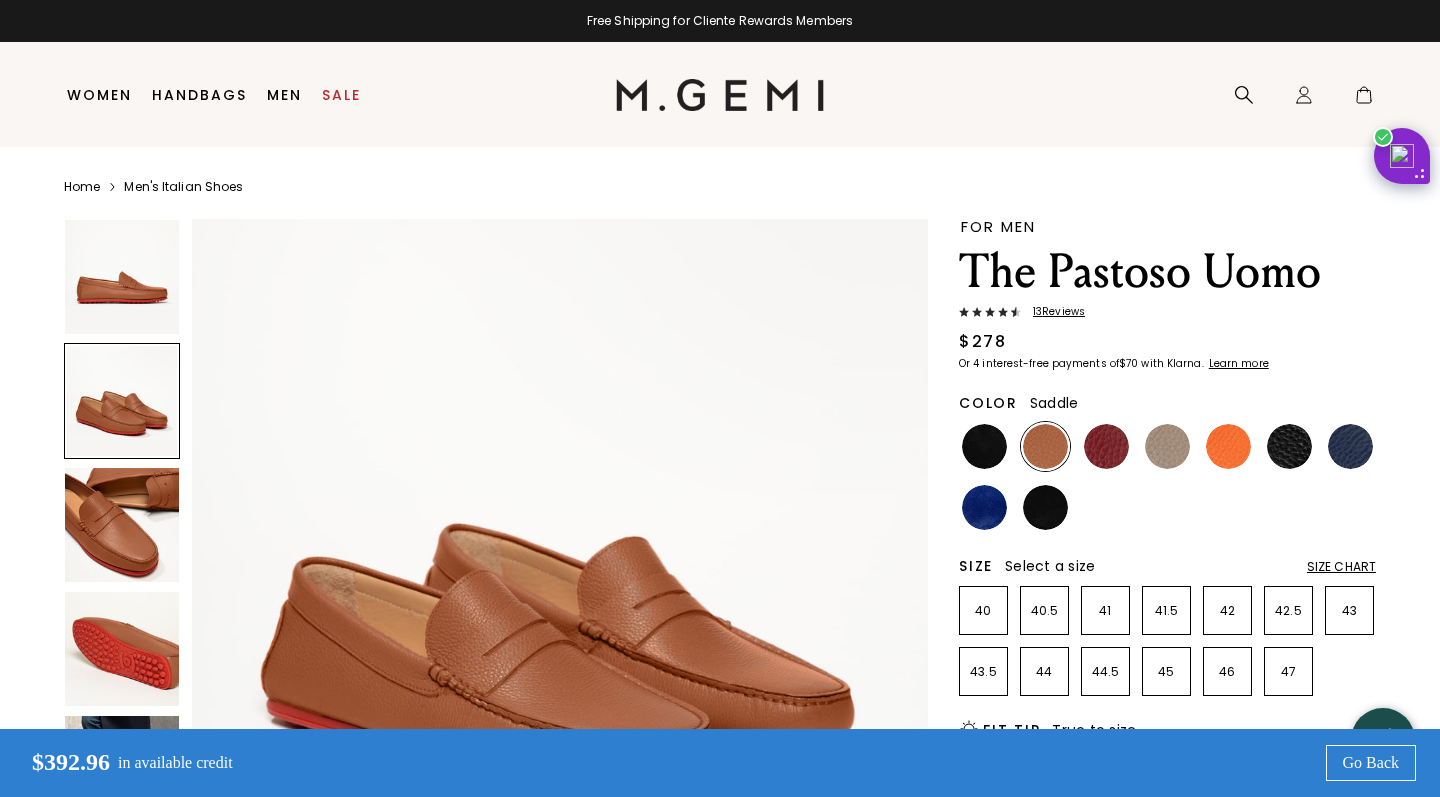 click at bounding box center (122, 525) 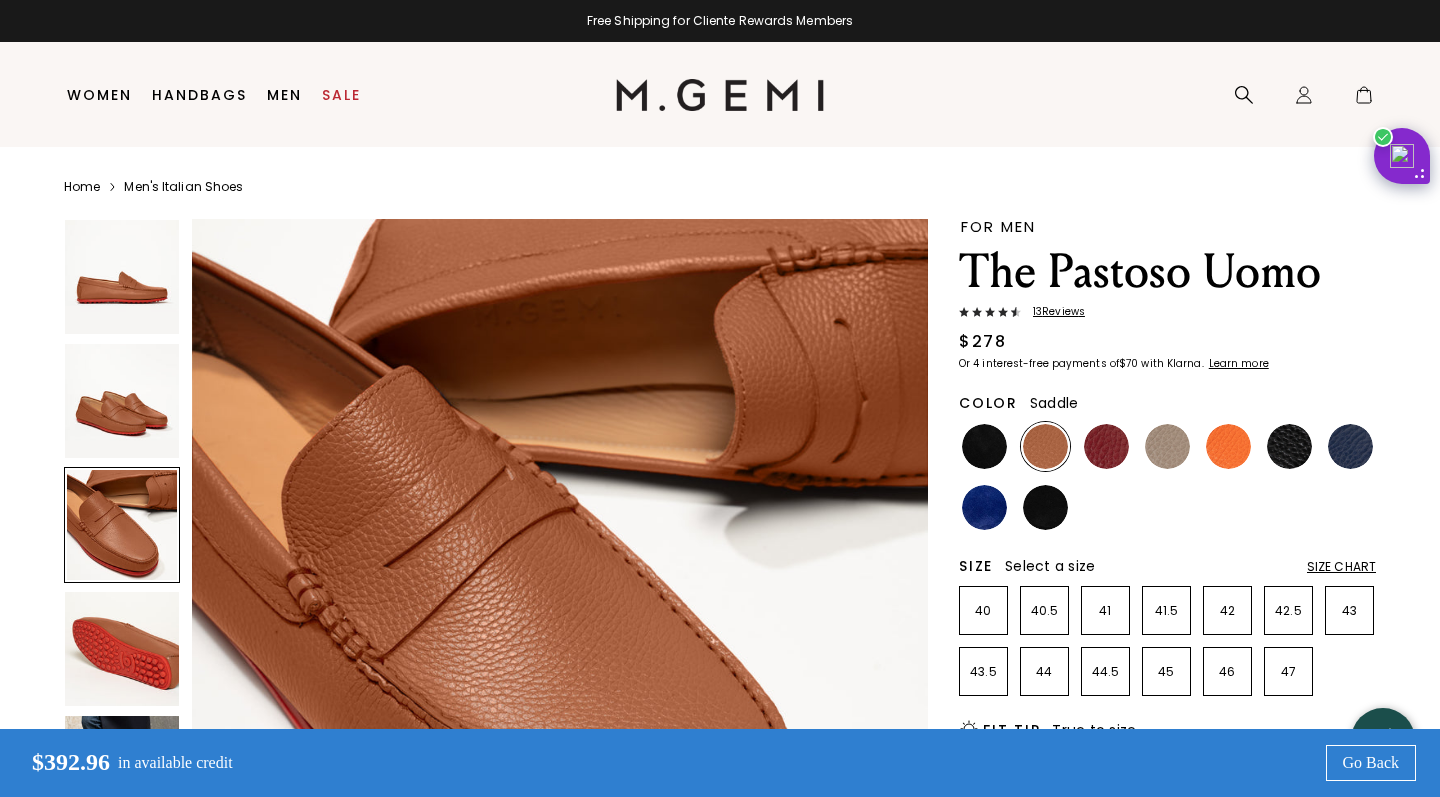 click at bounding box center (122, 401) 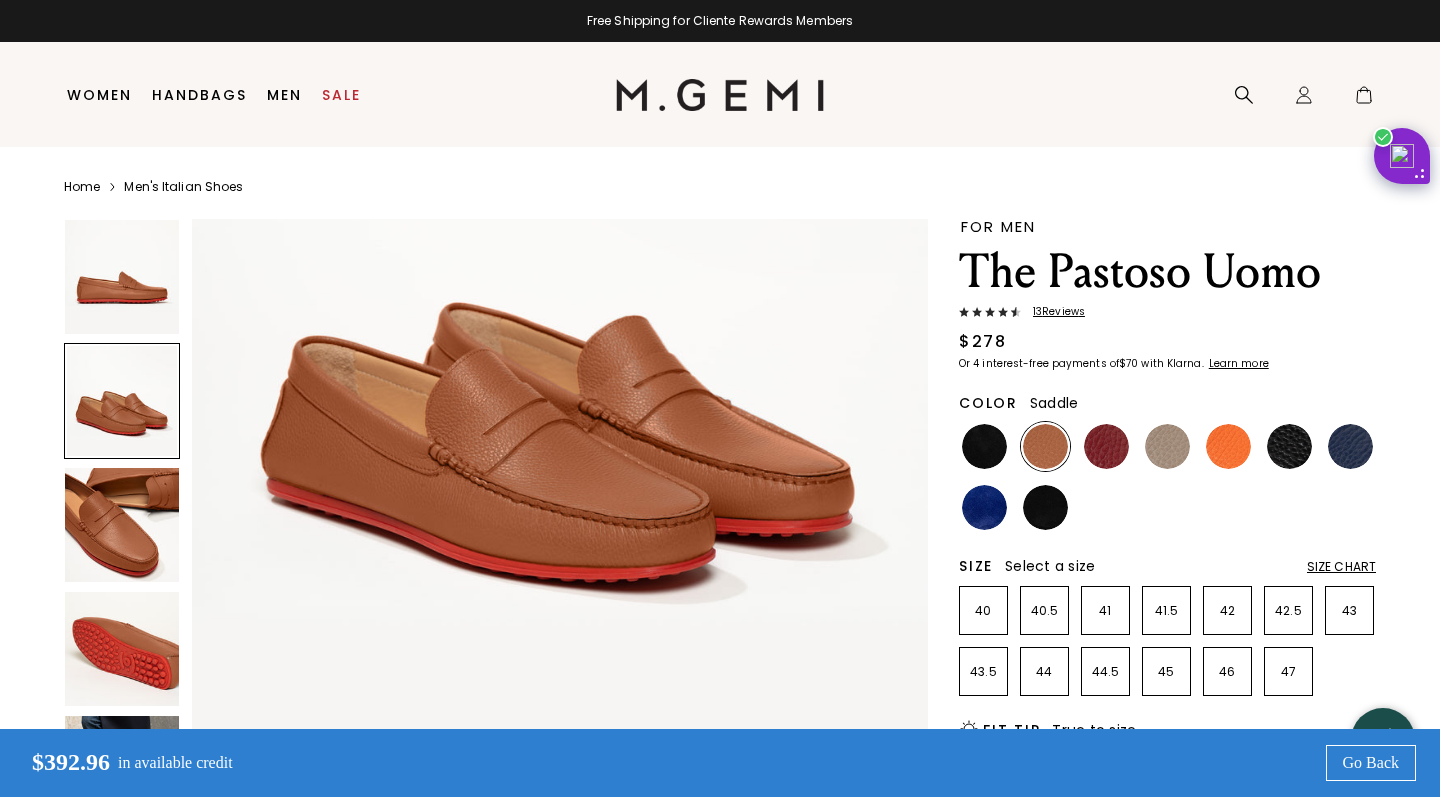 scroll, scrollTop: 982, scrollLeft: 0, axis: vertical 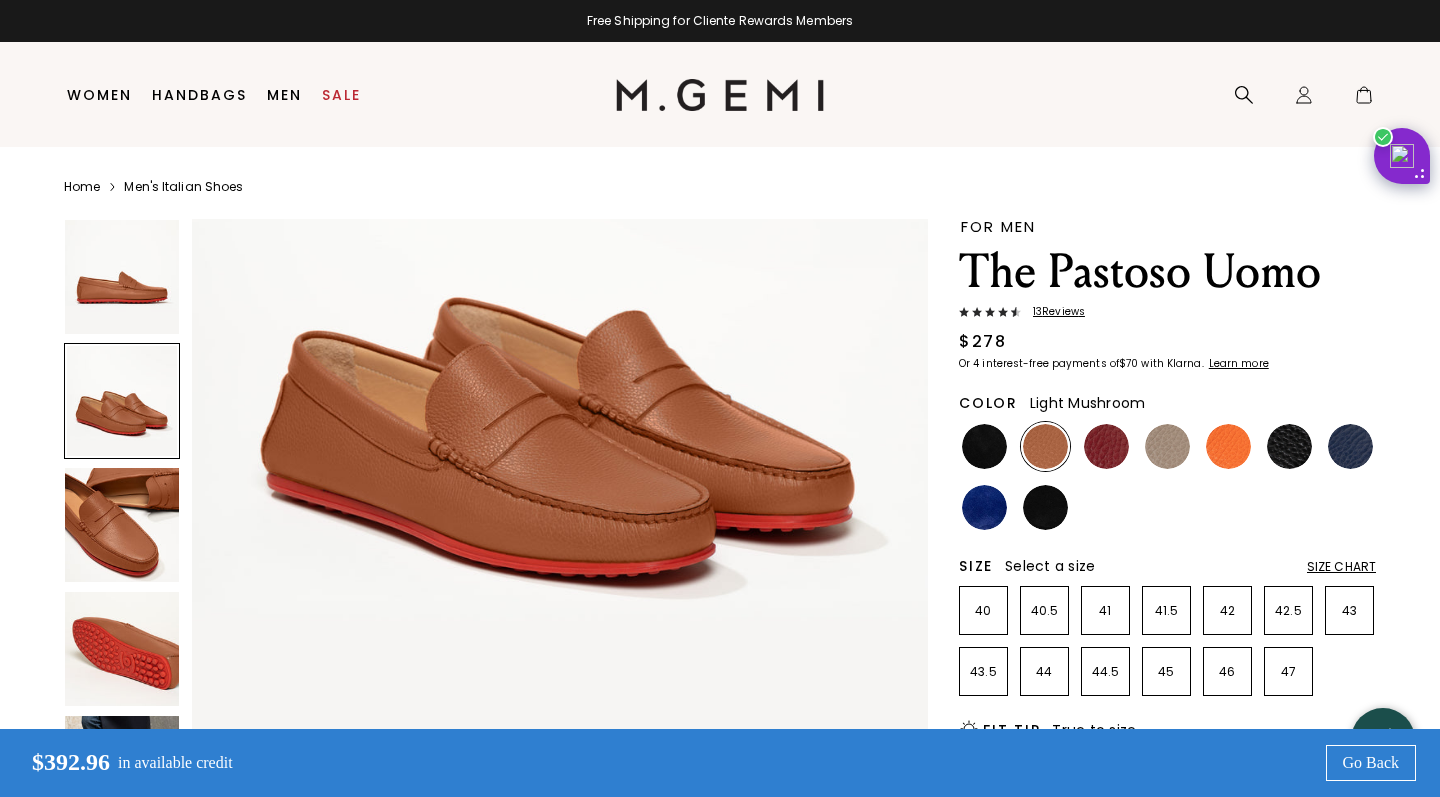 click at bounding box center [1167, 446] 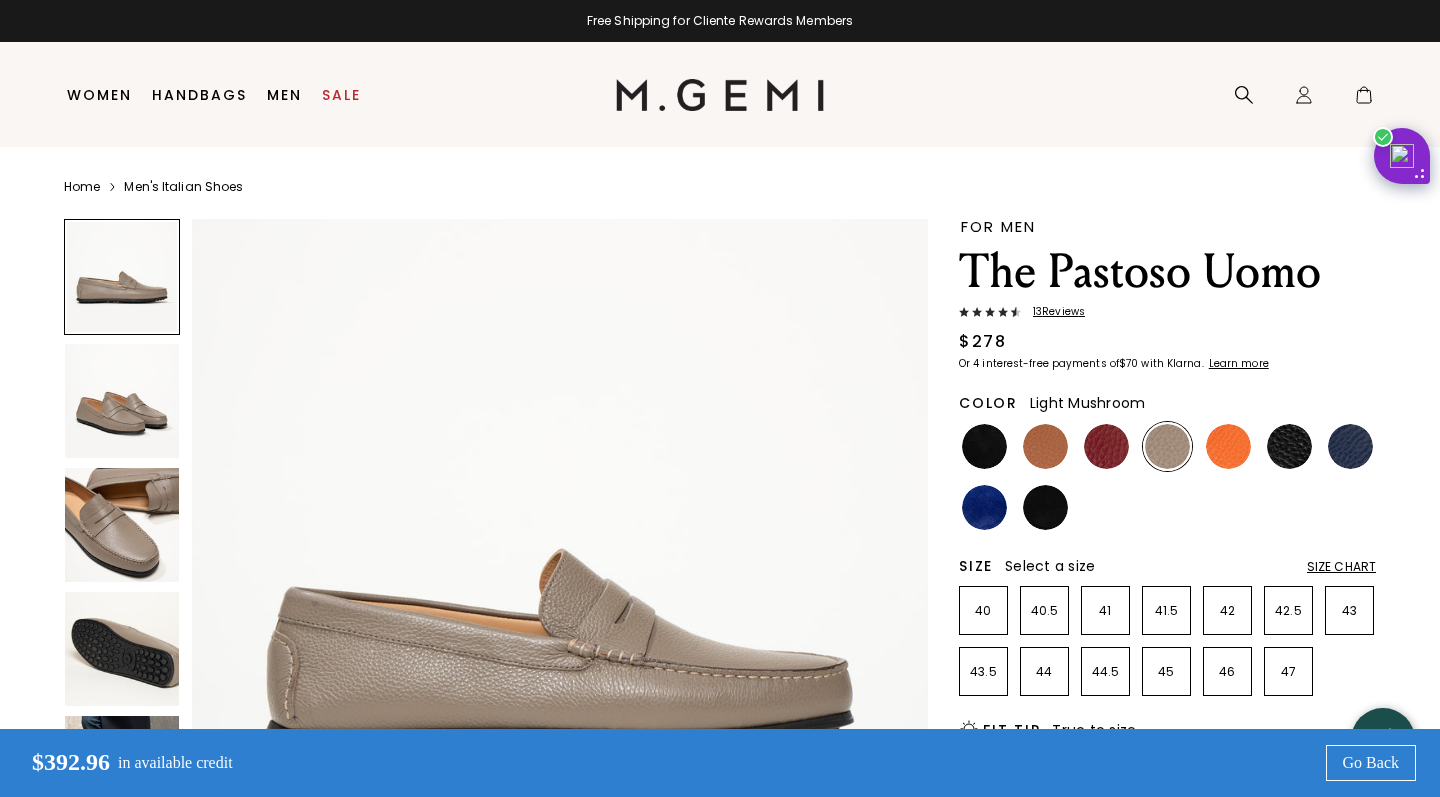 scroll, scrollTop: 0, scrollLeft: 0, axis: both 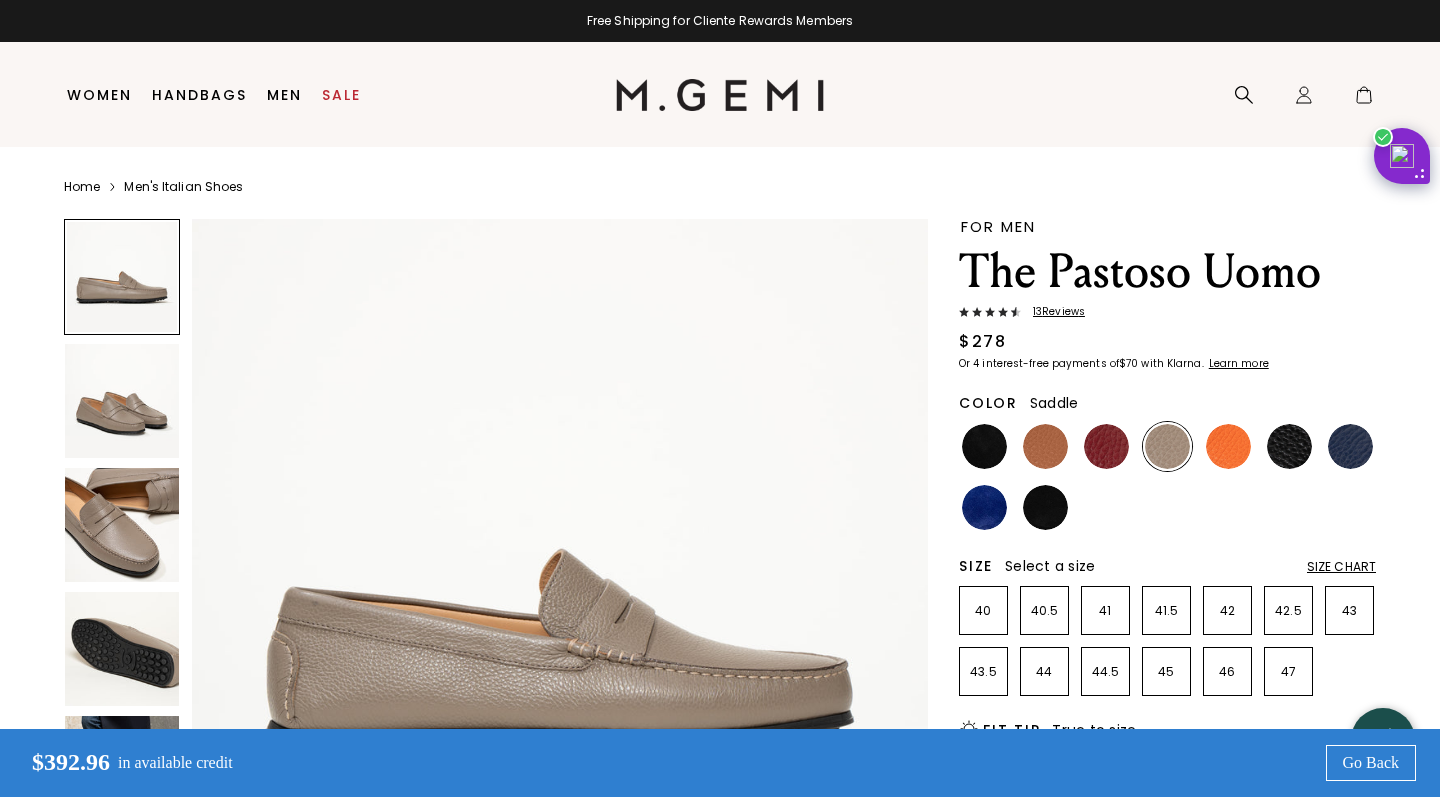click at bounding box center (1045, 446) 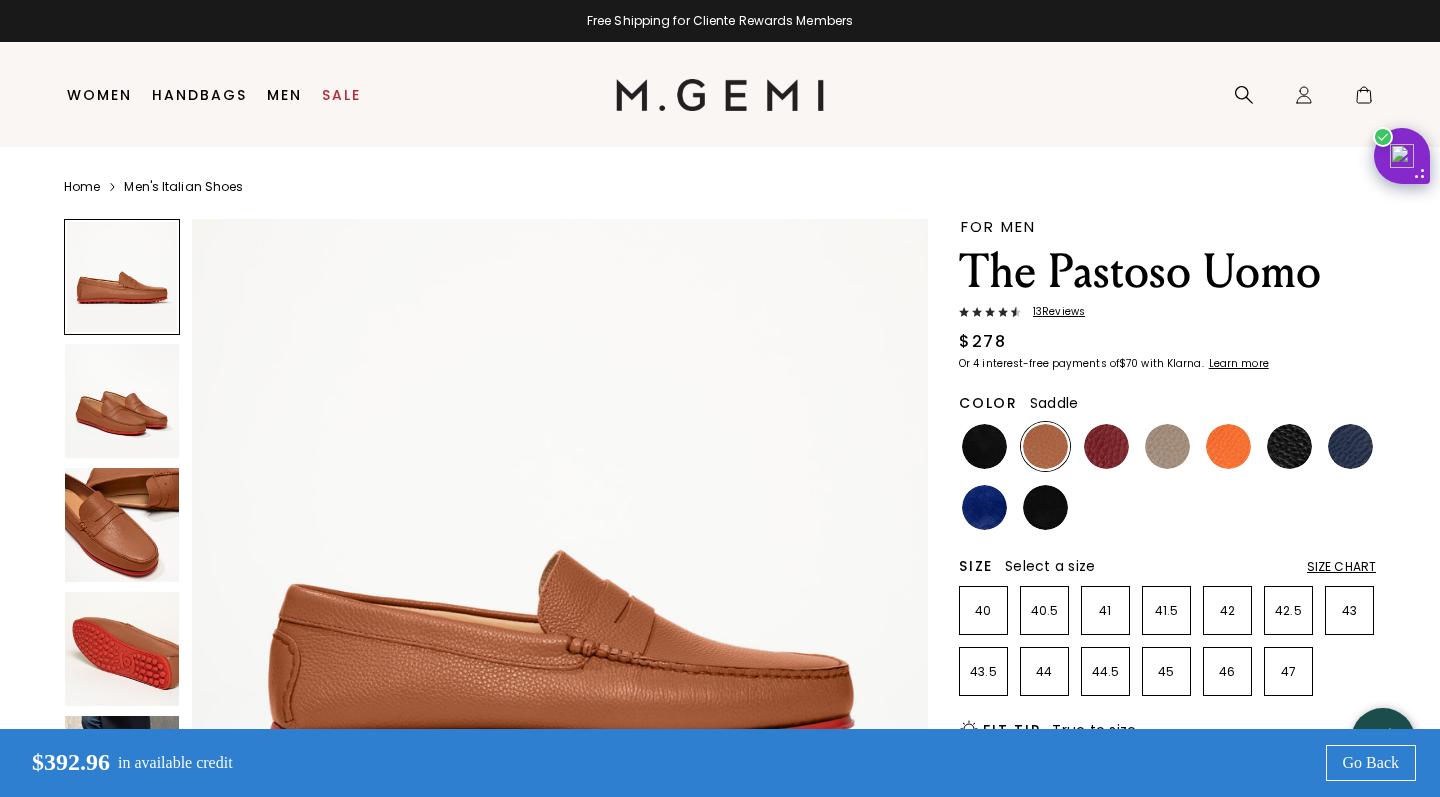 scroll, scrollTop: 143, scrollLeft: 0, axis: vertical 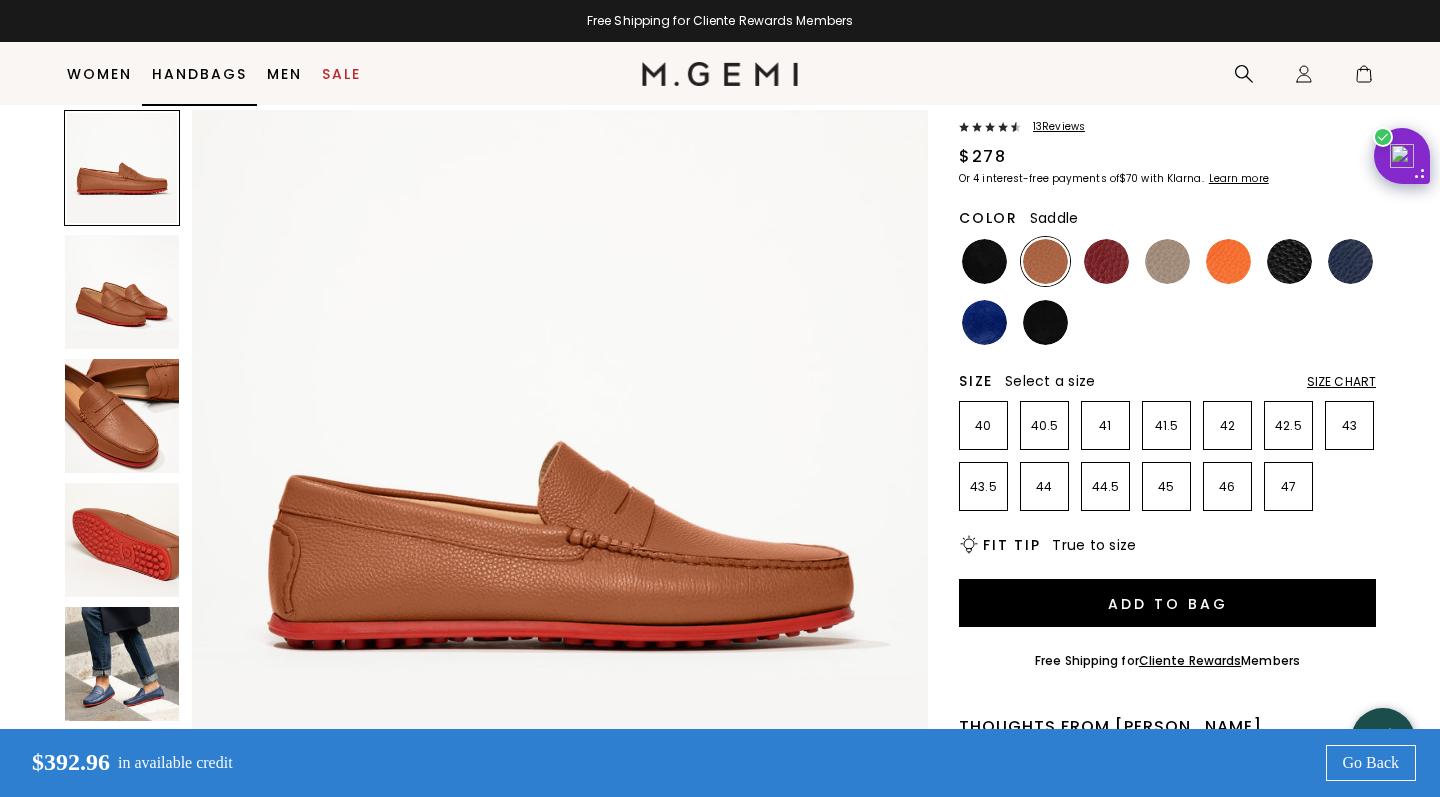 click on "Men
Shop All Shoes
Essentials
Our Artisans
Gift Cards
sneakers
drivers" at bounding box center (284, 74) 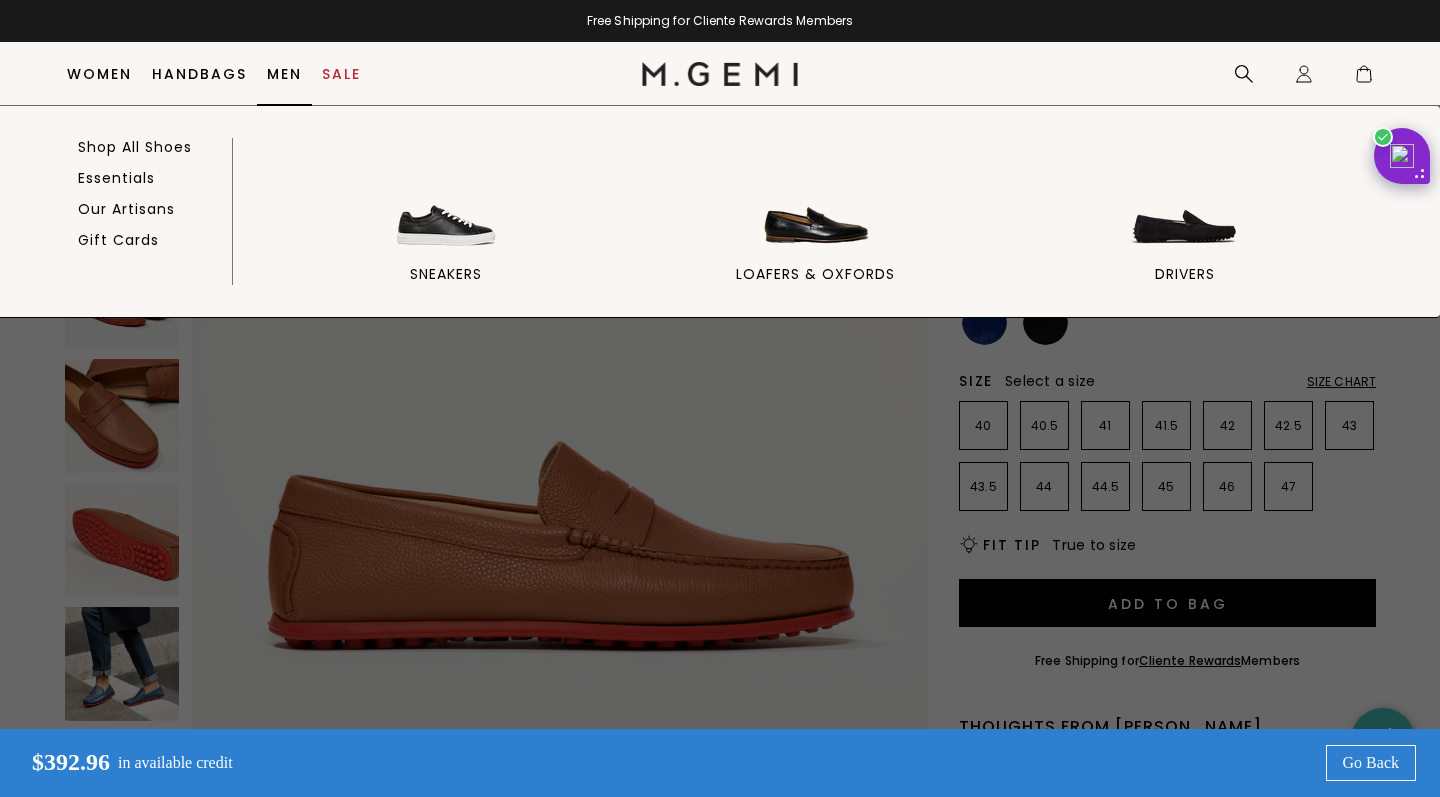 click on "Men" at bounding box center (284, 74) 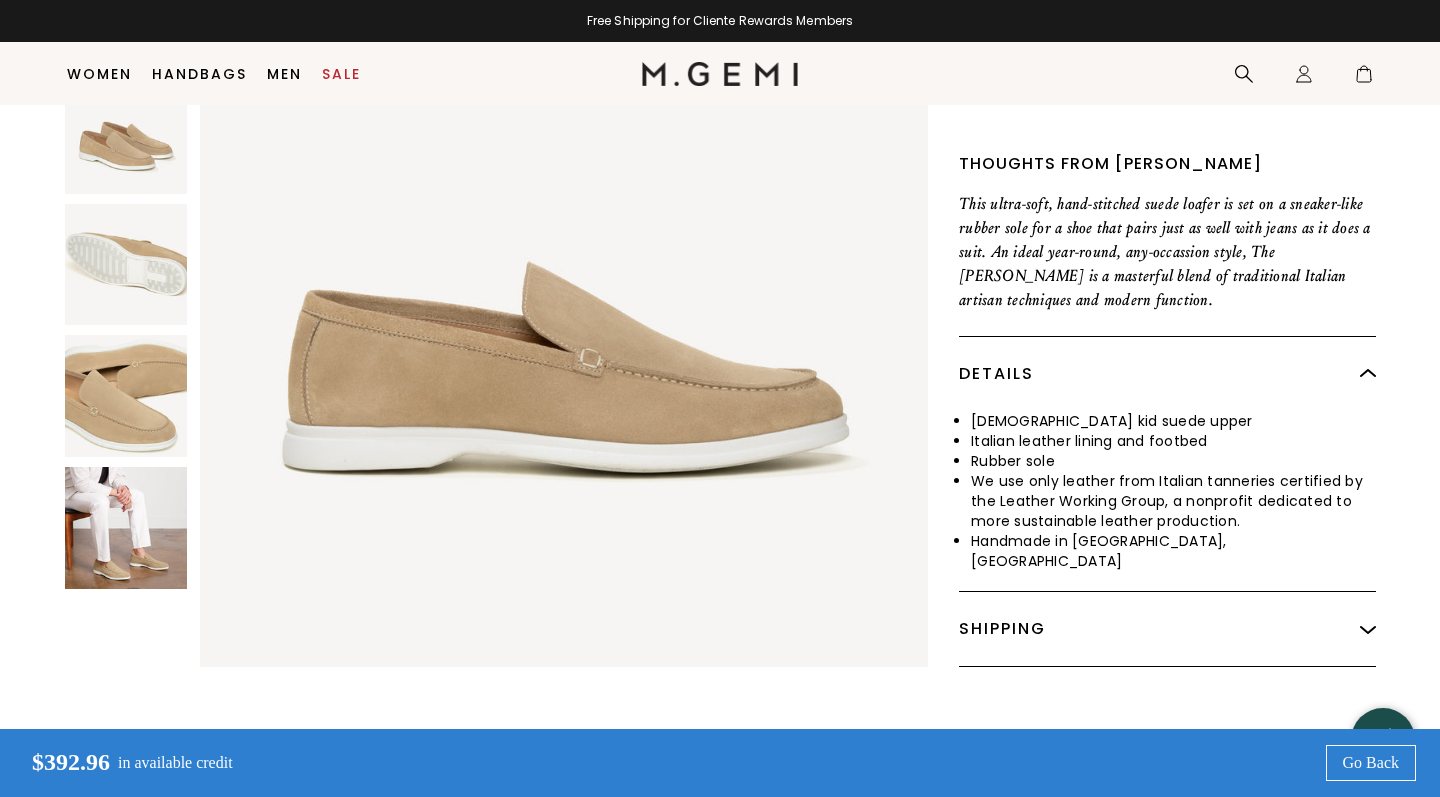 scroll, scrollTop: 620, scrollLeft: 0, axis: vertical 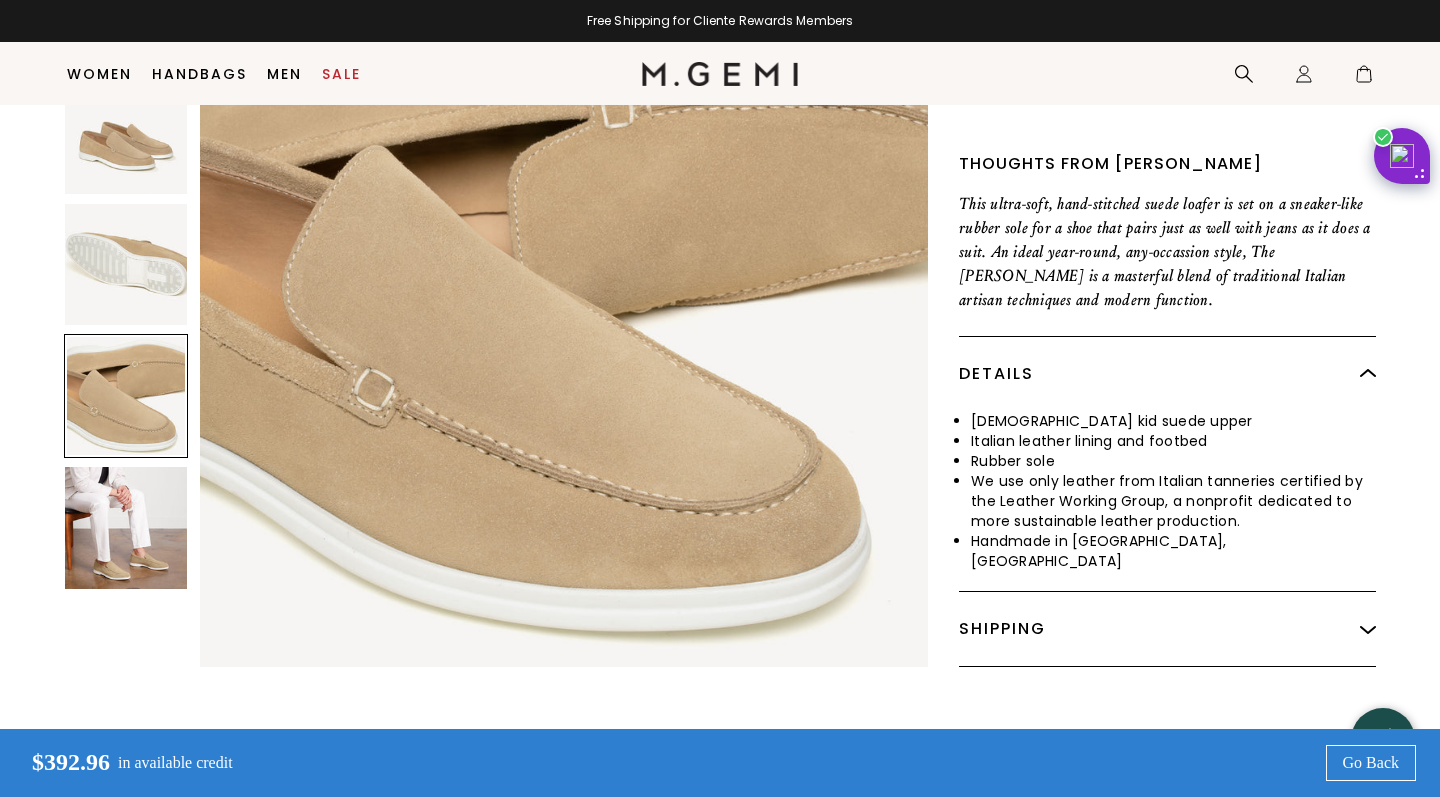 click at bounding box center [126, 528] 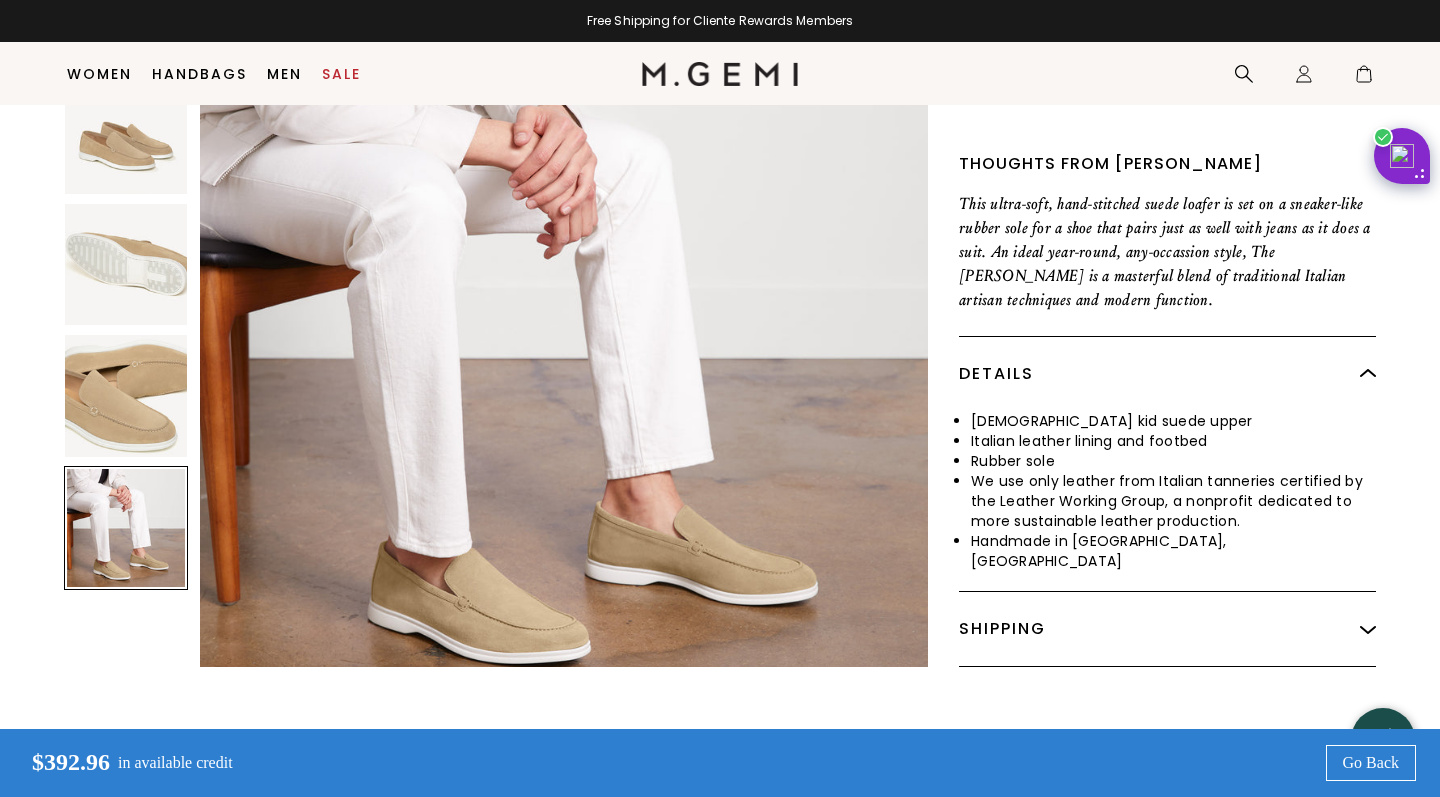 scroll, scrollTop: 2993, scrollLeft: 0, axis: vertical 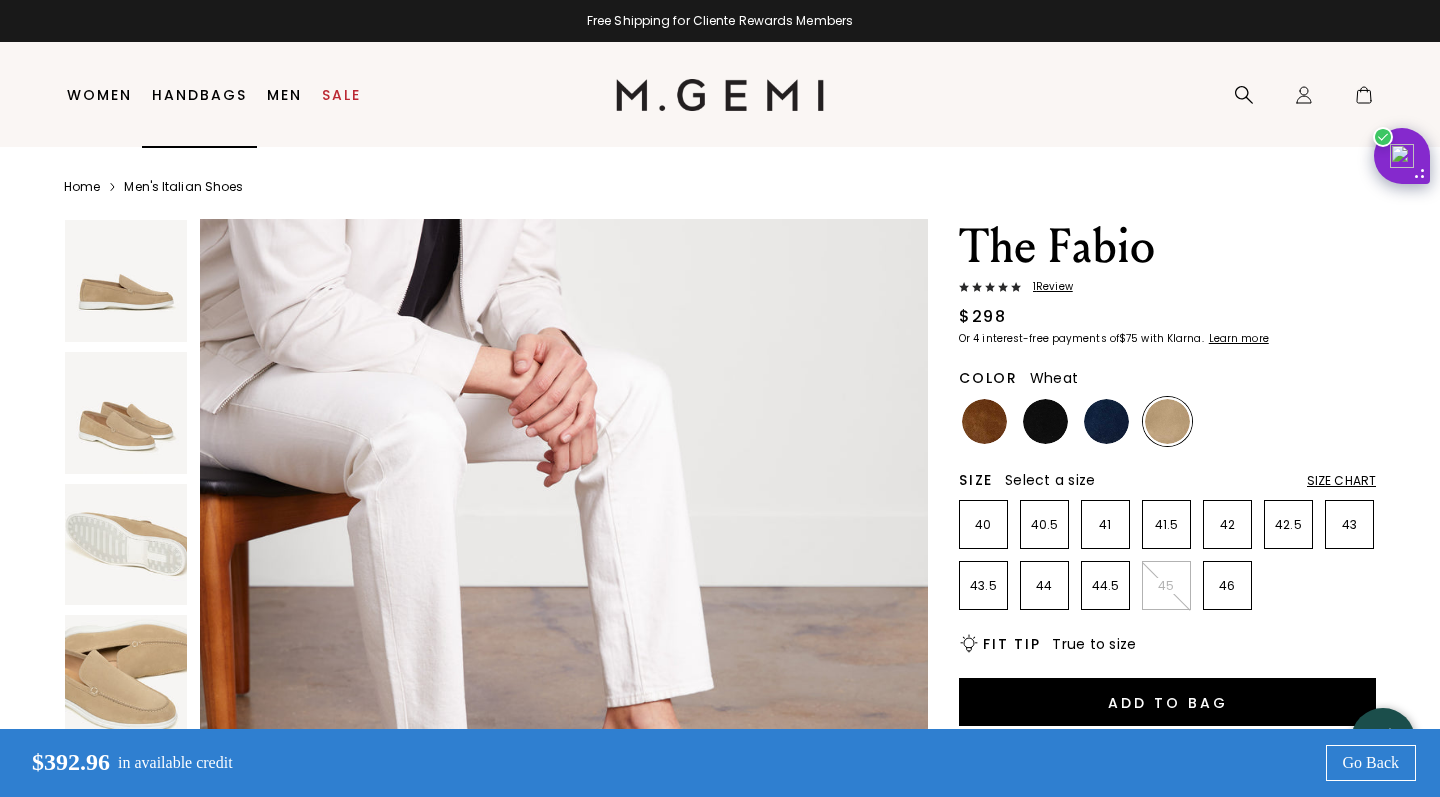 click on "Handbags" at bounding box center (199, 95) 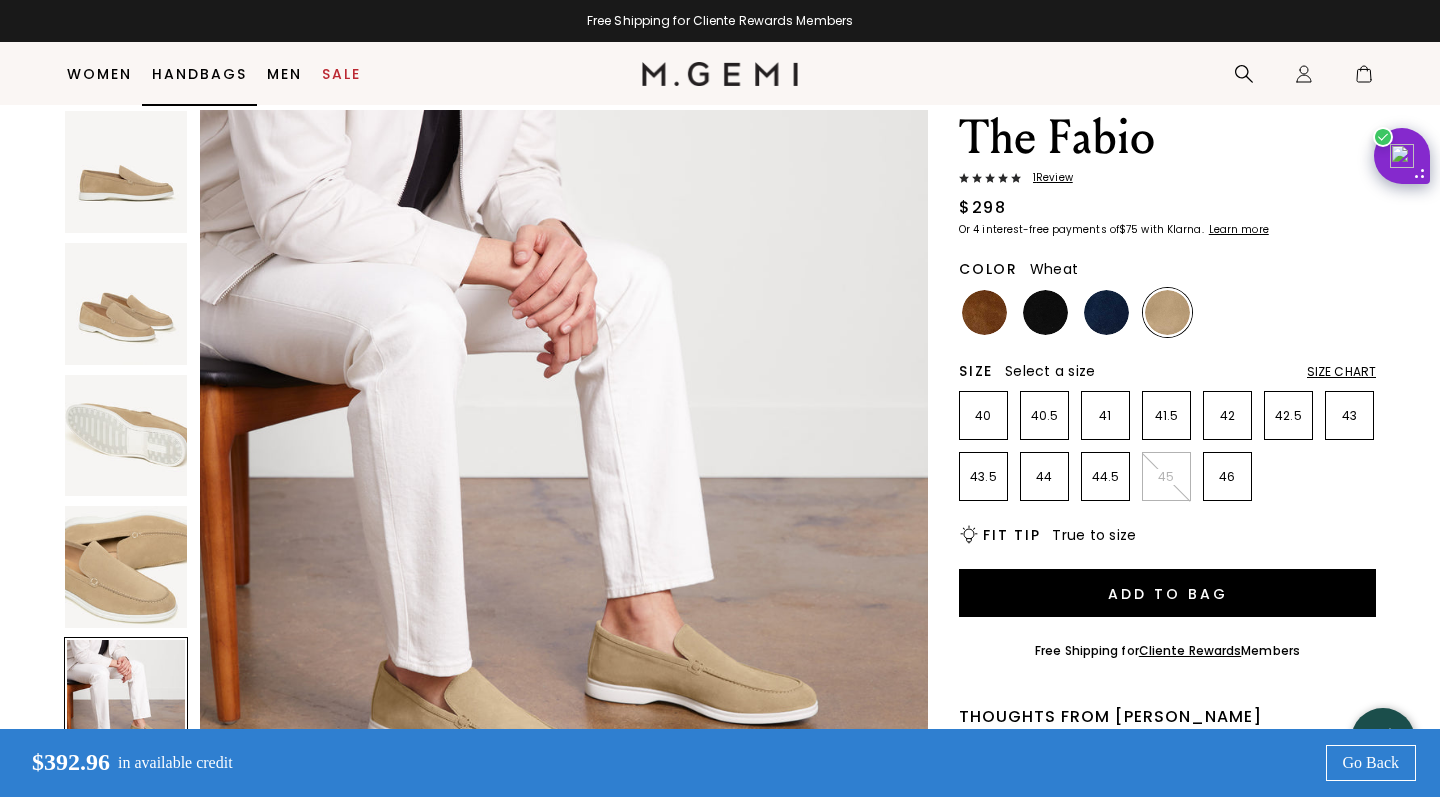 scroll, scrollTop: 157, scrollLeft: 0, axis: vertical 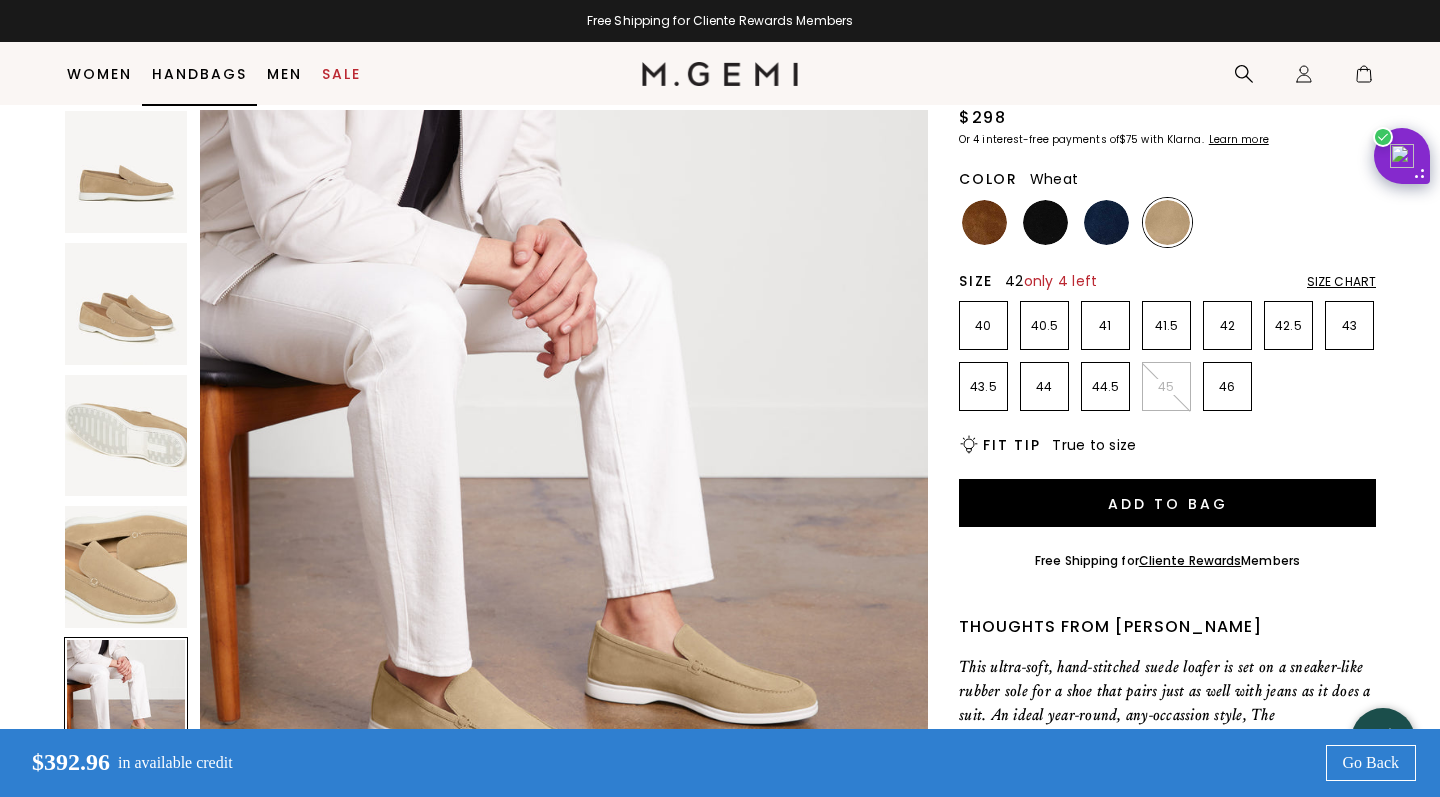 click on "42" at bounding box center (1227, 325) 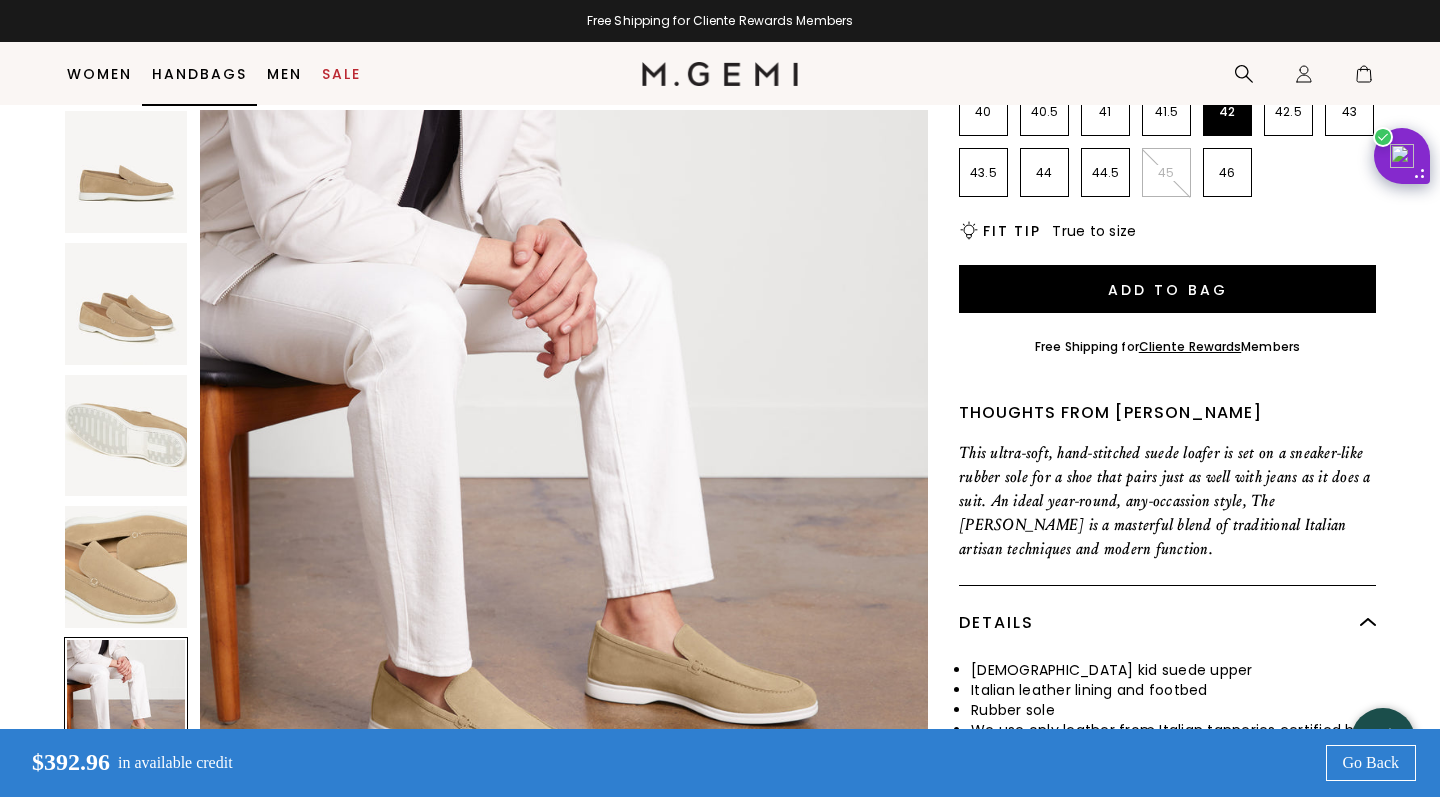 scroll, scrollTop: 471, scrollLeft: 0, axis: vertical 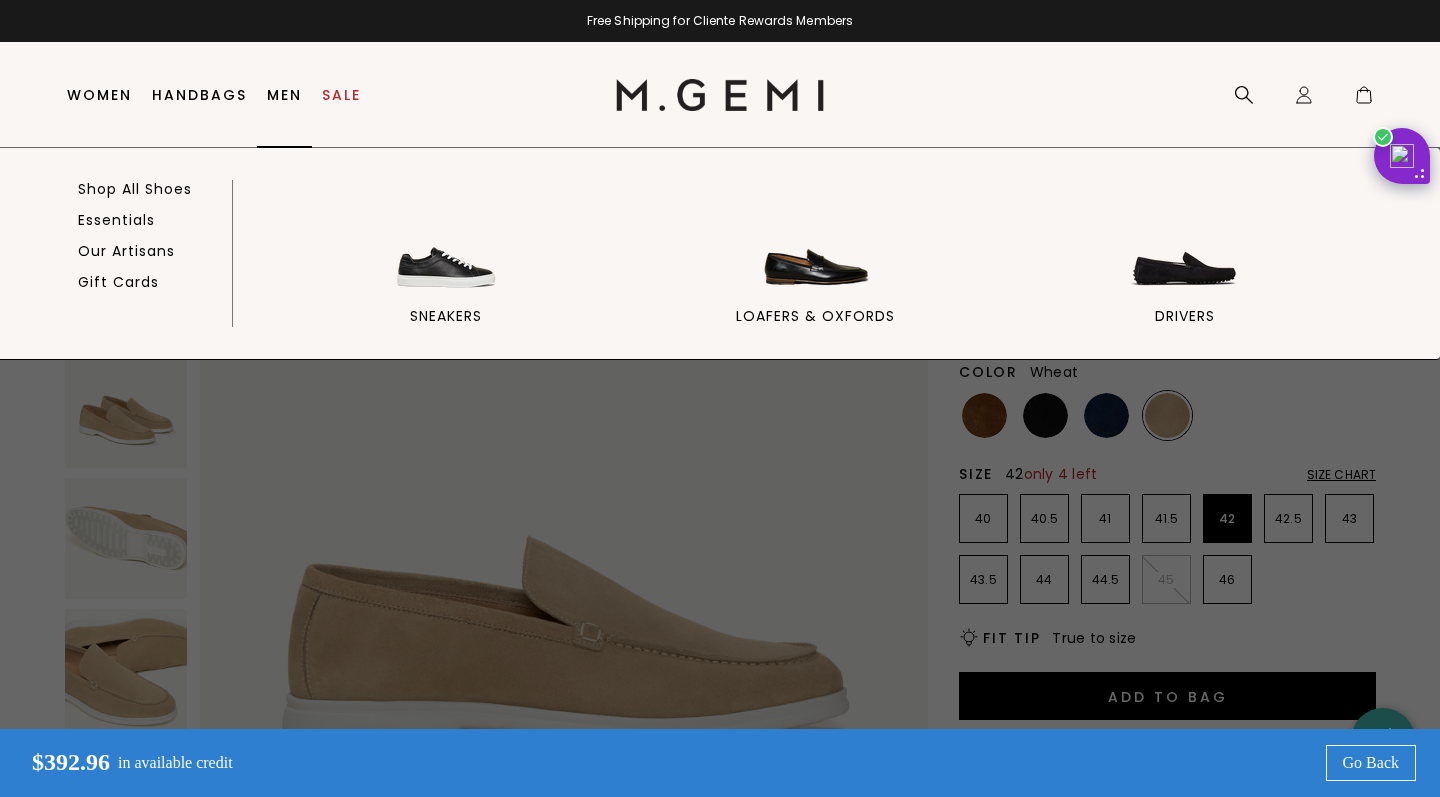 click on "Shop All Shoes
Essentials
Our Artisans
Gift Cards" at bounding box center (135, 269) 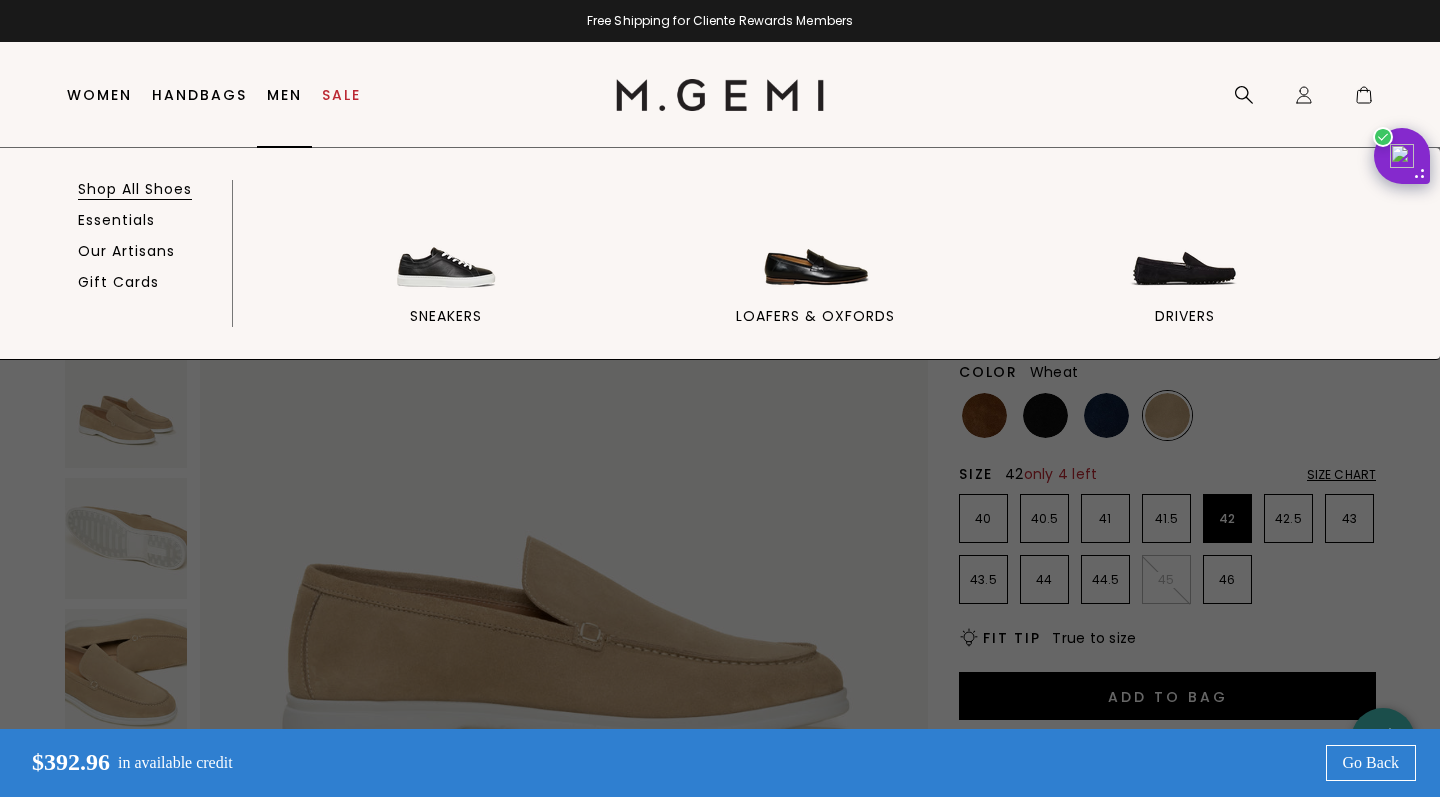 click on "Shop All Shoes" at bounding box center (135, 189) 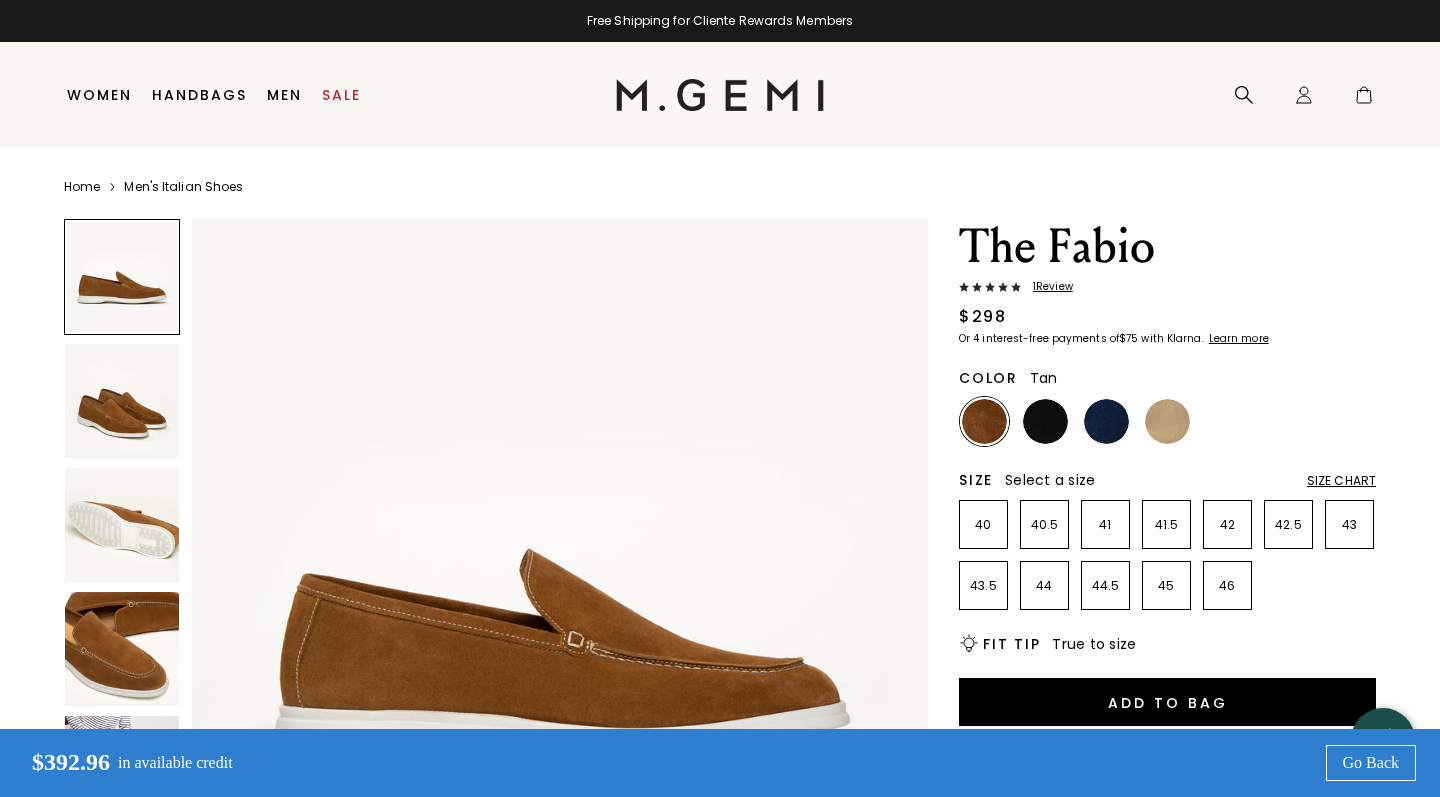scroll, scrollTop: 0, scrollLeft: 0, axis: both 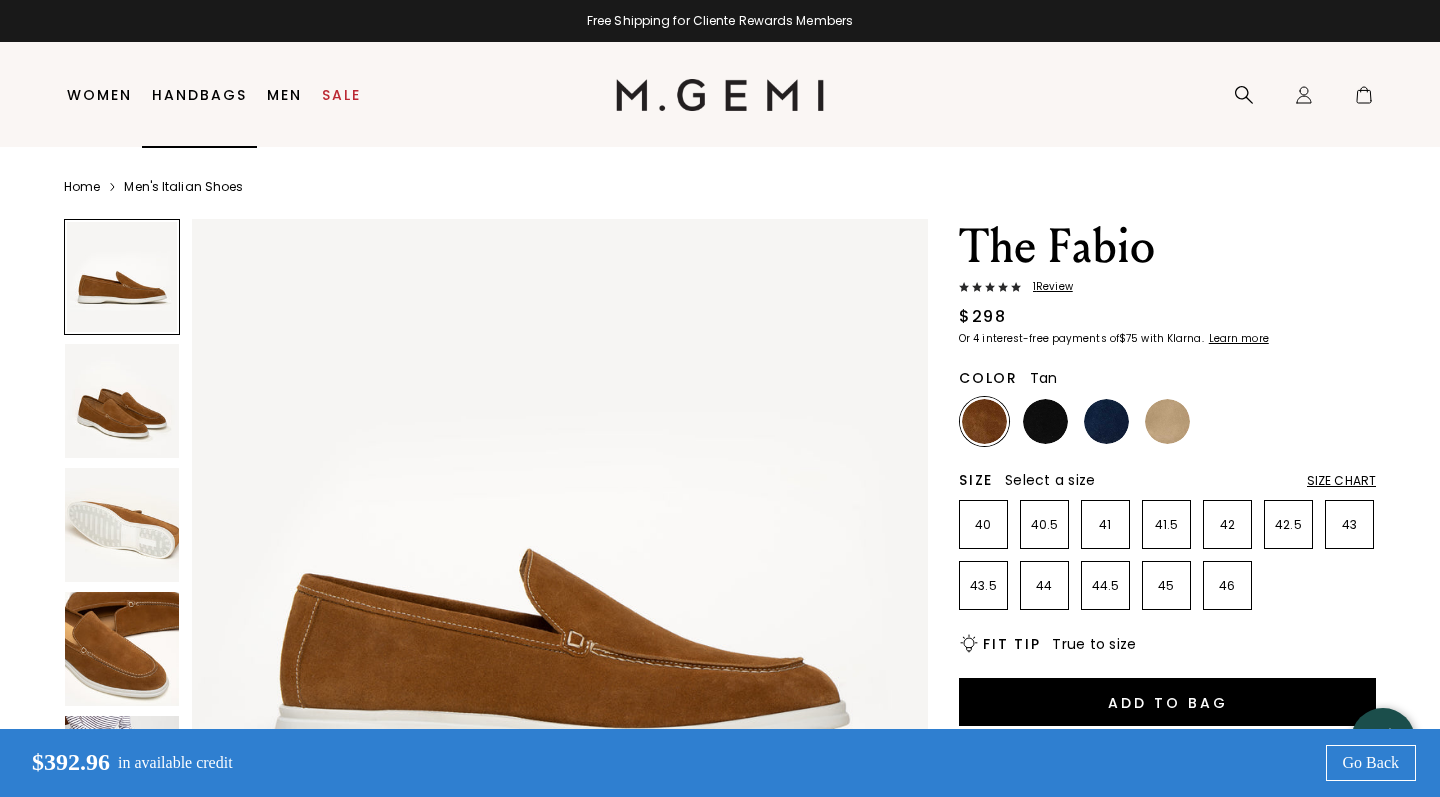 click on "Handbags" at bounding box center (199, 95) 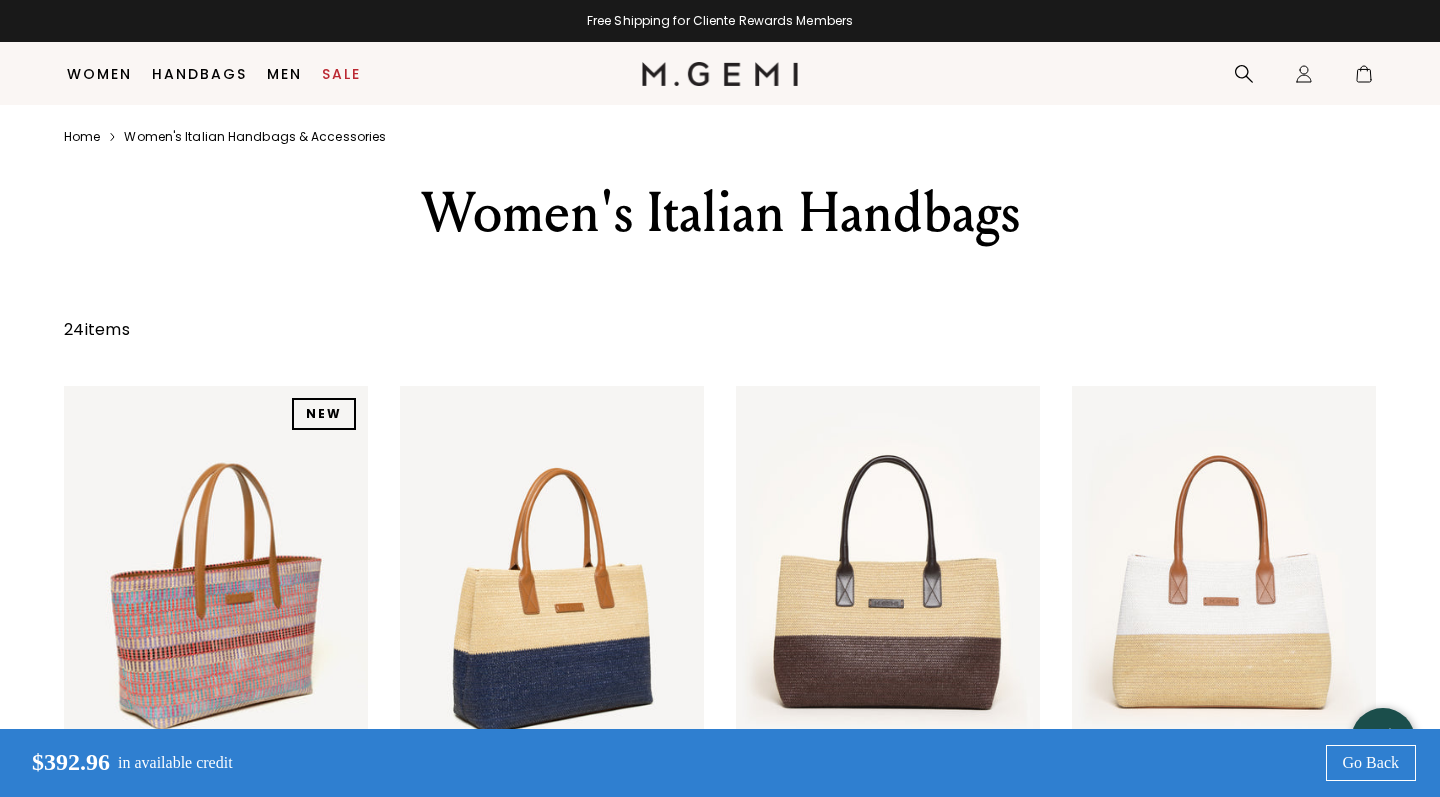 click at bounding box center (678, 589) 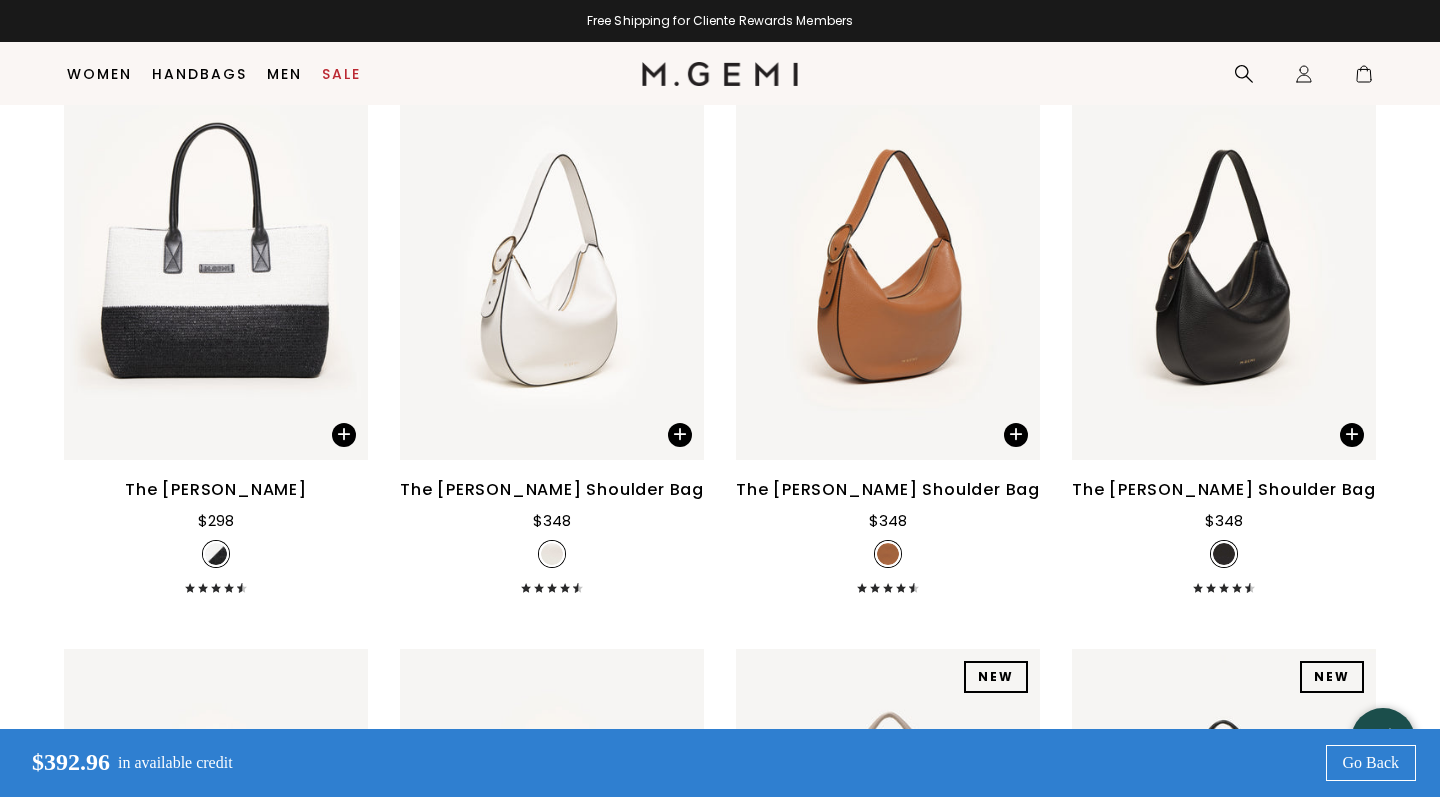 scroll, scrollTop: 1820, scrollLeft: 0, axis: vertical 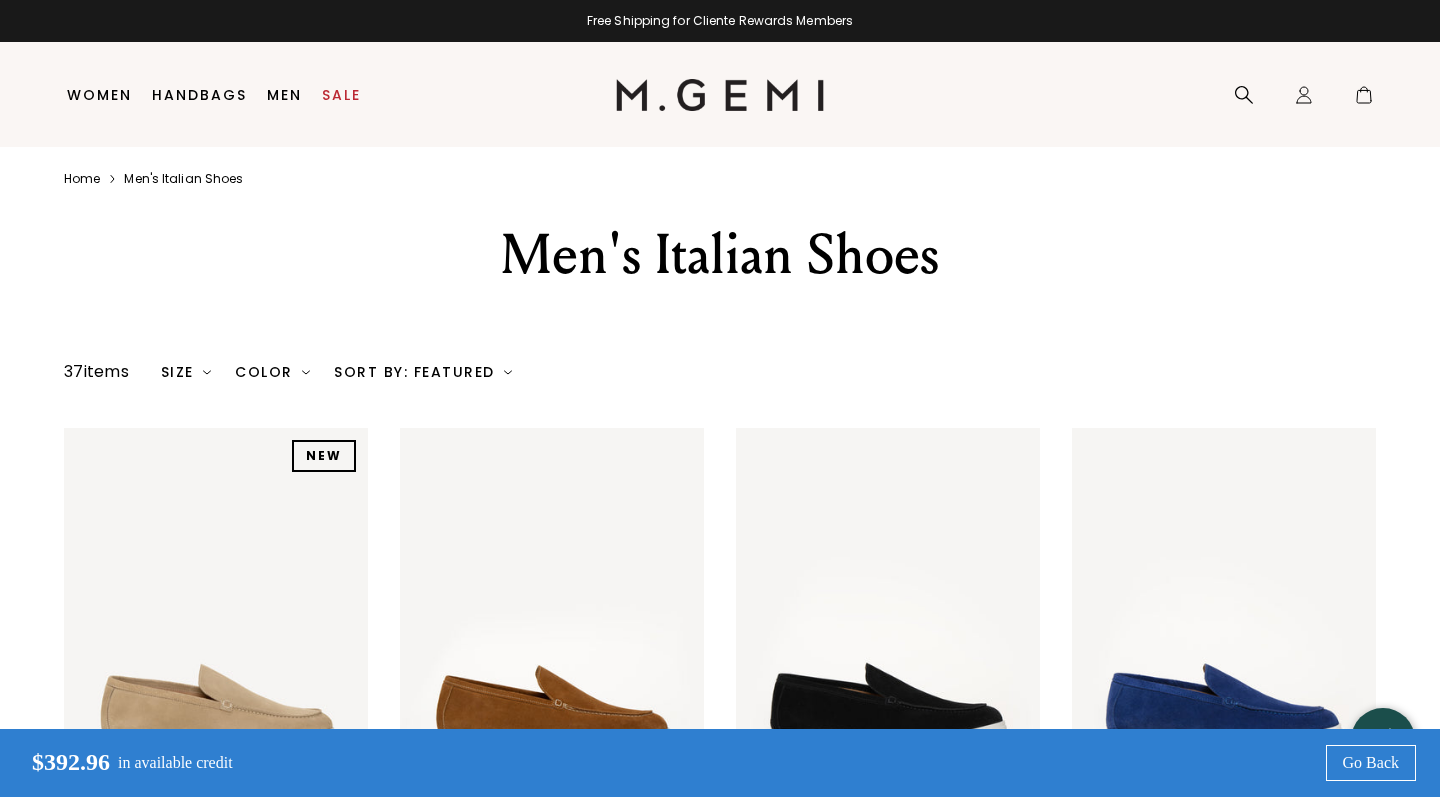 click on "Sort By: Featured" at bounding box center (423, 372) 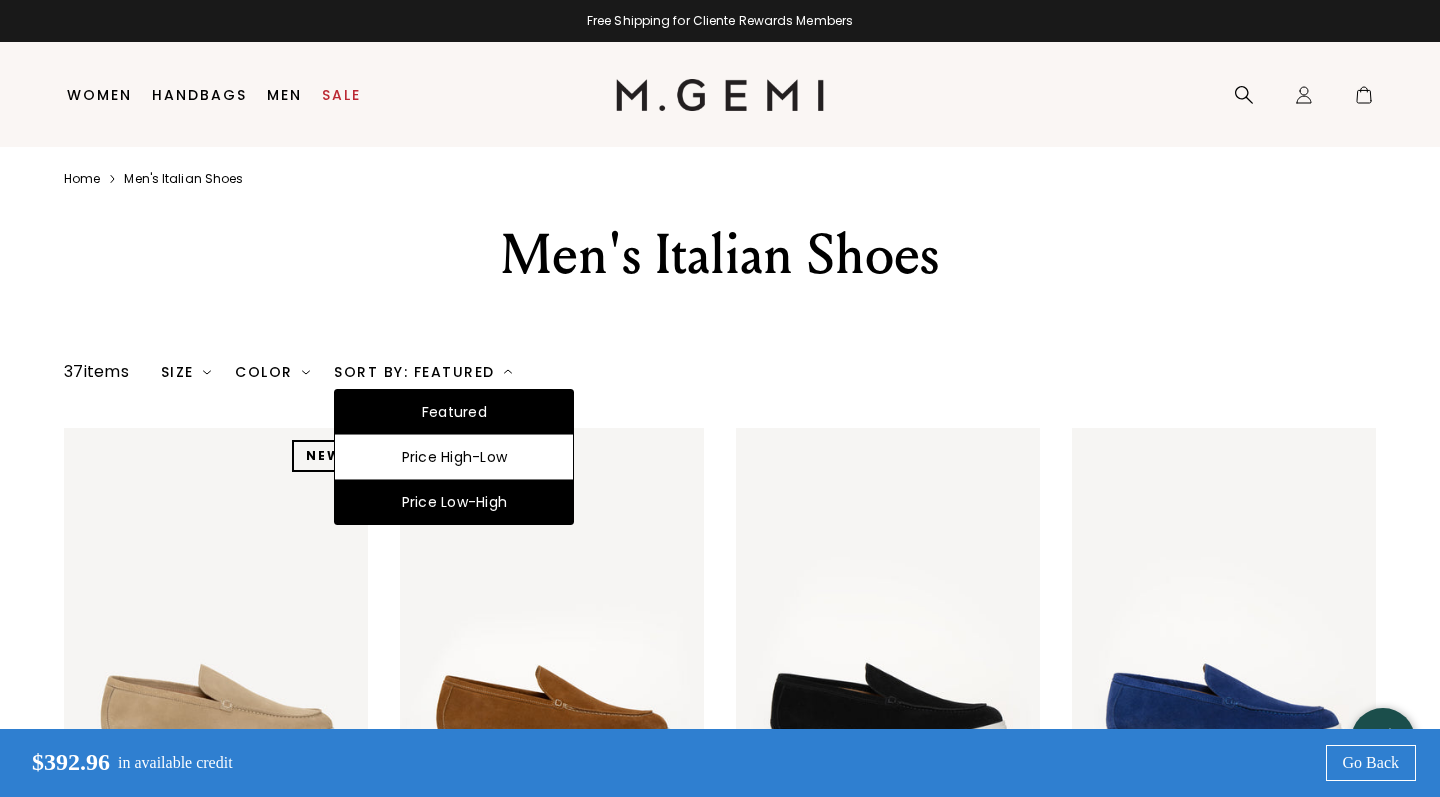 click on "Price Low-High" at bounding box center (454, 502) 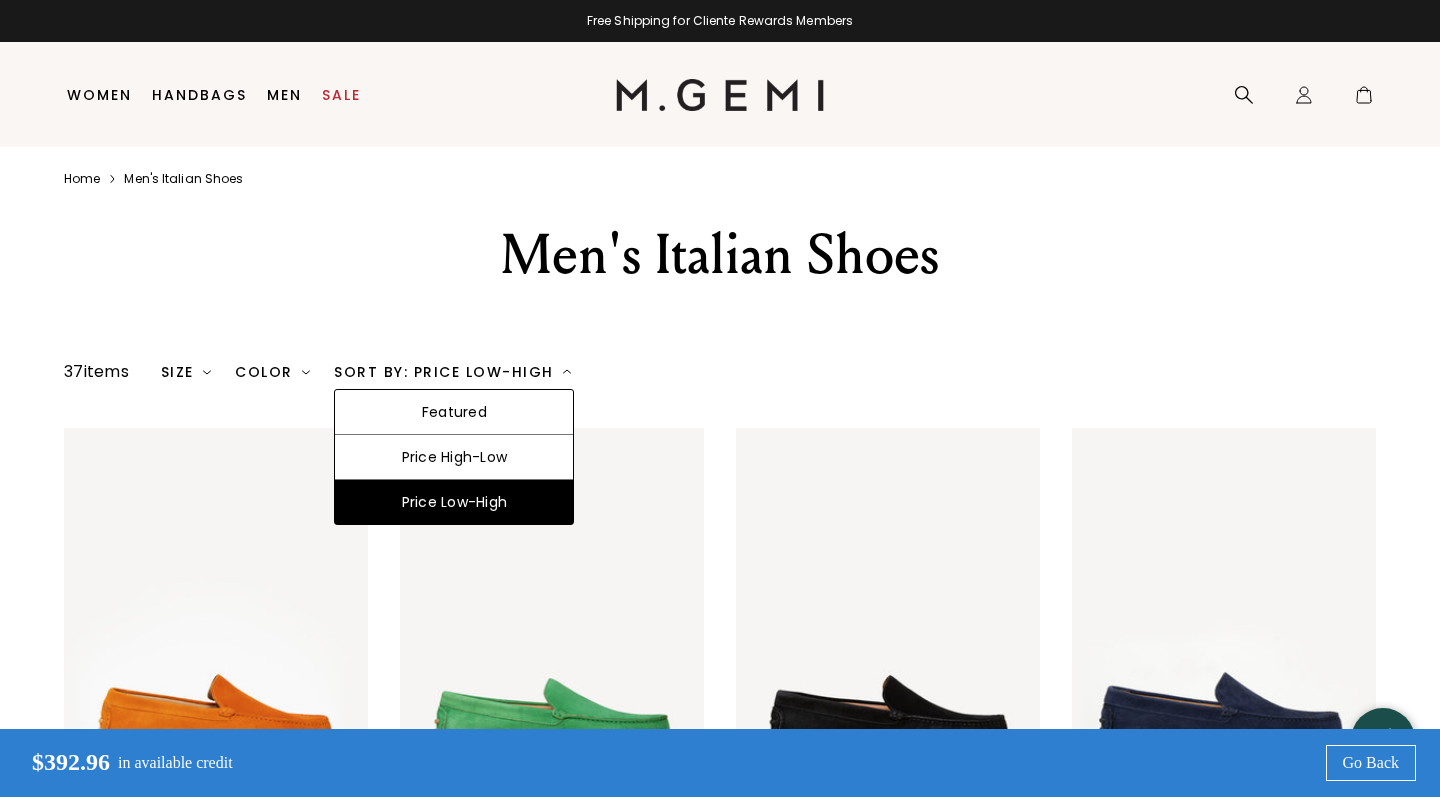 scroll, scrollTop: 0, scrollLeft: 0, axis: both 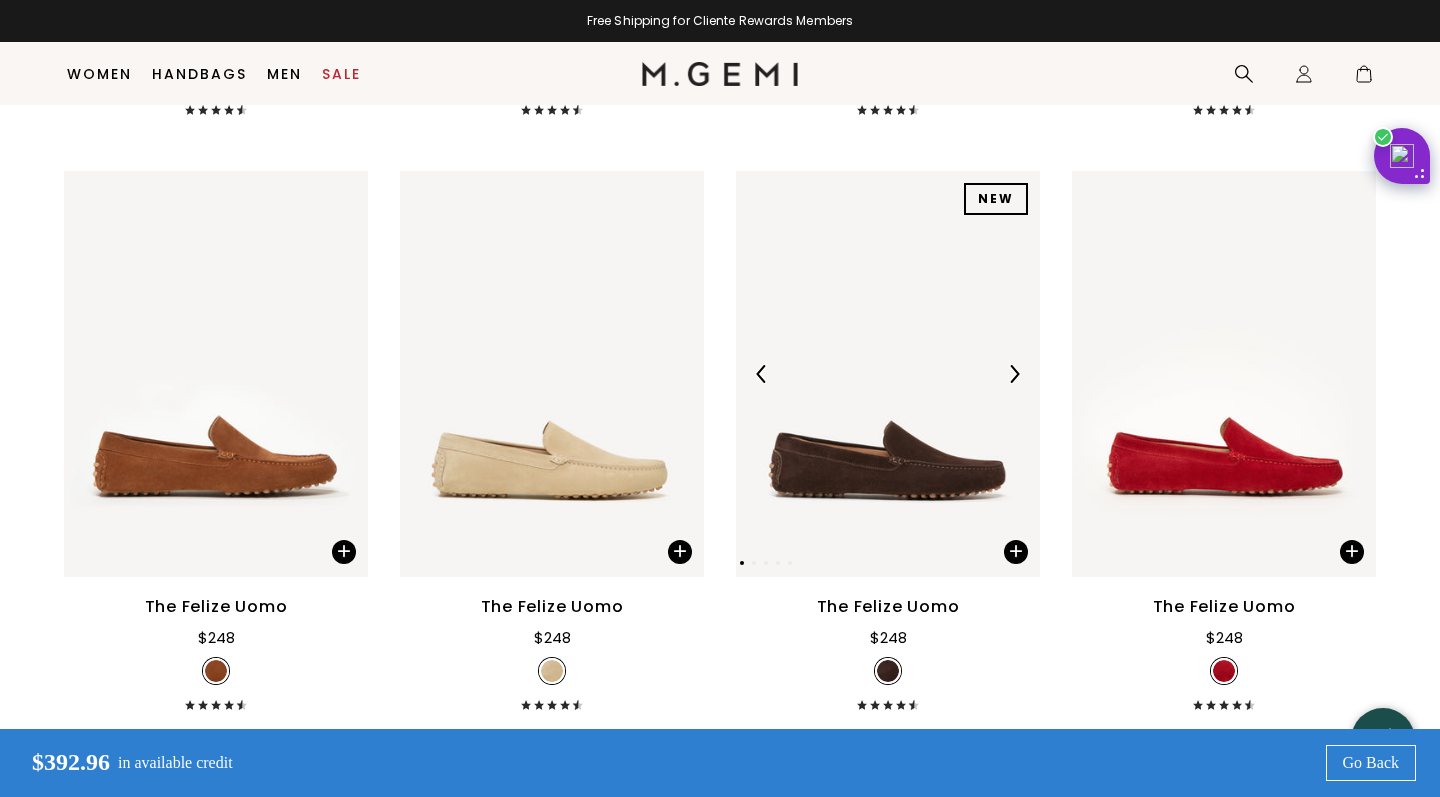 click at bounding box center [1014, 374] 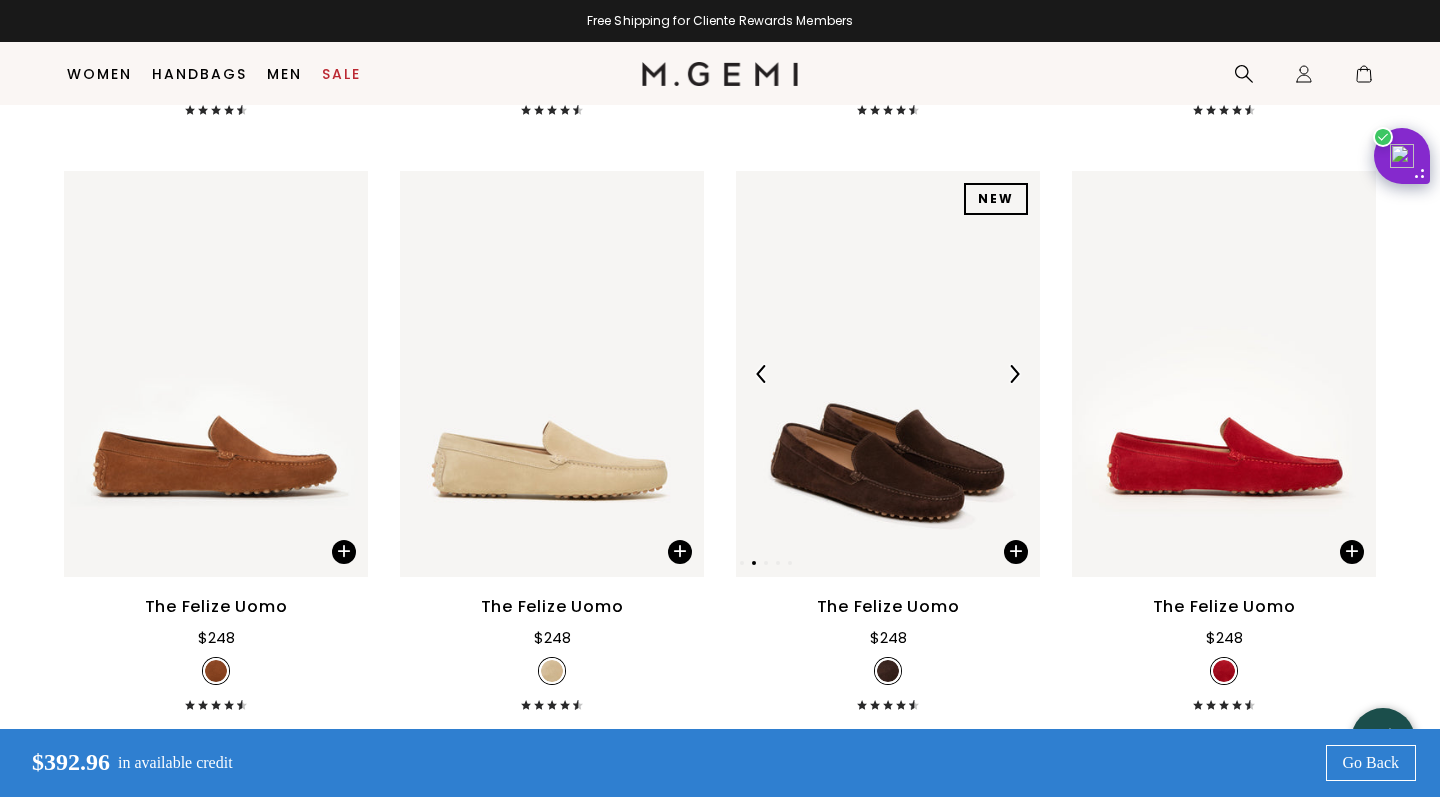 click at bounding box center [1014, 374] 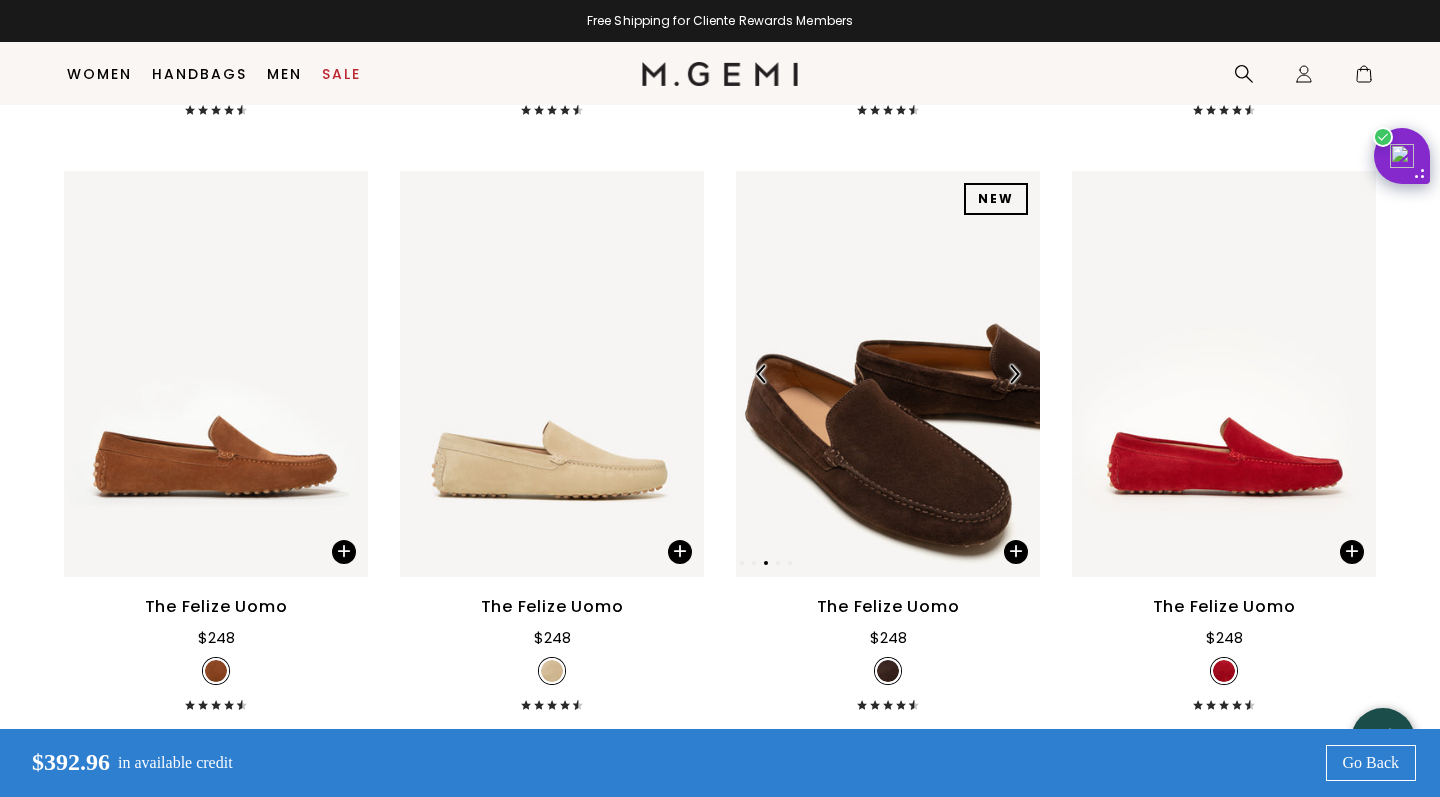 click at bounding box center [1014, 374] 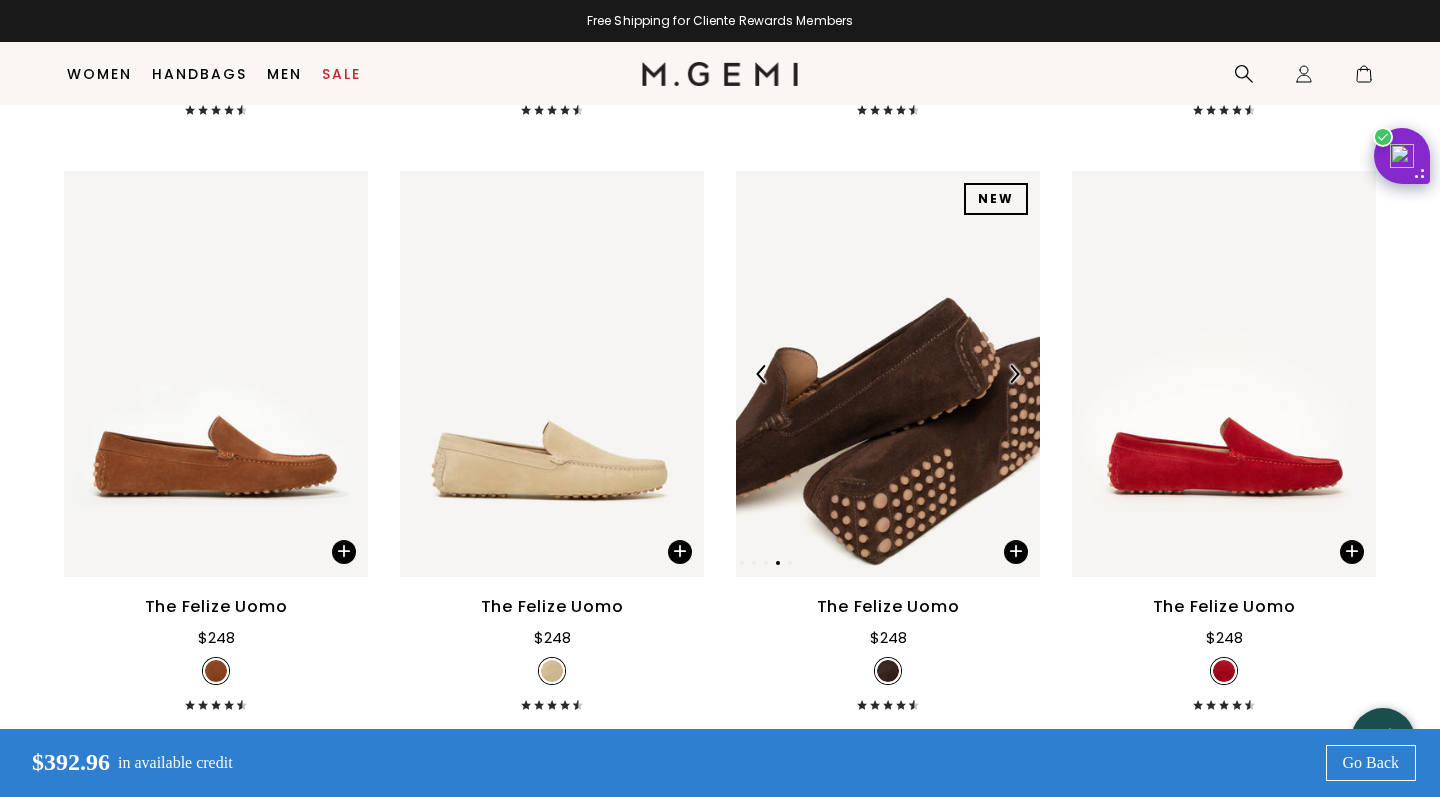 click at bounding box center (1014, 374) 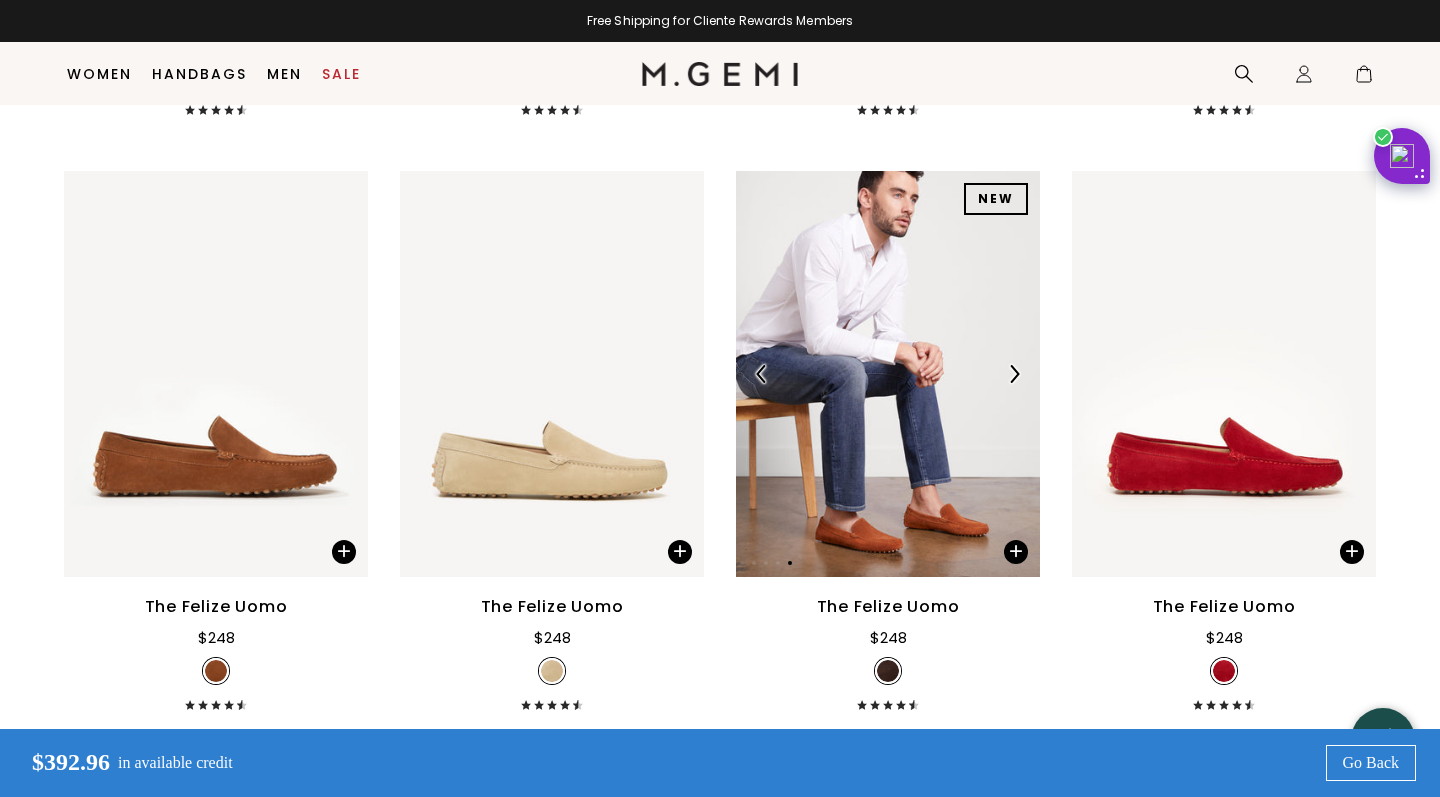 click at bounding box center [1014, 374] 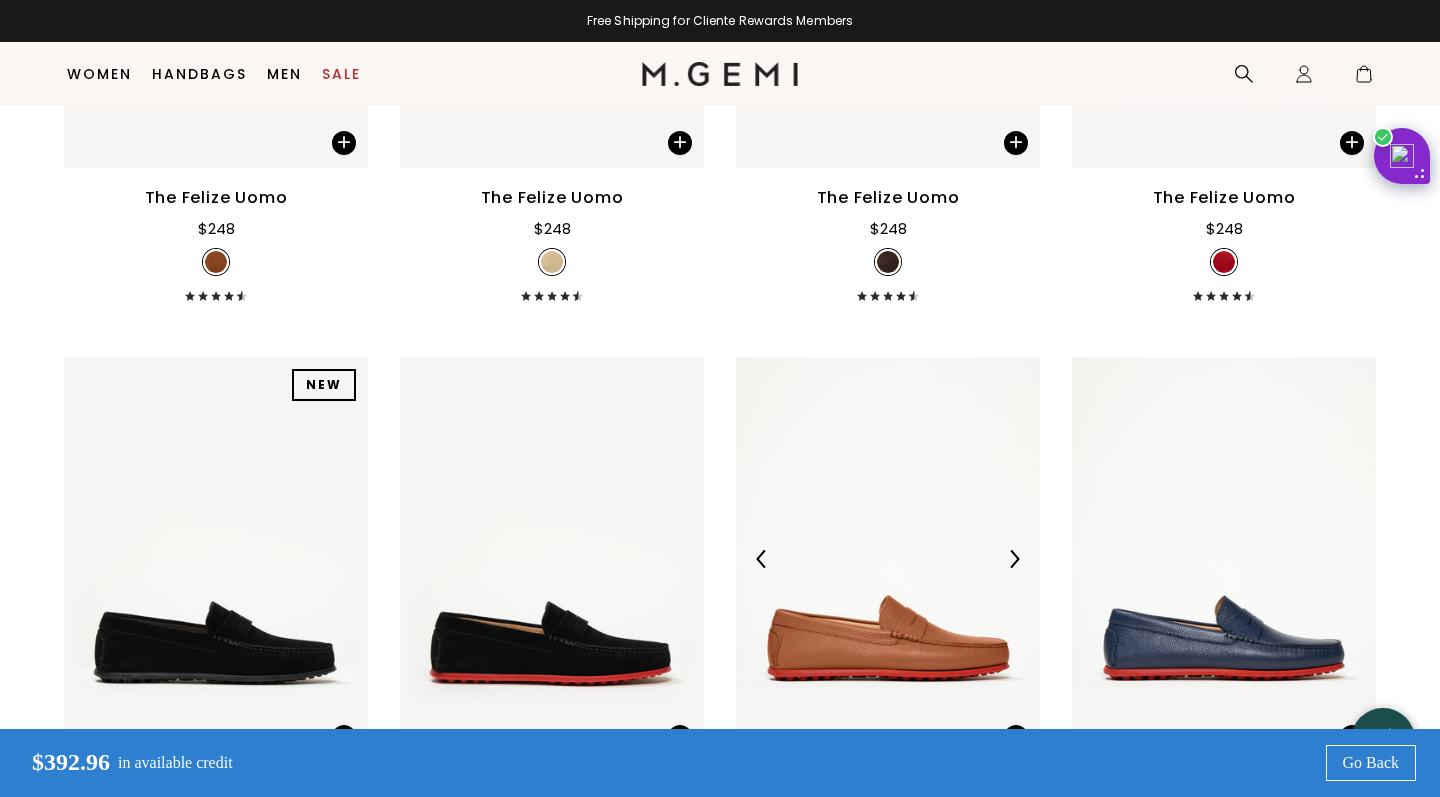 scroll, scrollTop: 1328, scrollLeft: 0, axis: vertical 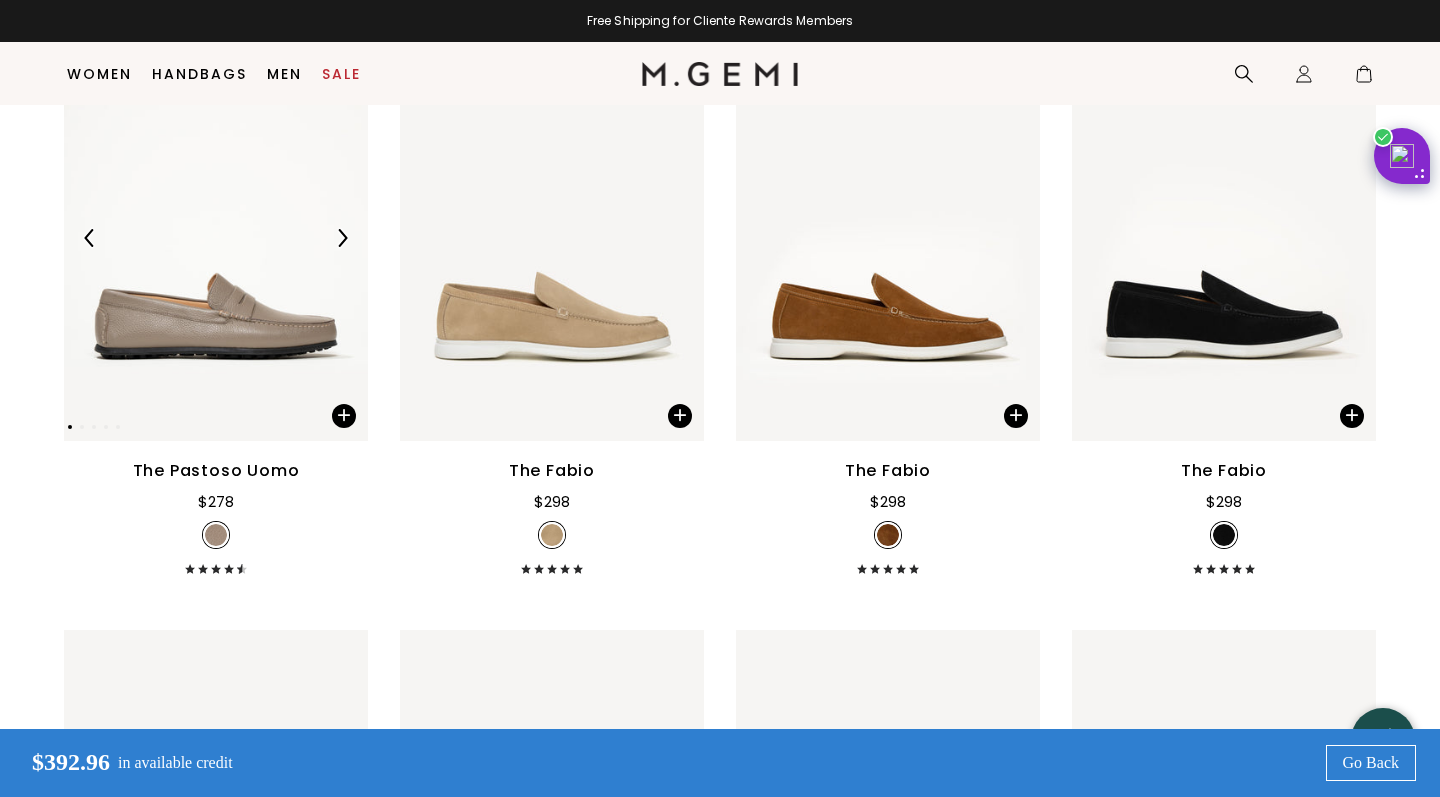click at bounding box center (342, 238) 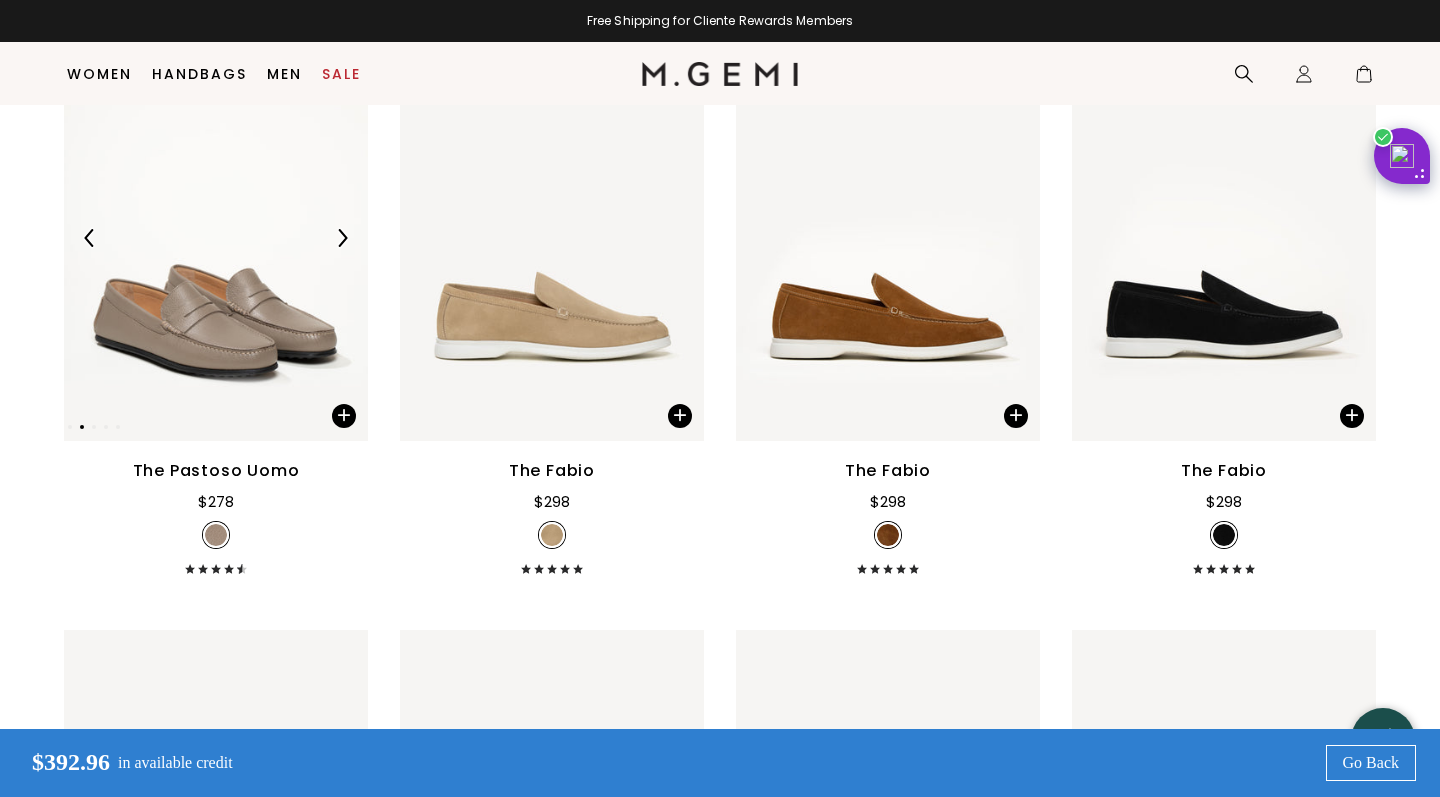 click at bounding box center [342, 238] 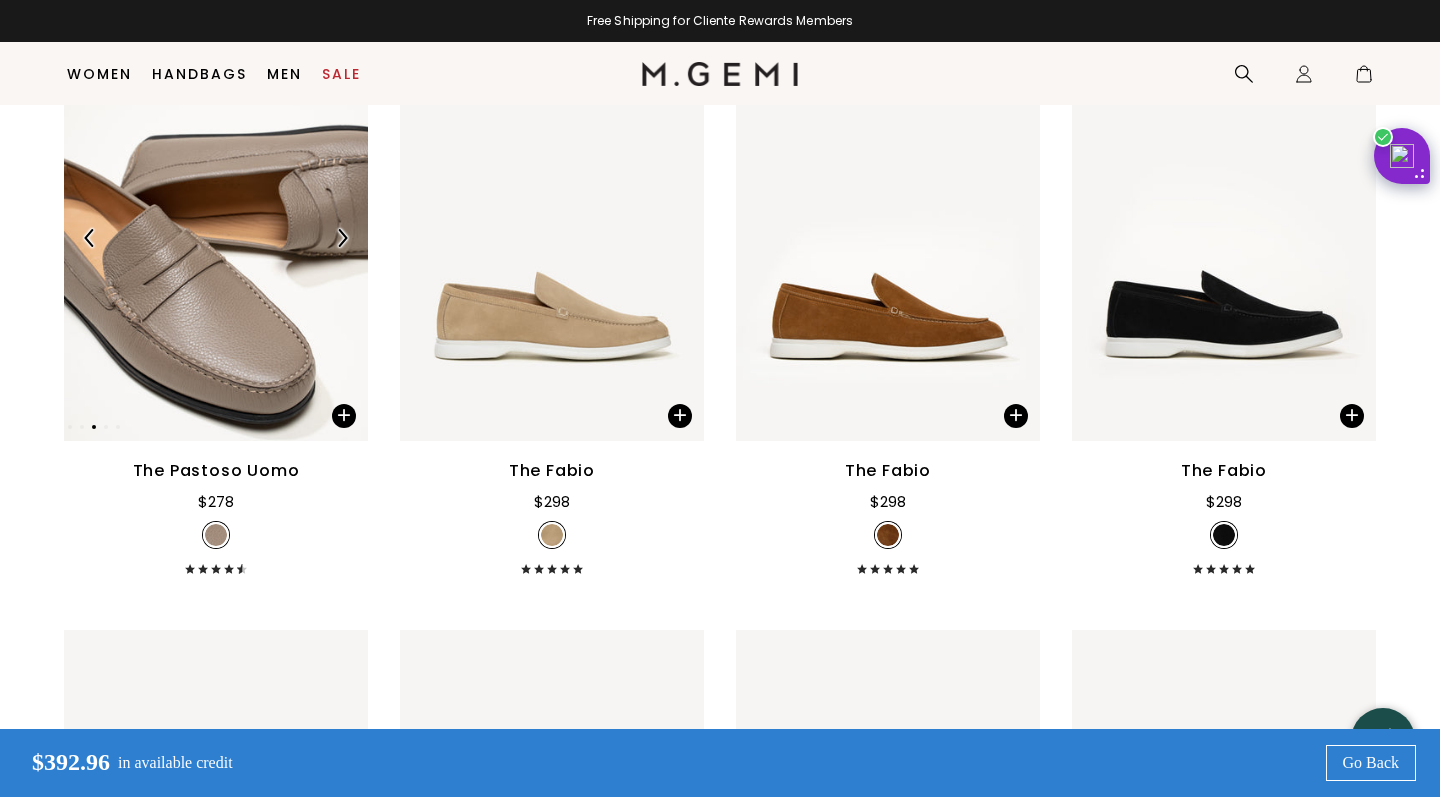 click at bounding box center (342, 238) 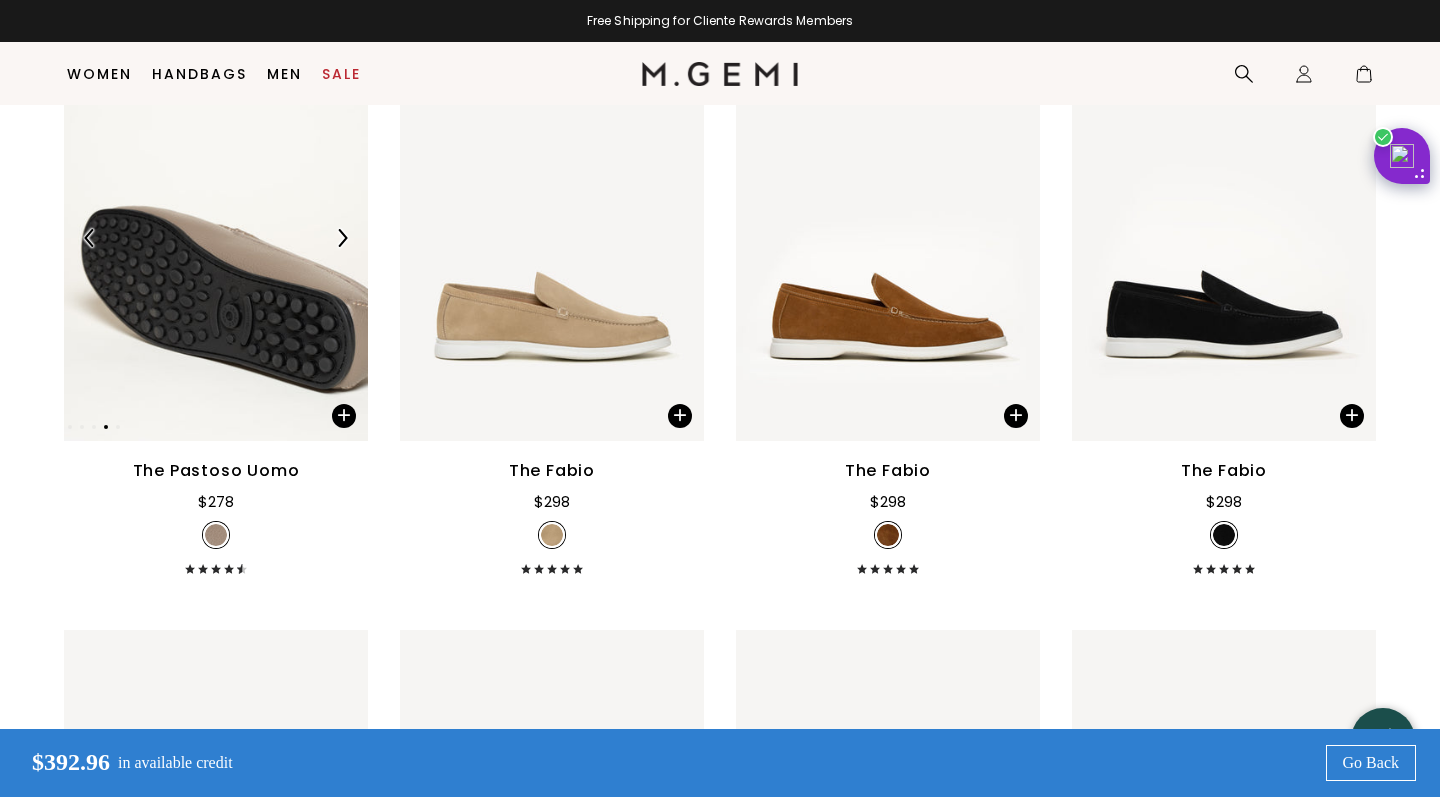 click at bounding box center (342, 238) 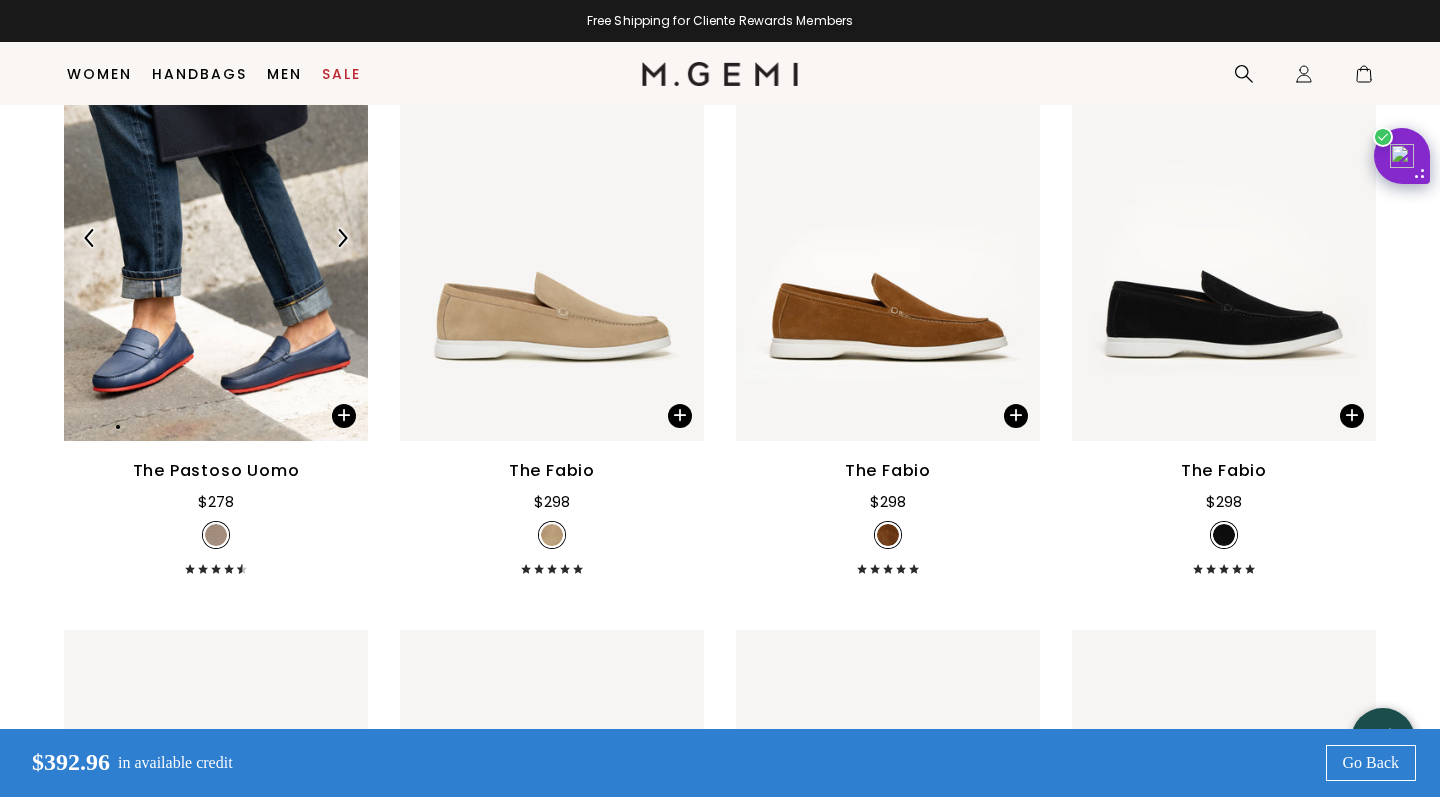 click at bounding box center (342, 238) 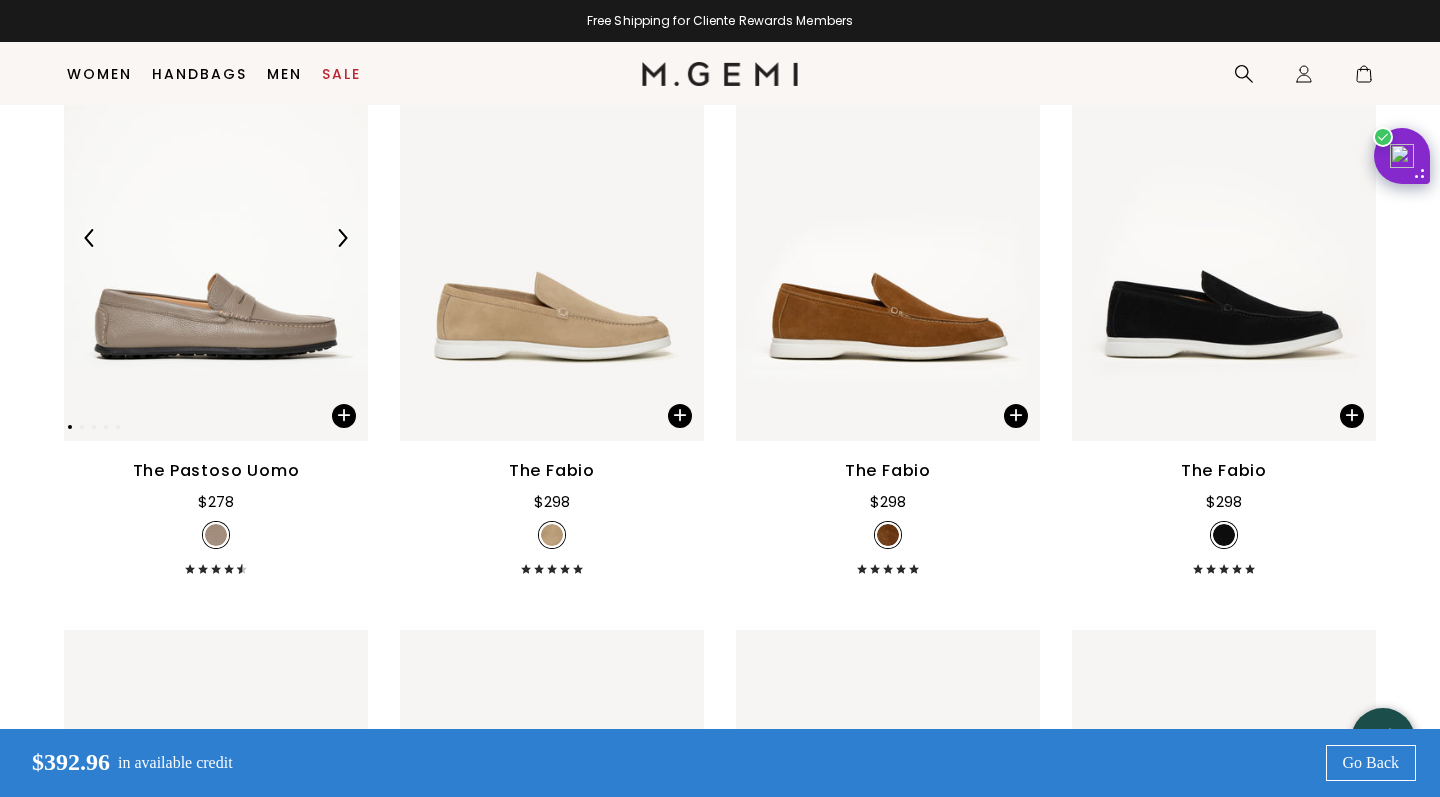 click at bounding box center (342, 238) 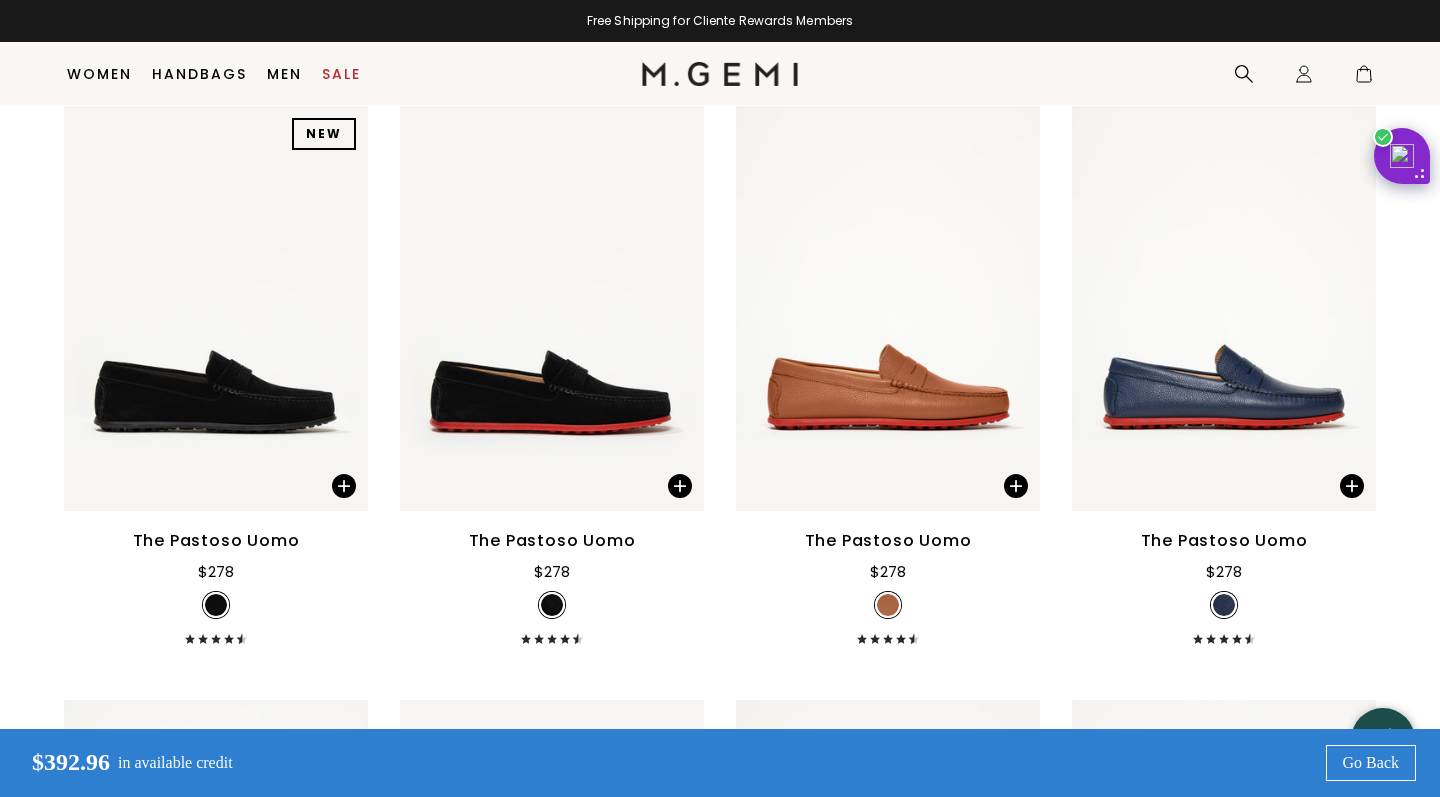 scroll, scrollTop: 1471, scrollLeft: 0, axis: vertical 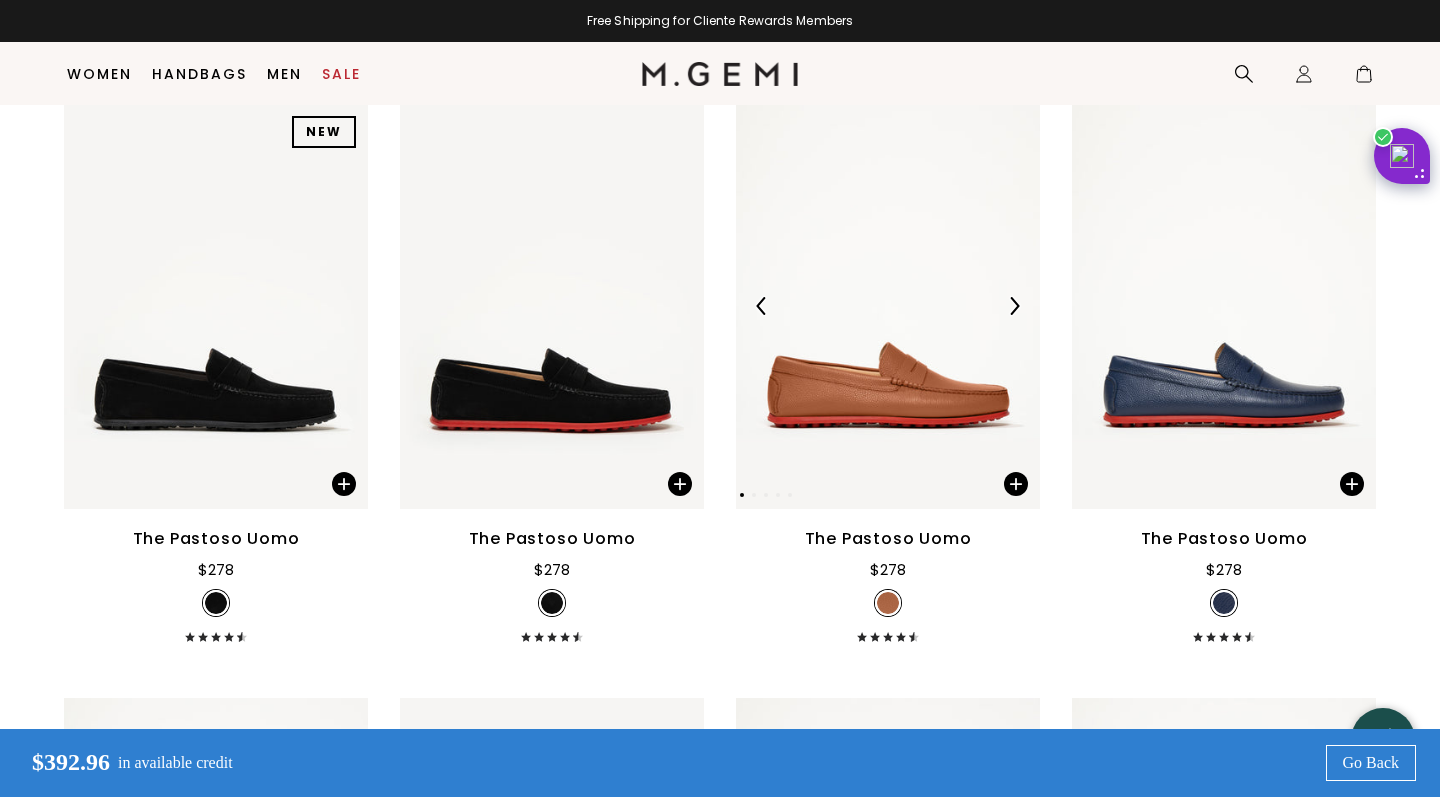 click at bounding box center (1014, 306) 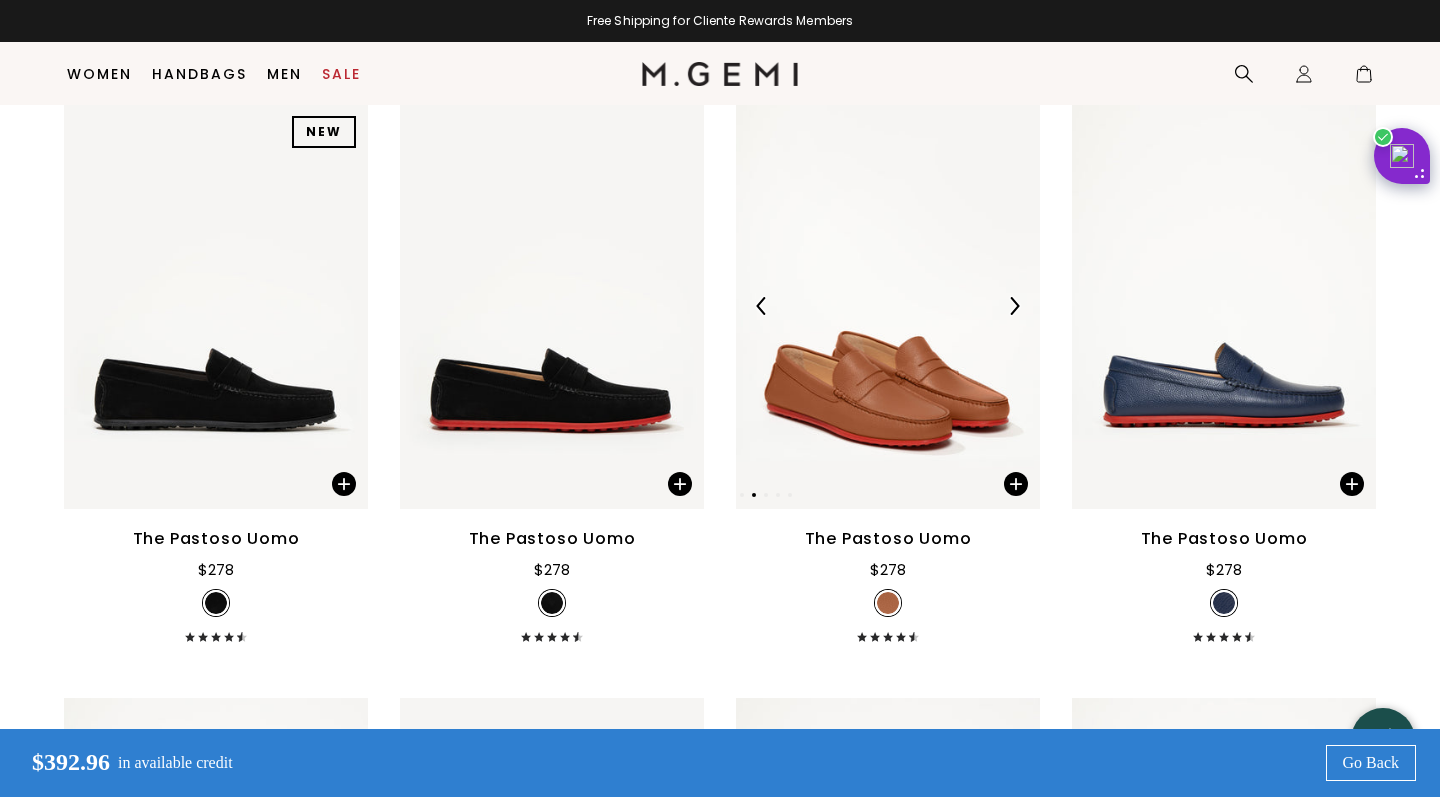 click at bounding box center [1014, 306] 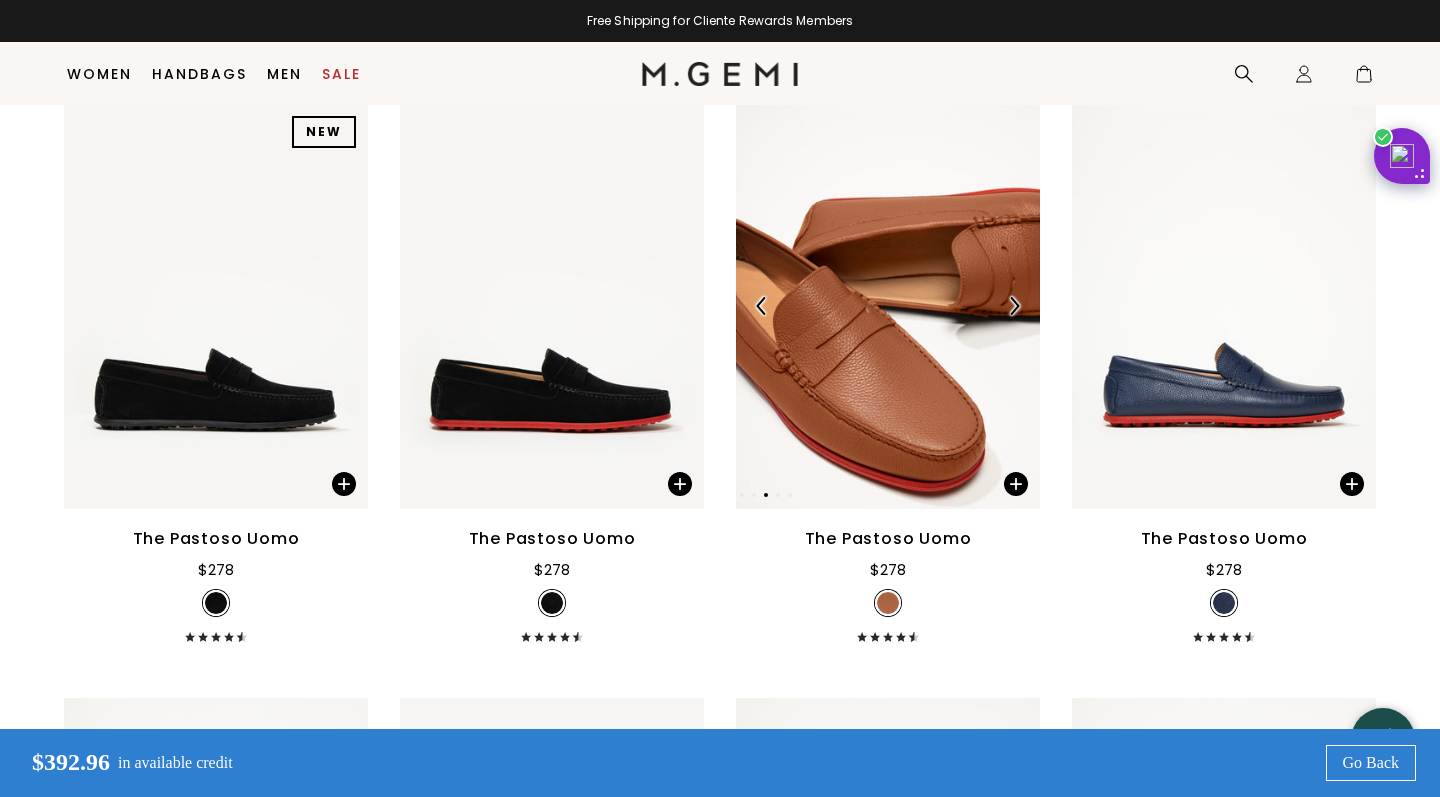 click at bounding box center [1014, 306] 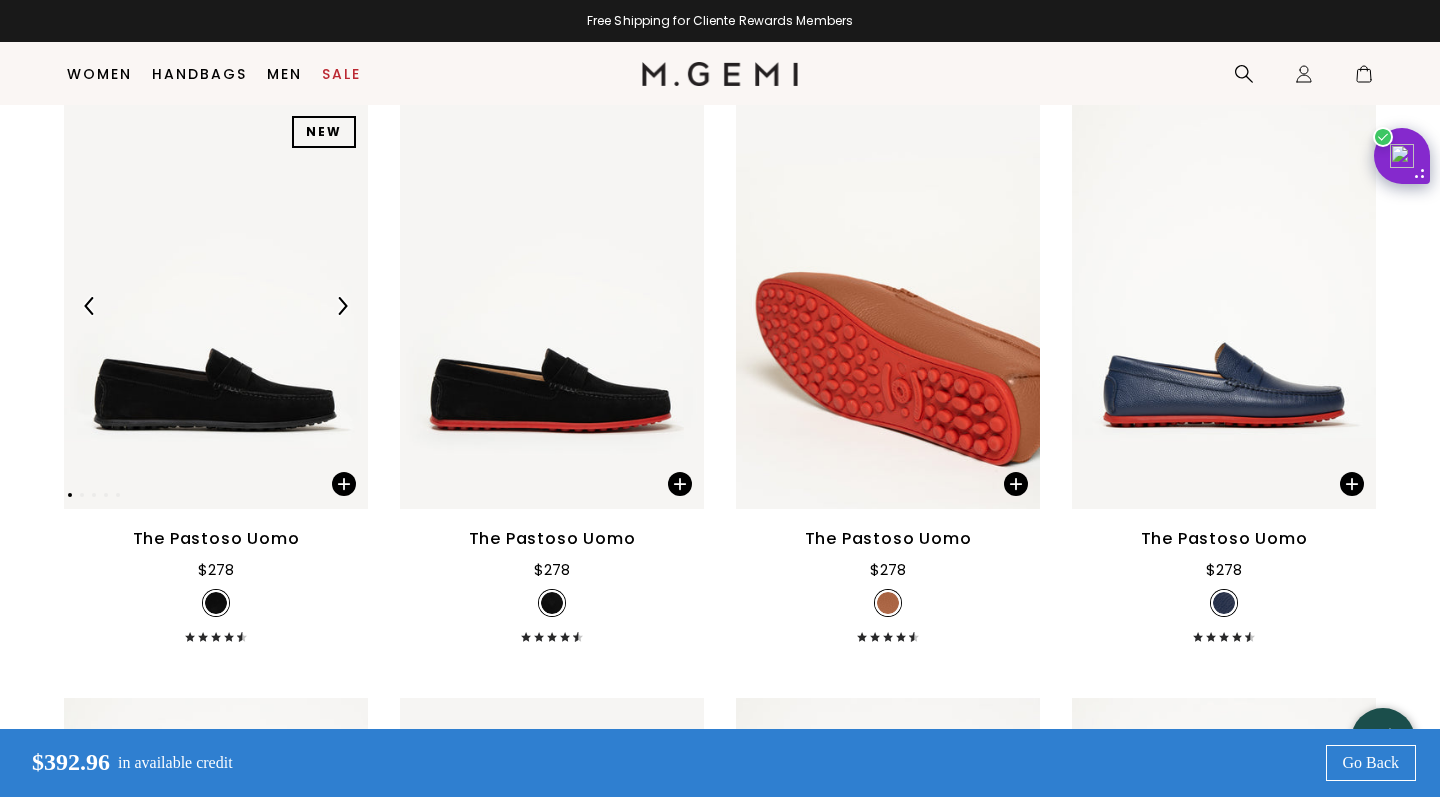 click at bounding box center [342, 306] 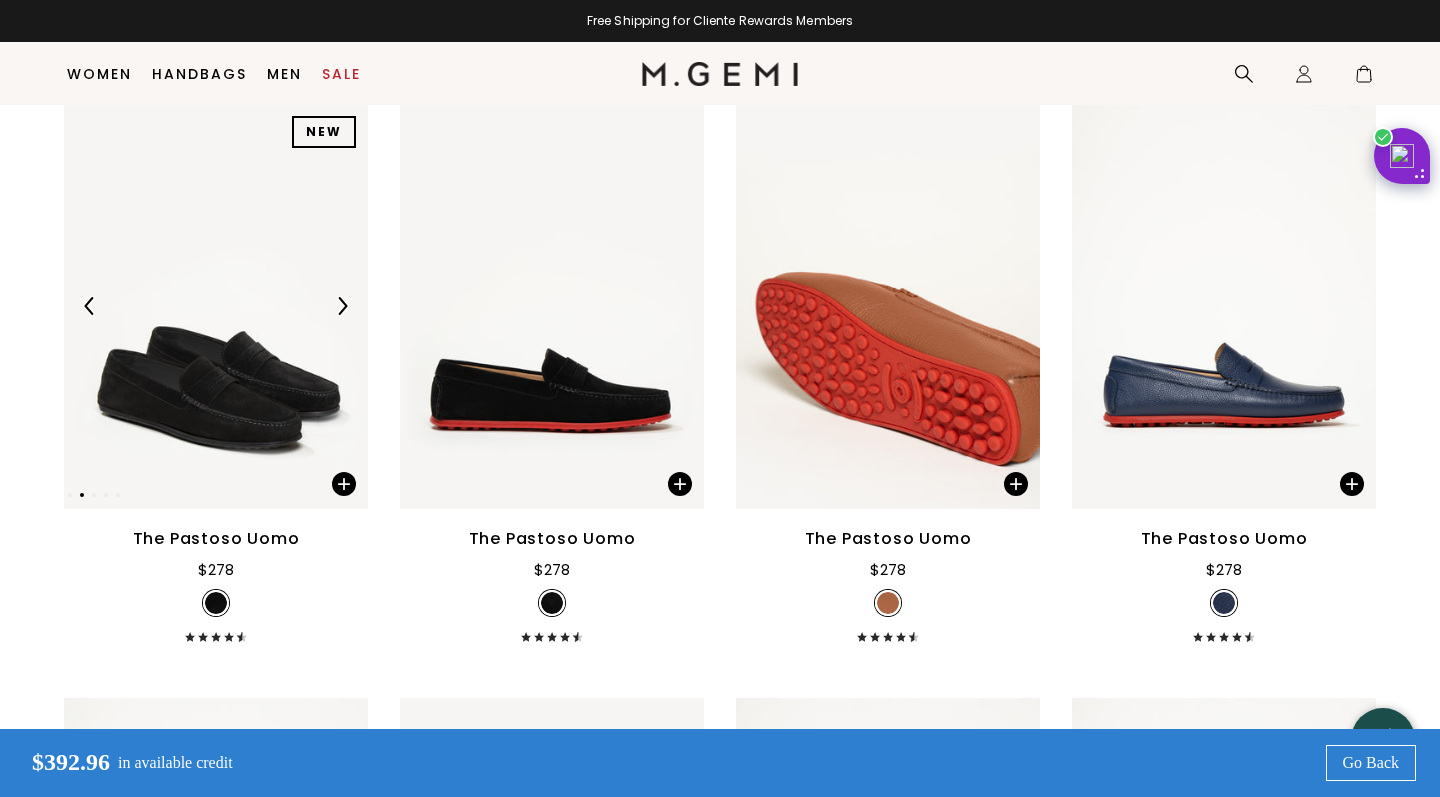 click at bounding box center (342, 306) 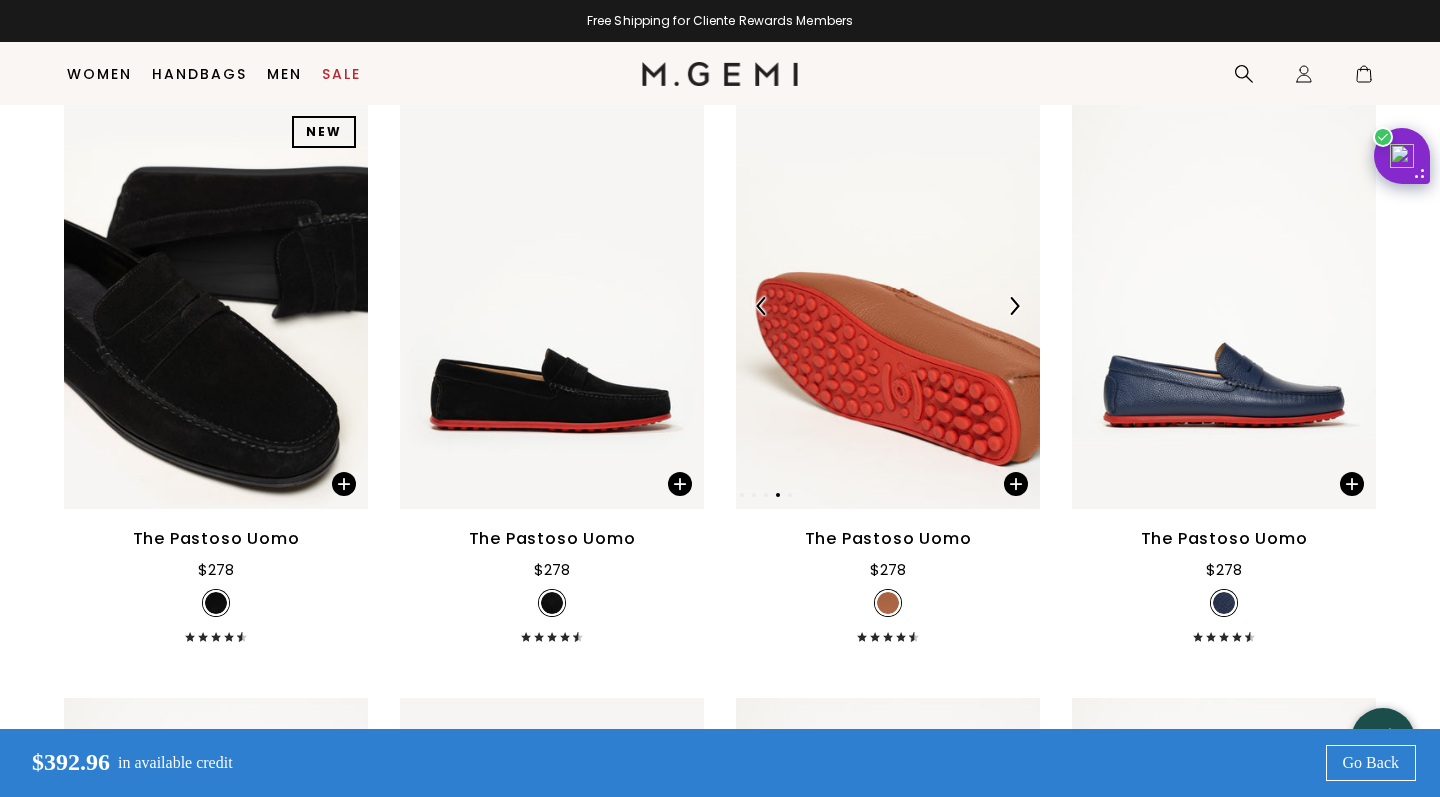 click at bounding box center (1014, 306) 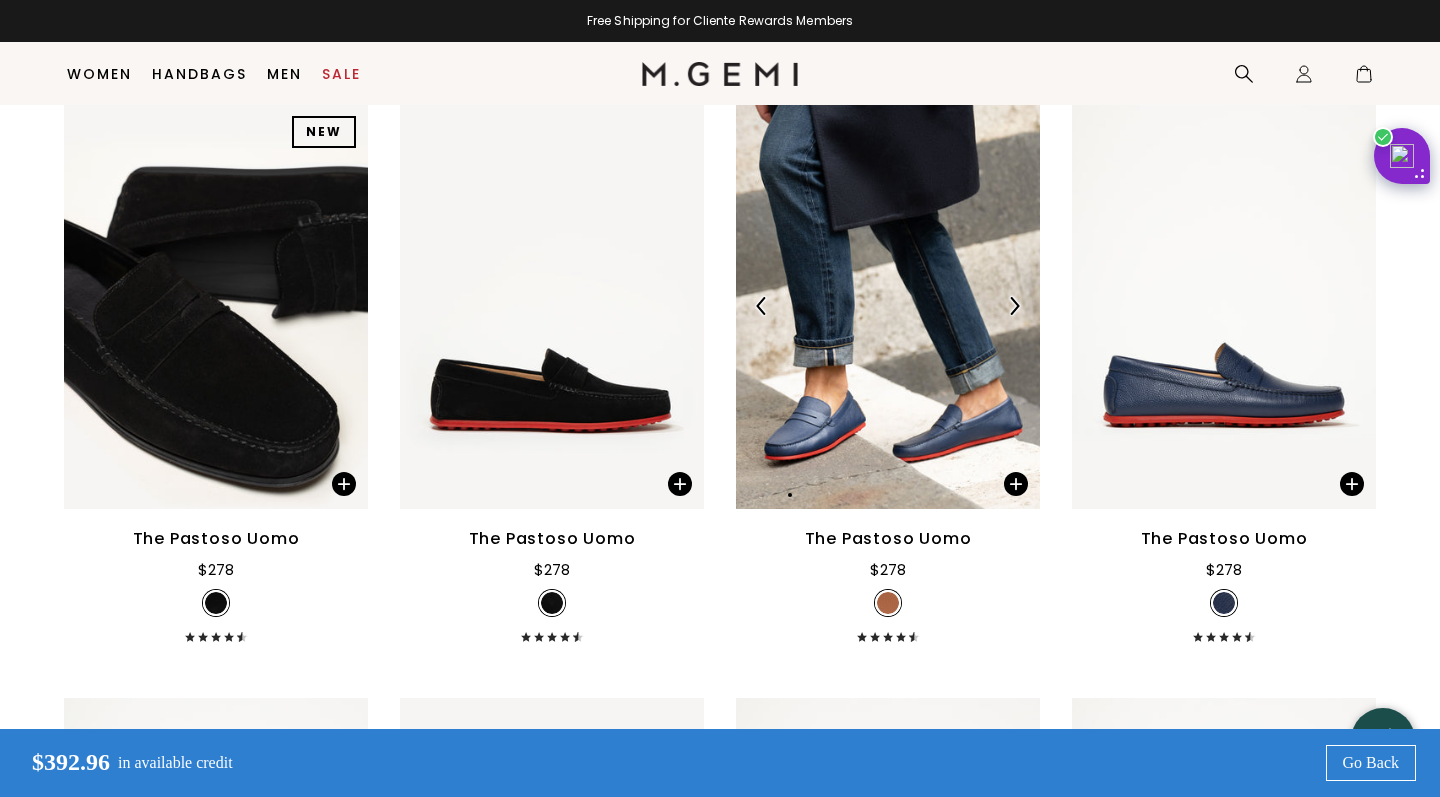 click at bounding box center [1014, 306] 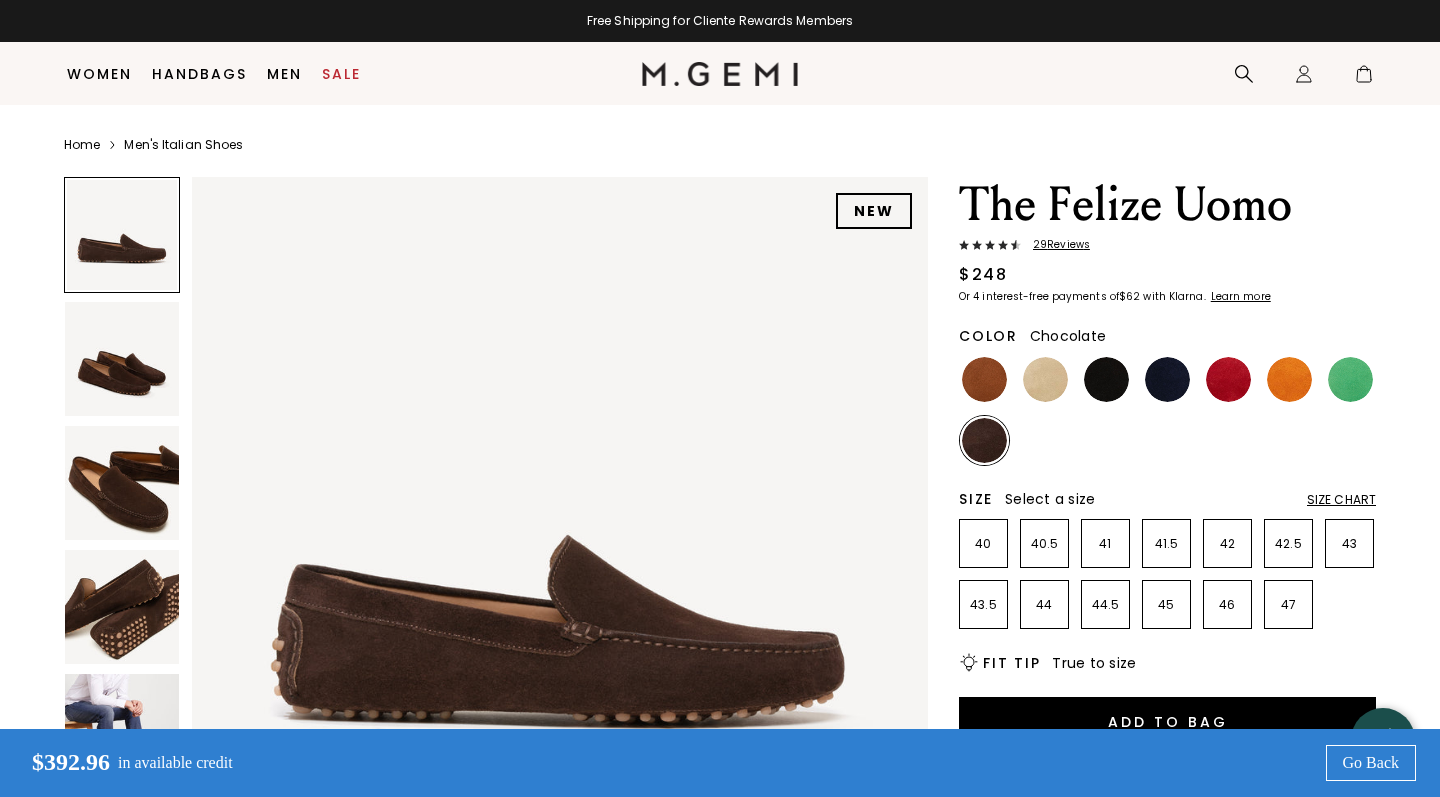 scroll, scrollTop: 227, scrollLeft: 0, axis: vertical 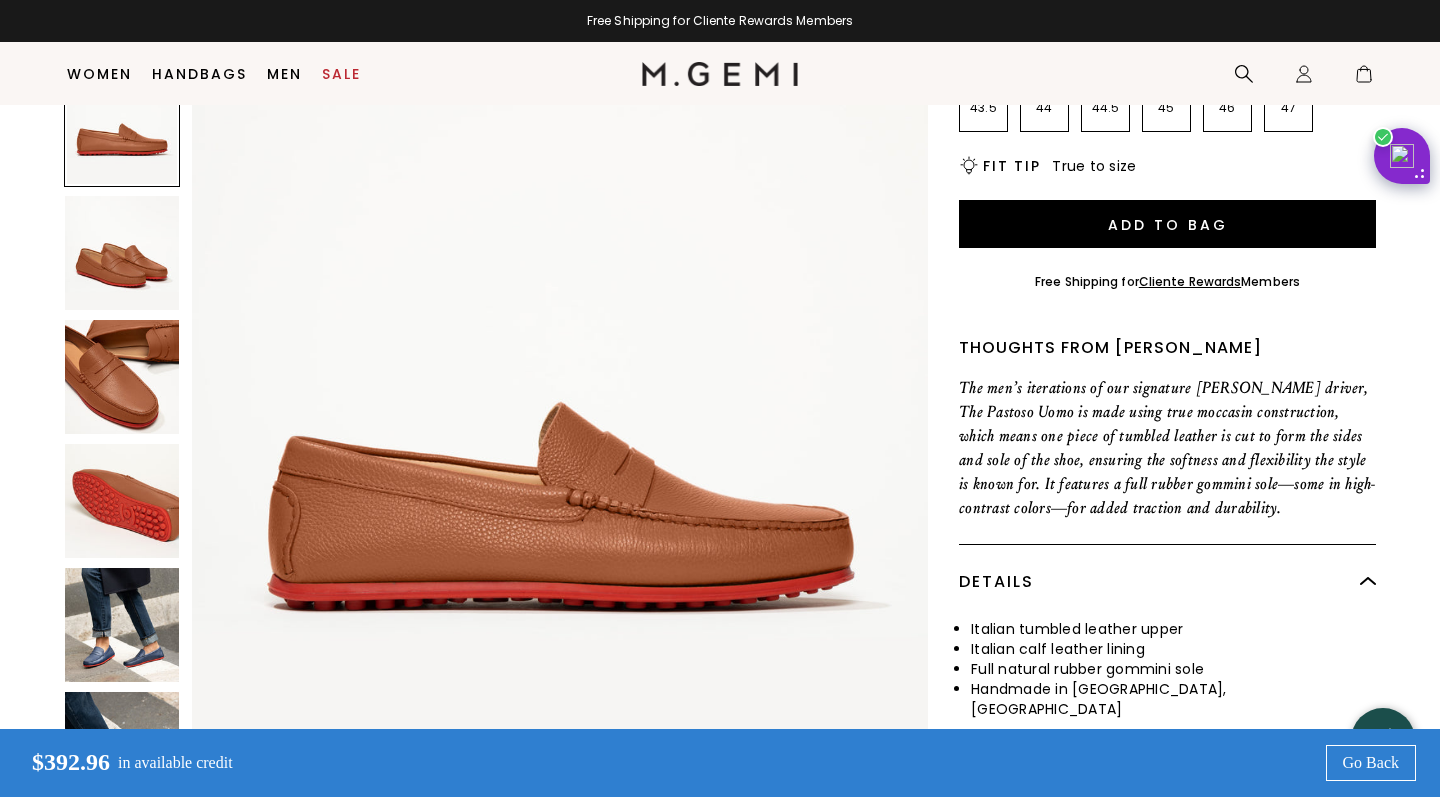 click at bounding box center (122, 377) 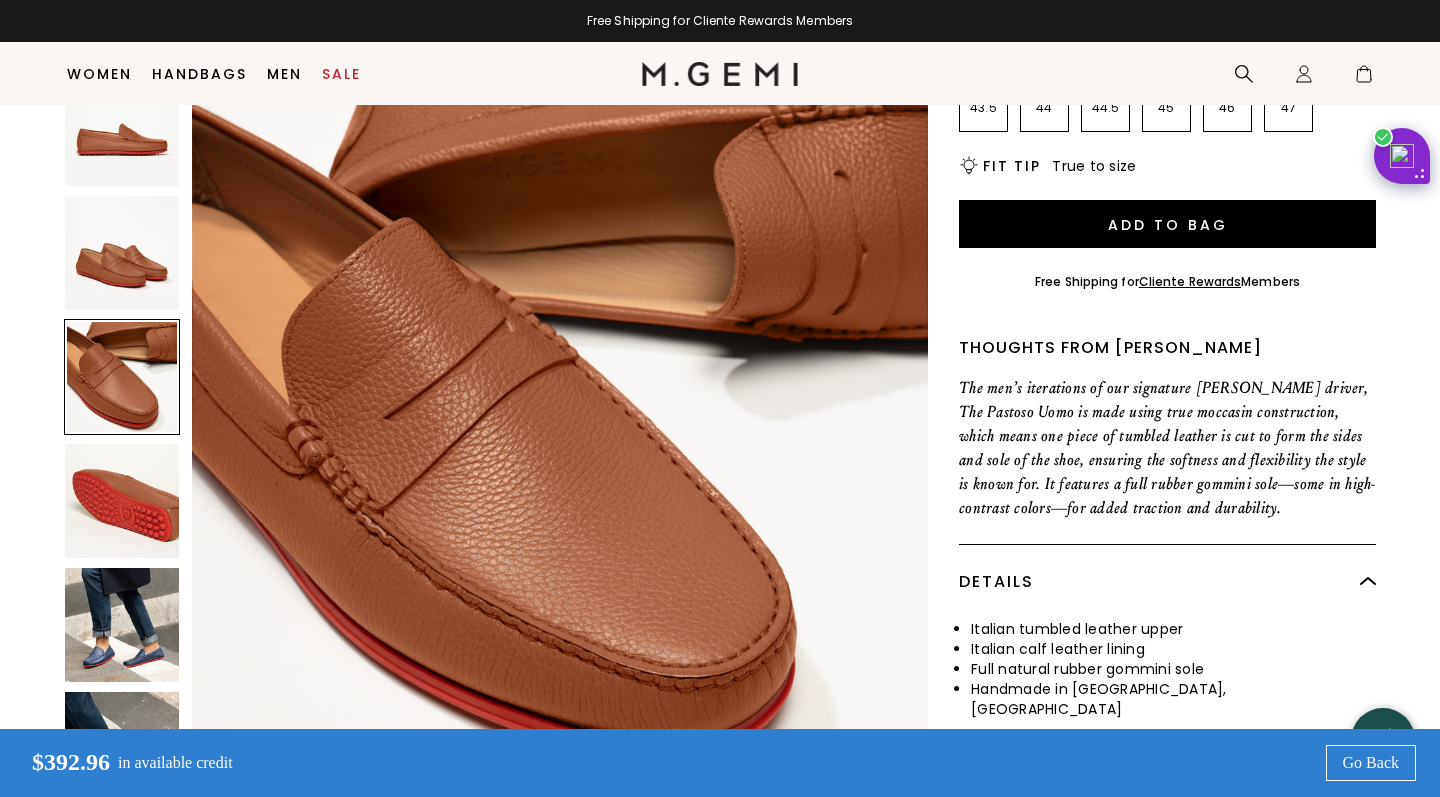 click at bounding box center [122, 625] 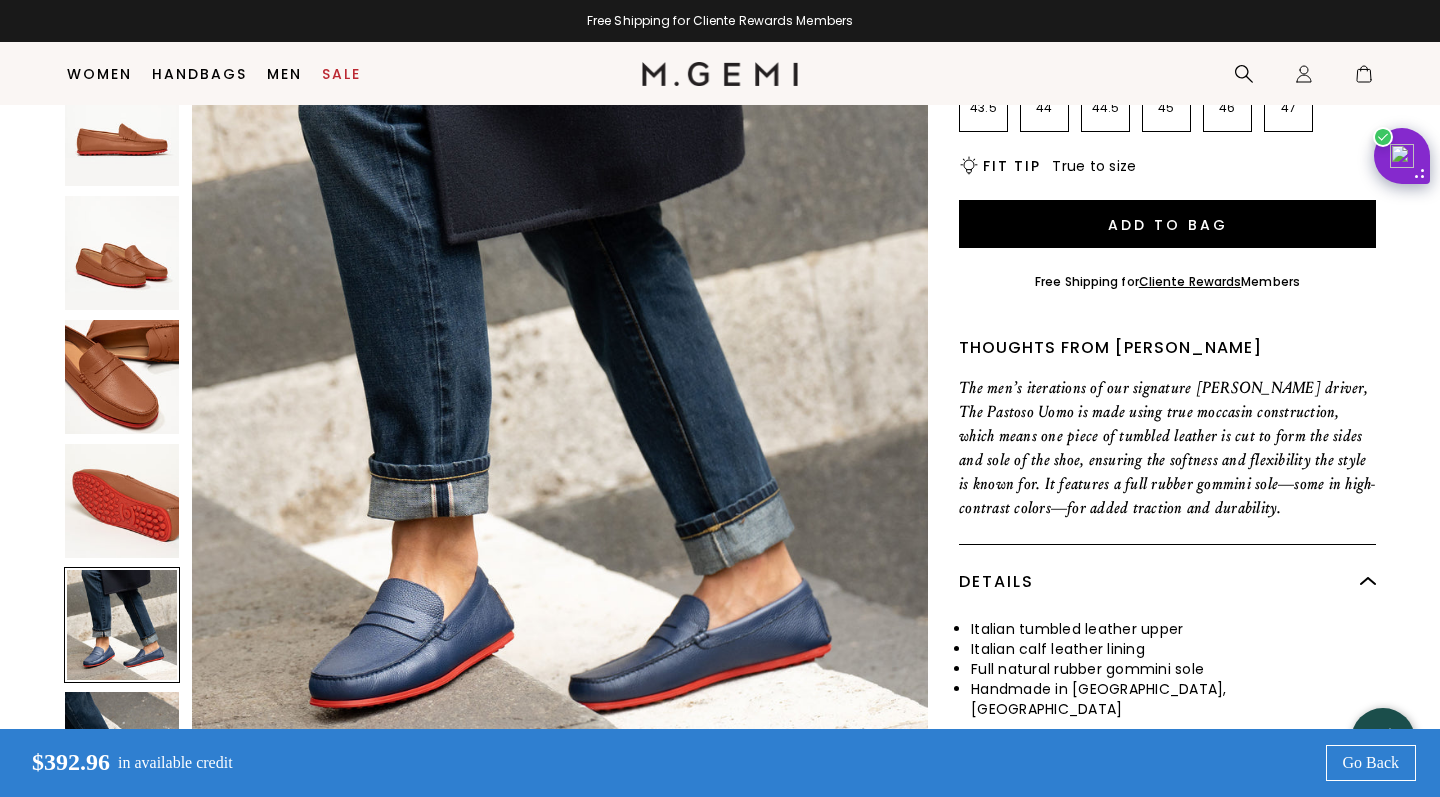 click at bounding box center [122, 749] 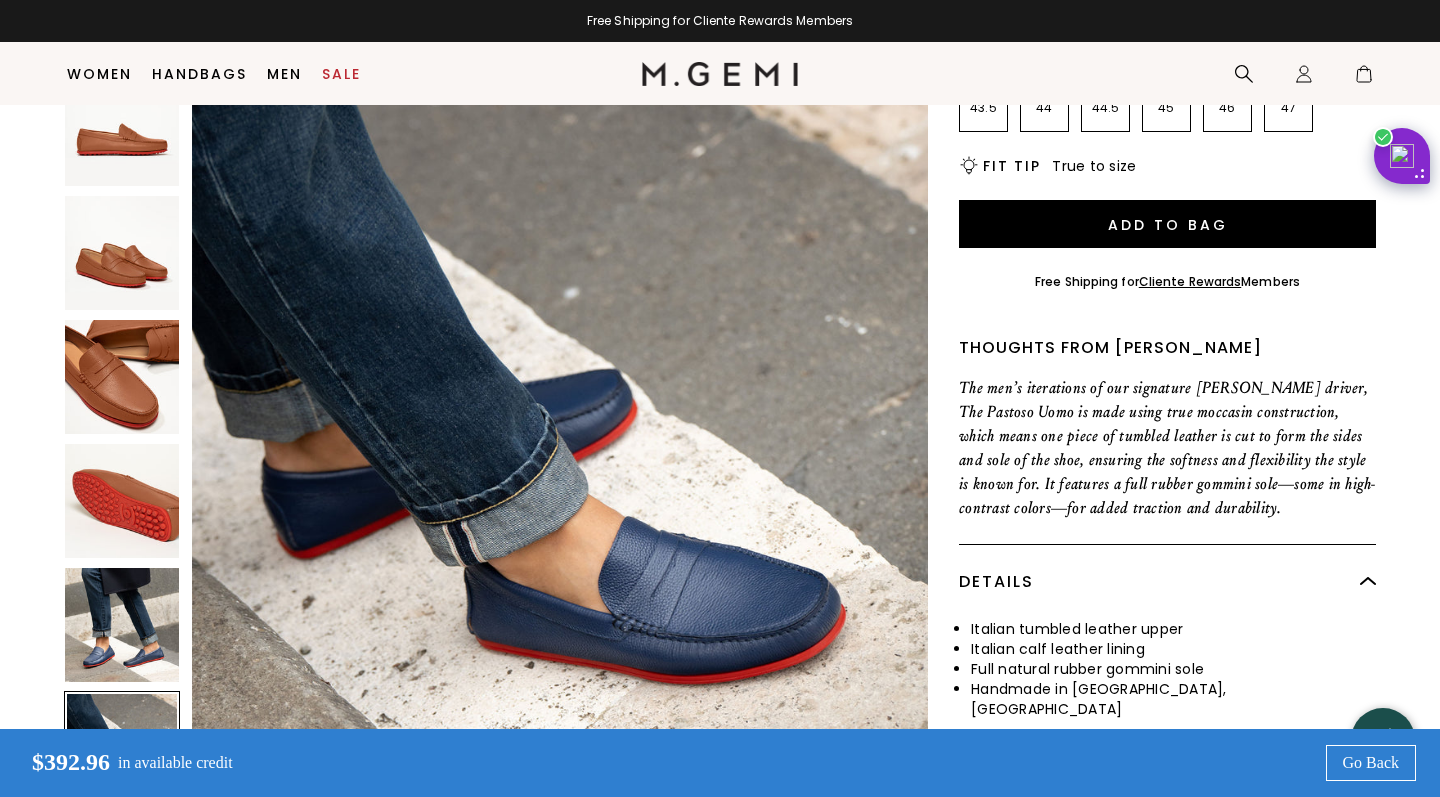 scroll, scrollTop: 3780, scrollLeft: 0, axis: vertical 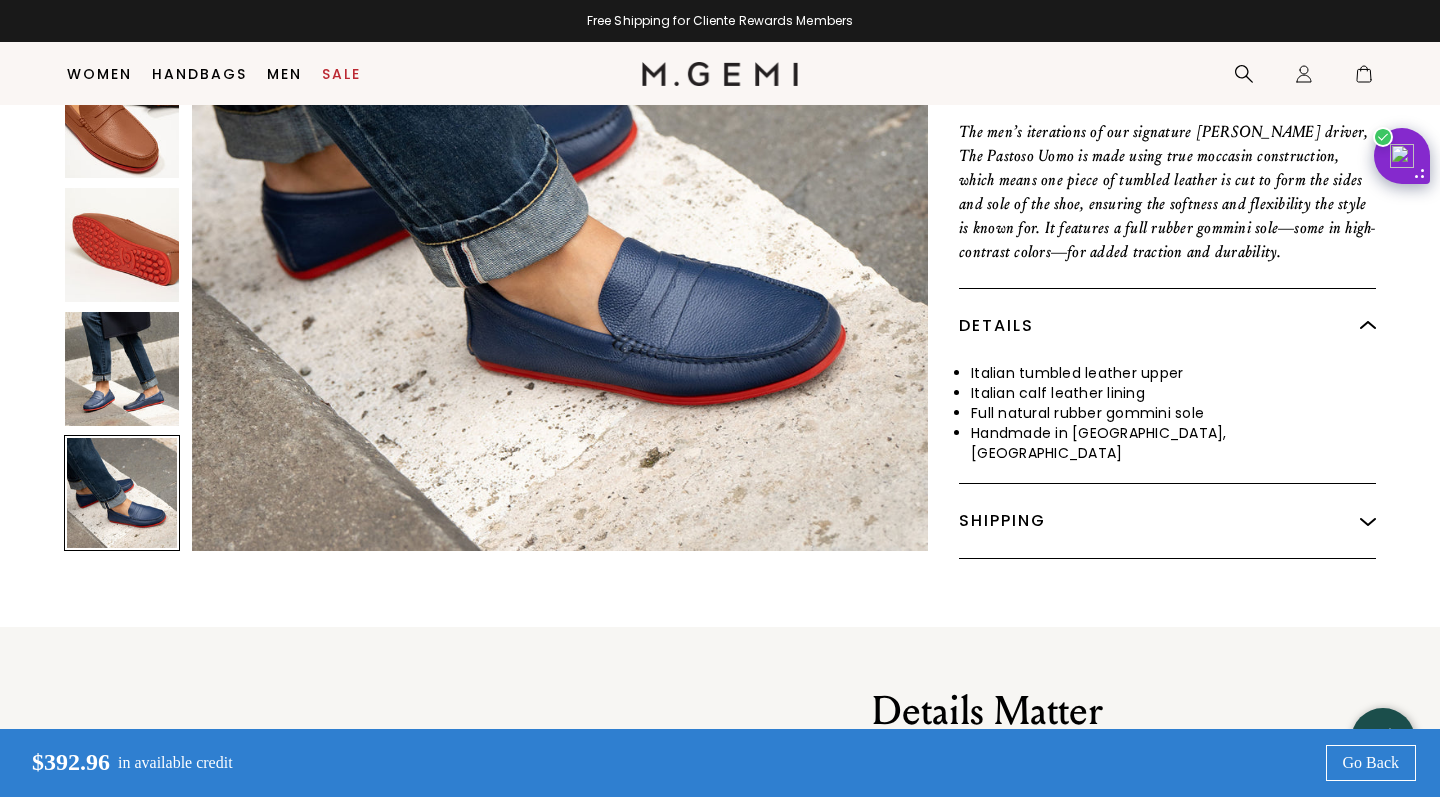 click at bounding box center (122, 369) 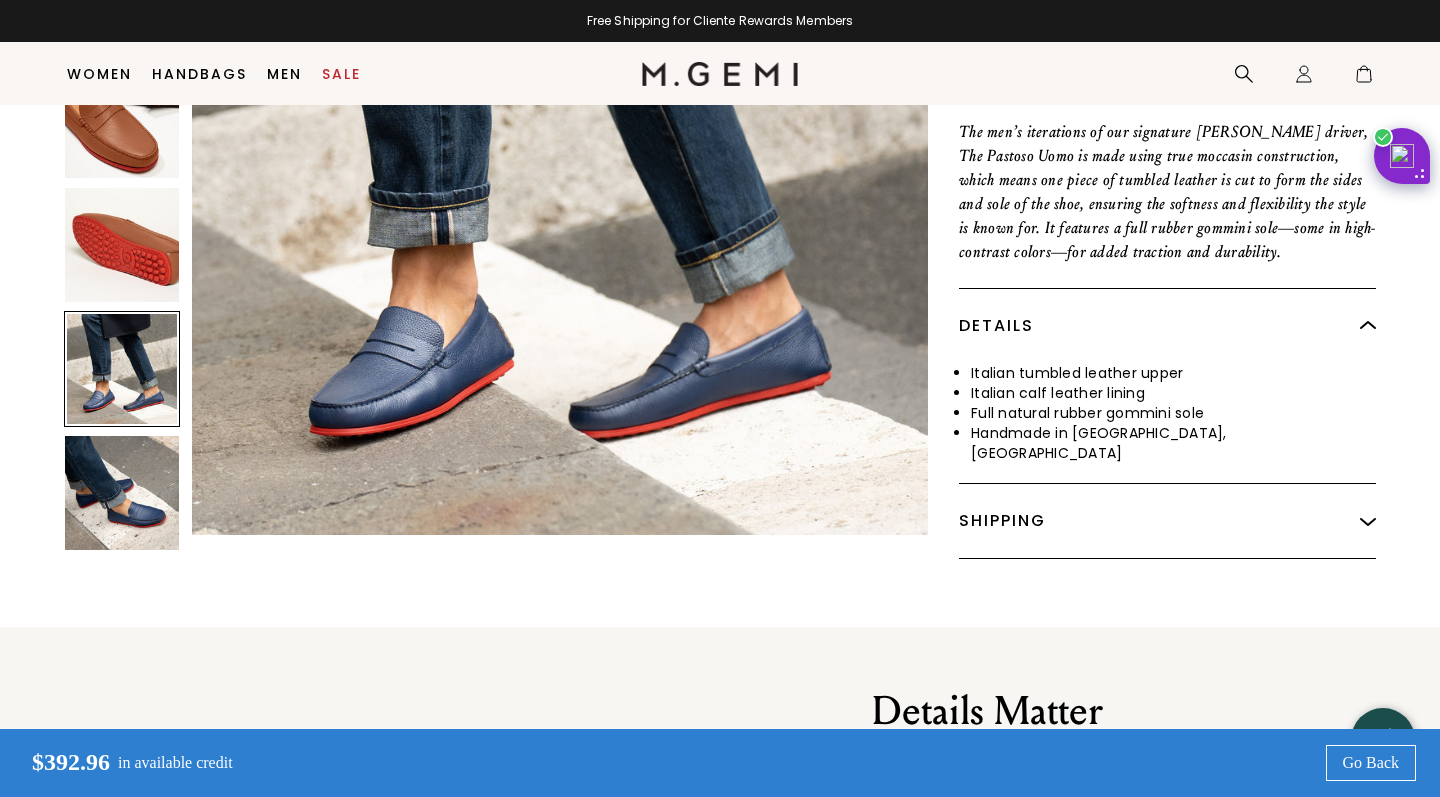 scroll, scrollTop: 3024, scrollLeft: 0, axis: vertical 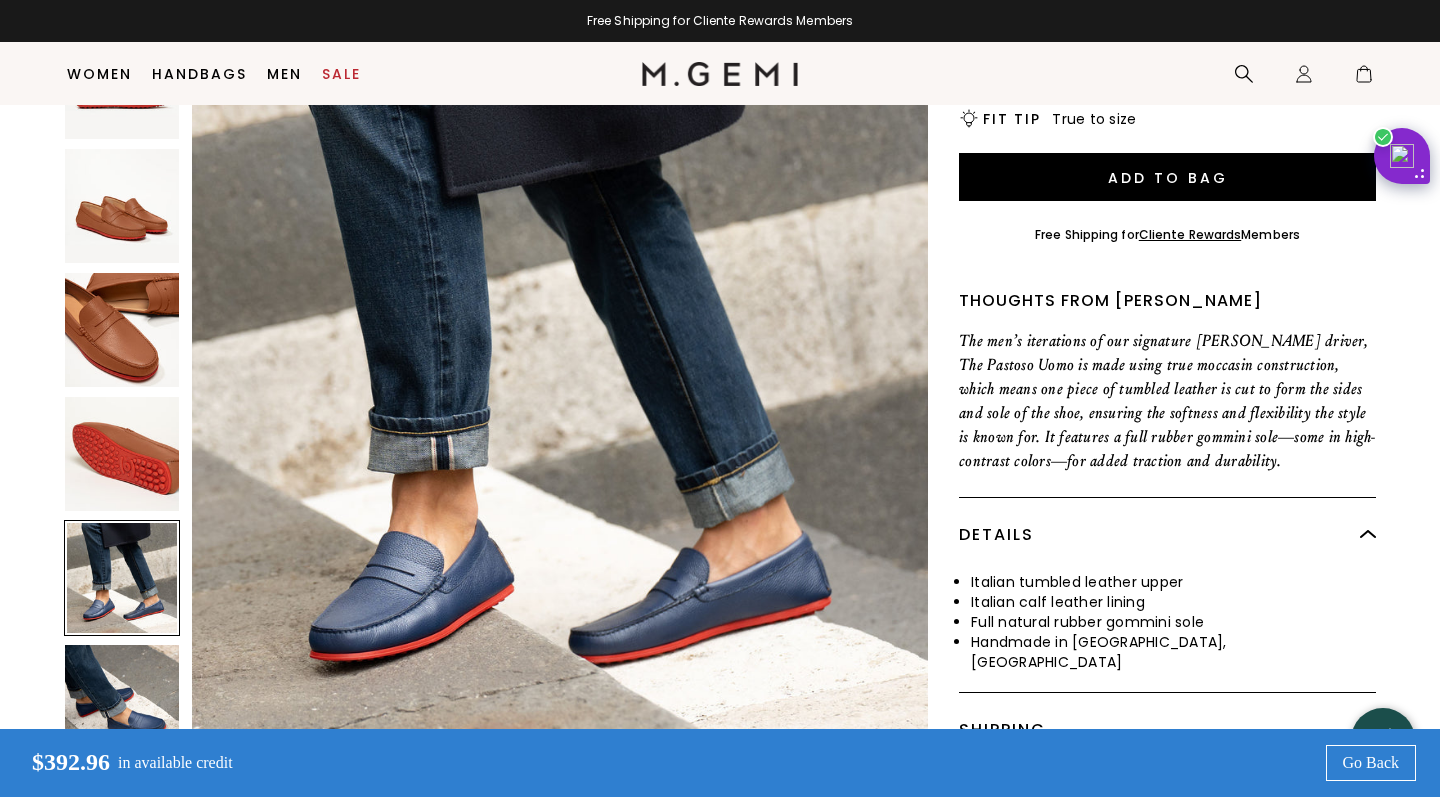 click at bounding box center (122, 330) 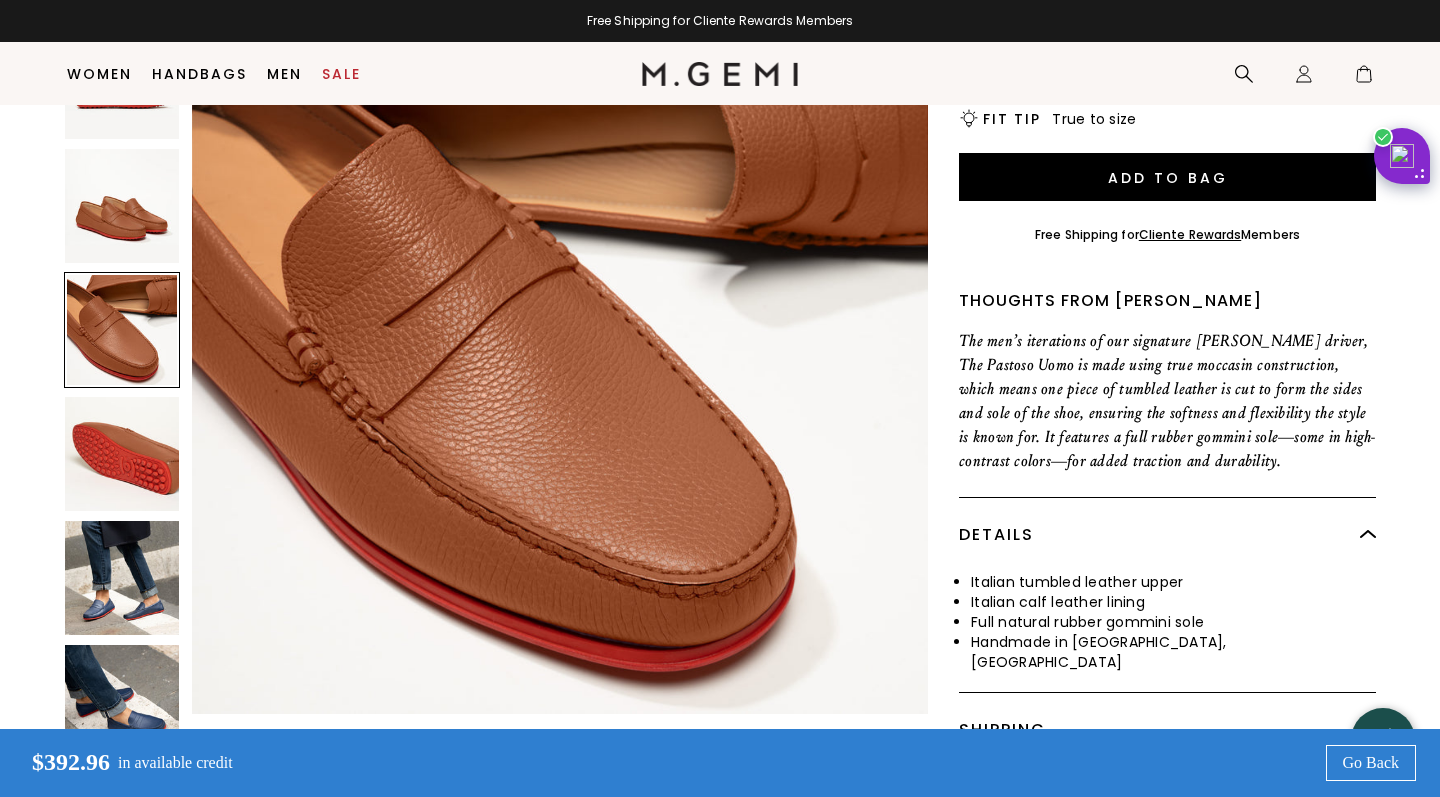 scroll, scrollTop: 1512, scrollLeft: 0, axis: vertical 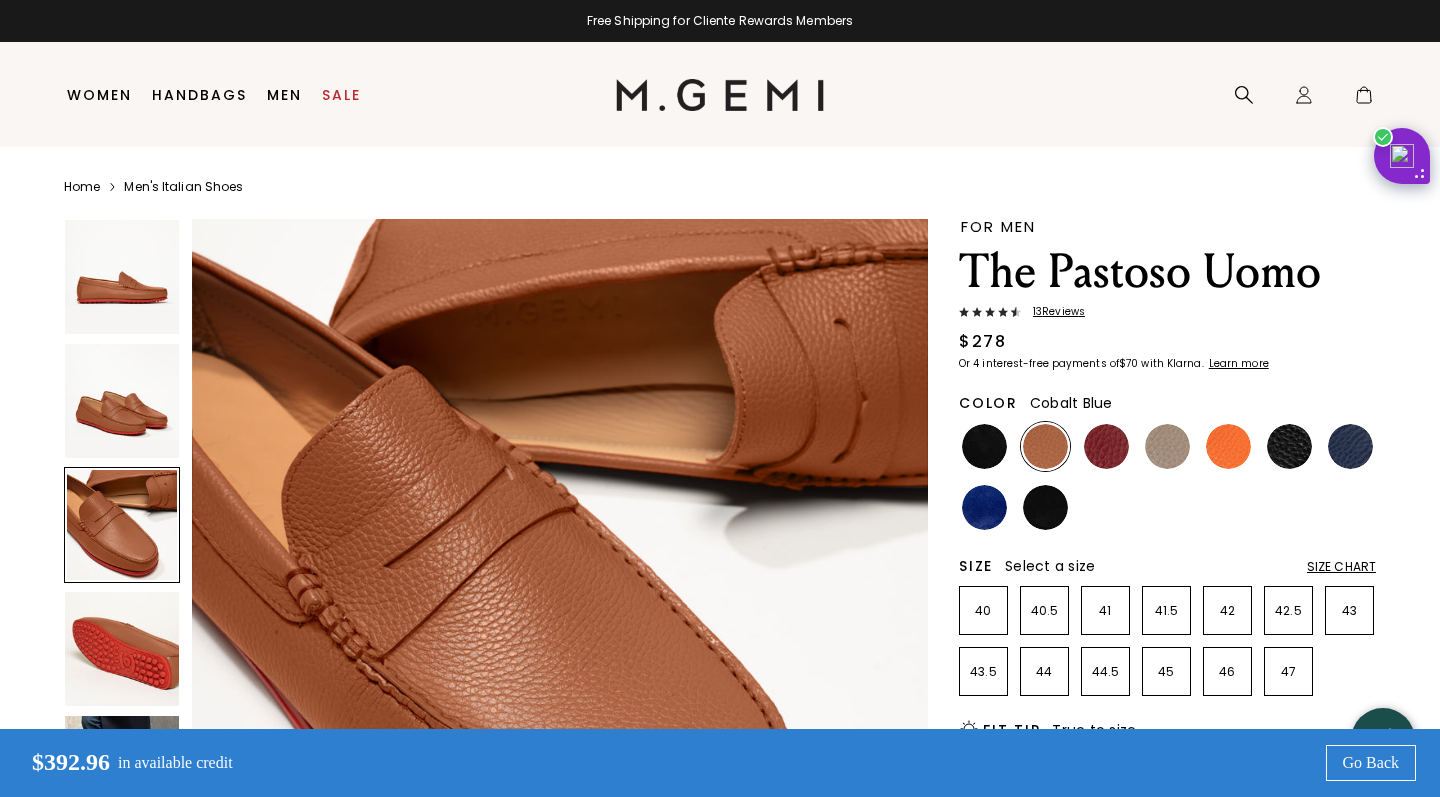 click at bounding box center (984, 507) 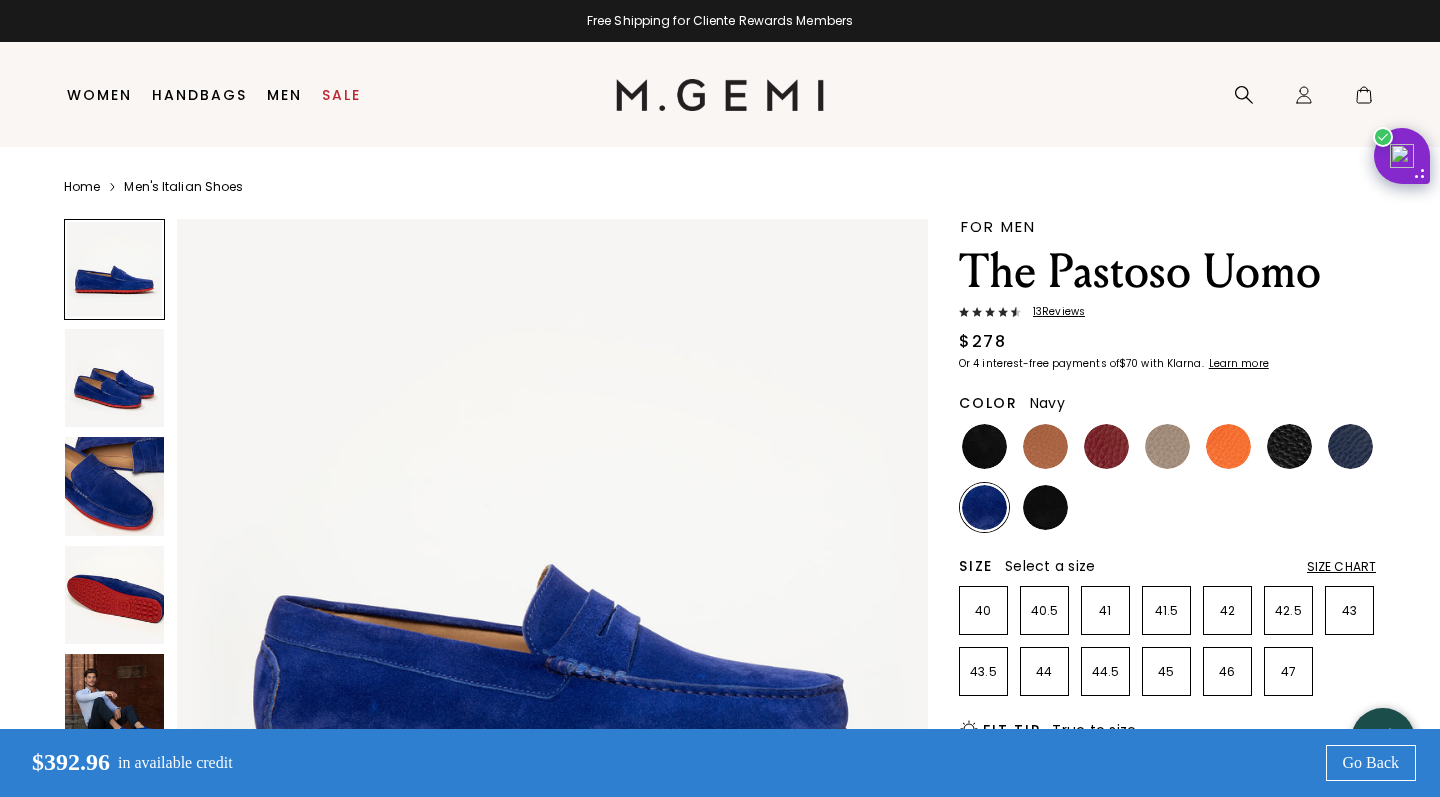 click at bounding box center (1350, 446) 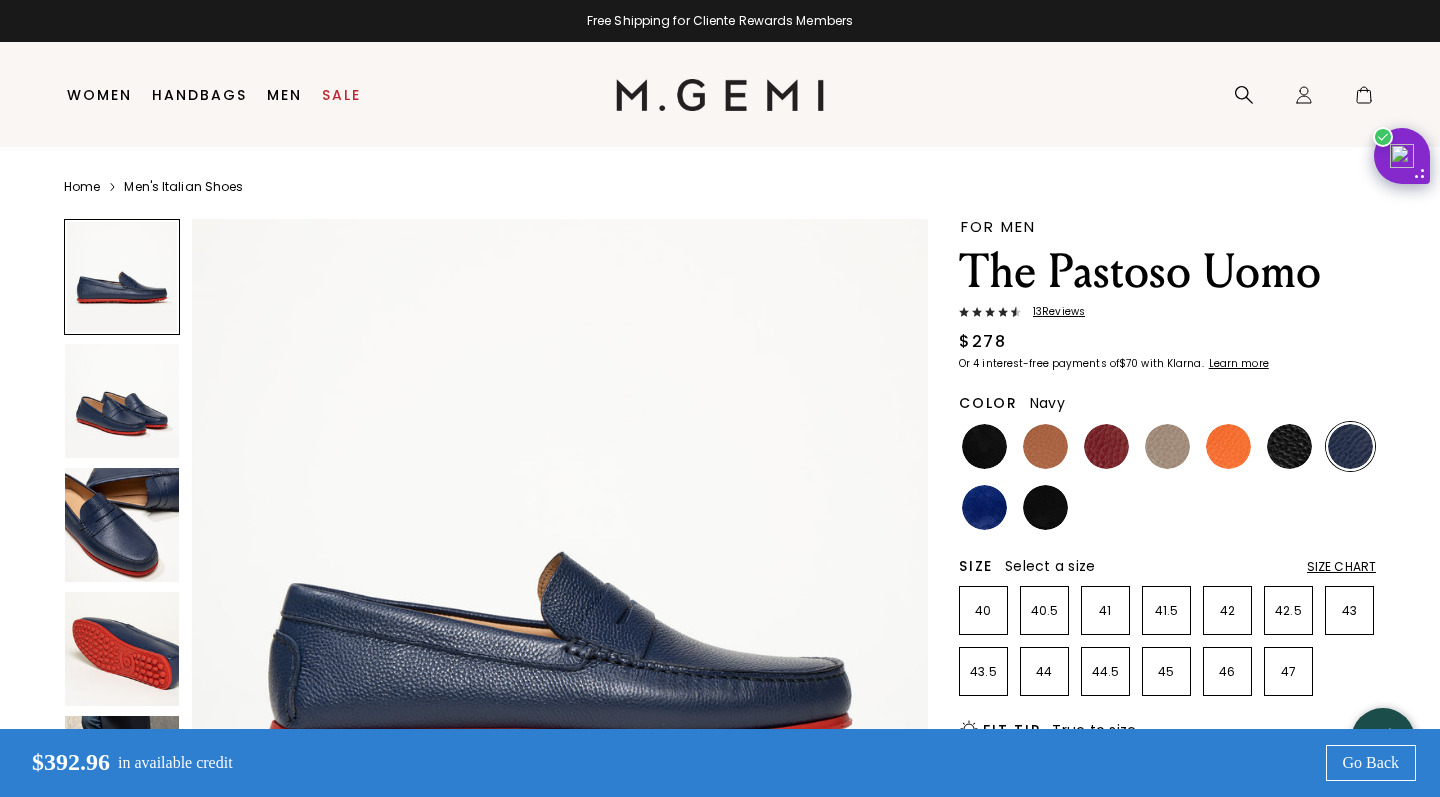 scroll, scrollTop: 175, scrollLeft: 0, axis: vertical 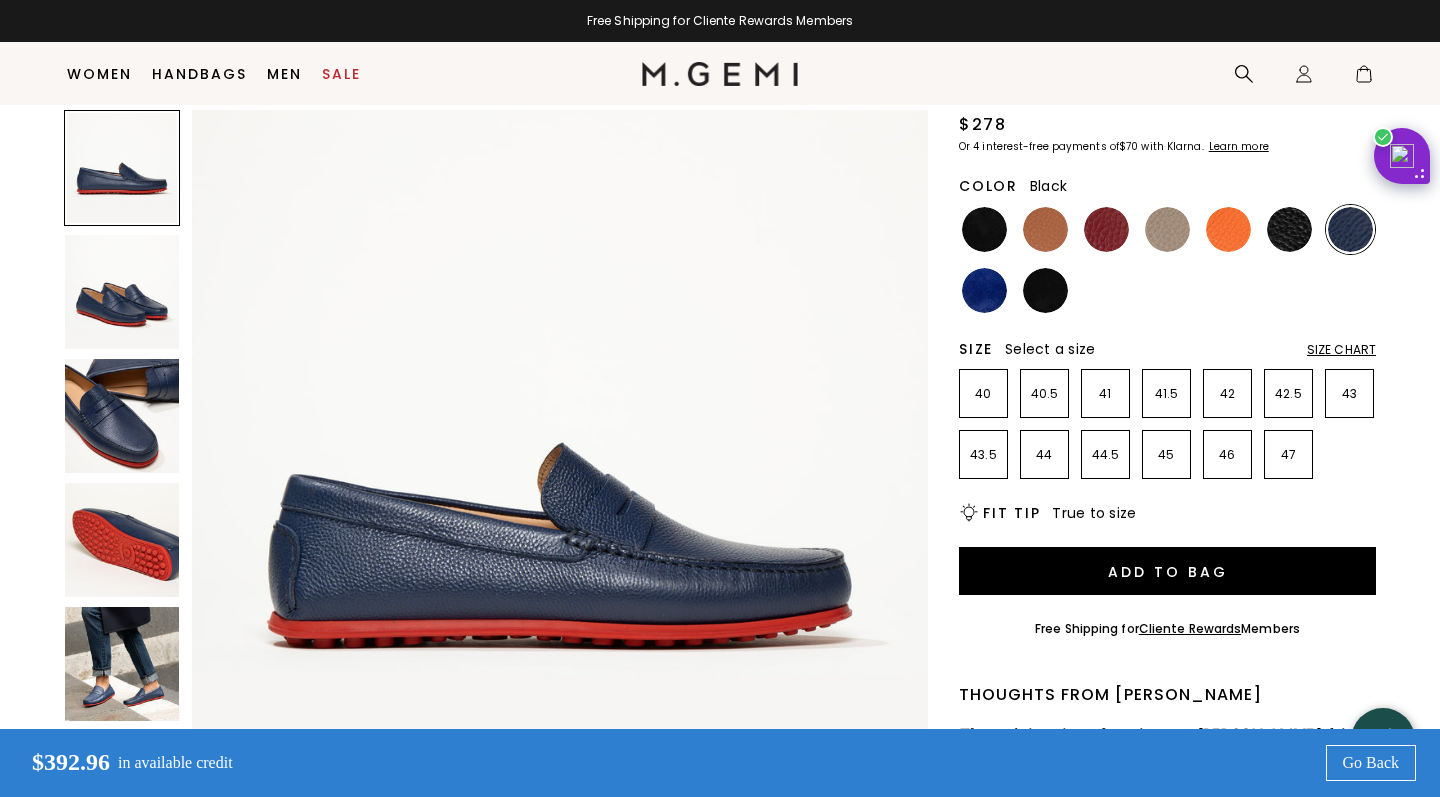 click at bounding box center [984, 229] 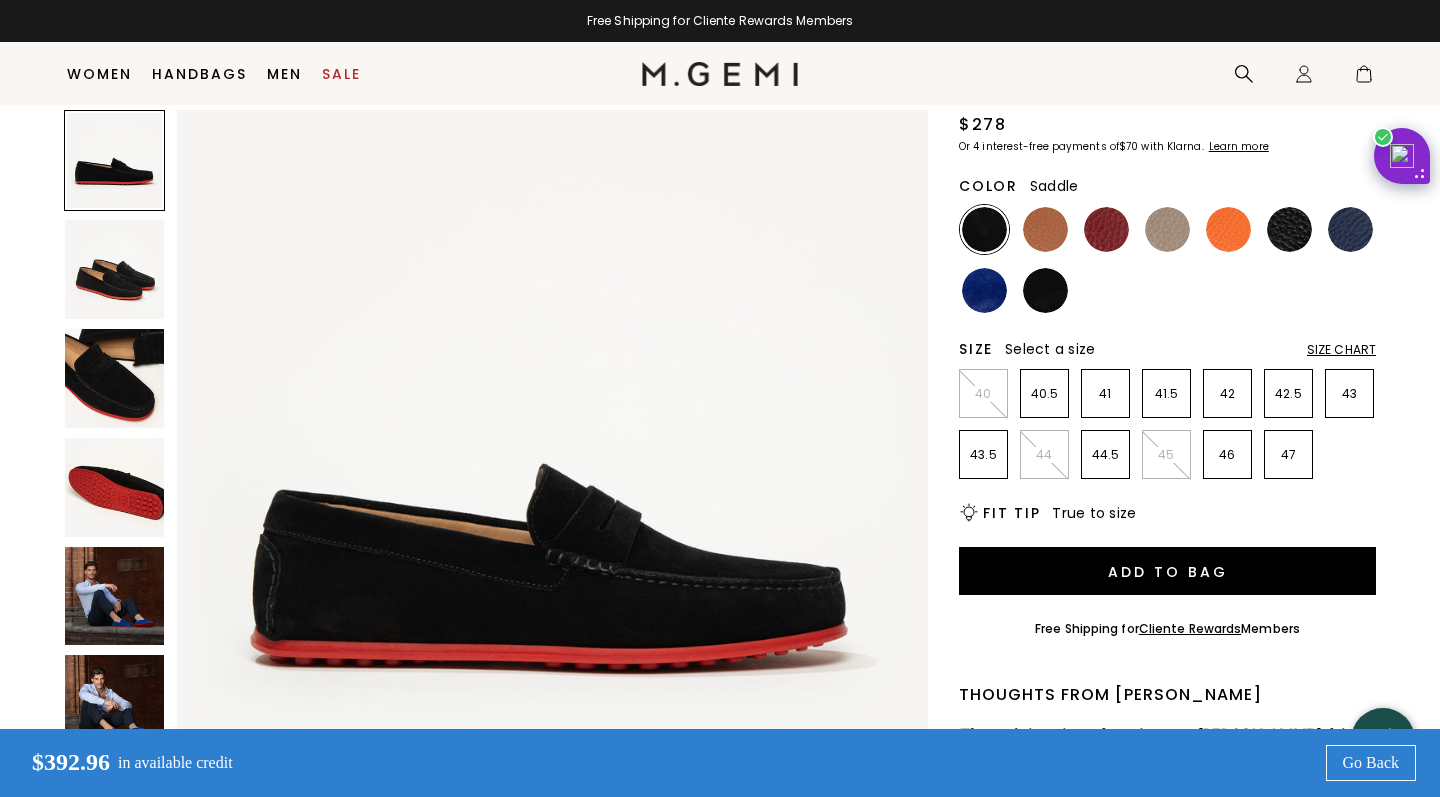 scroll, scrollTop: 0, scrollLeft: 0, axis: both 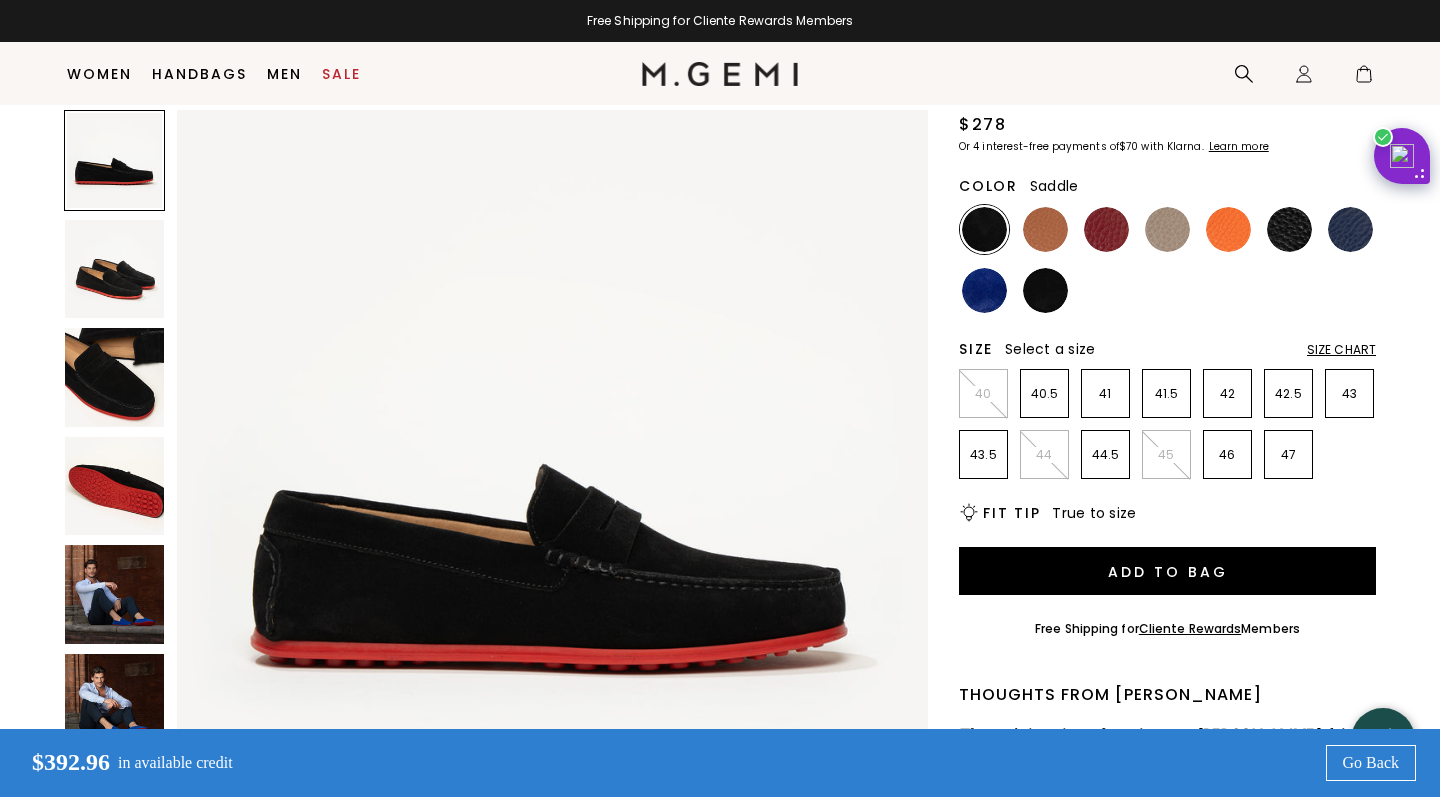 click at bounding box center [1045, 229] 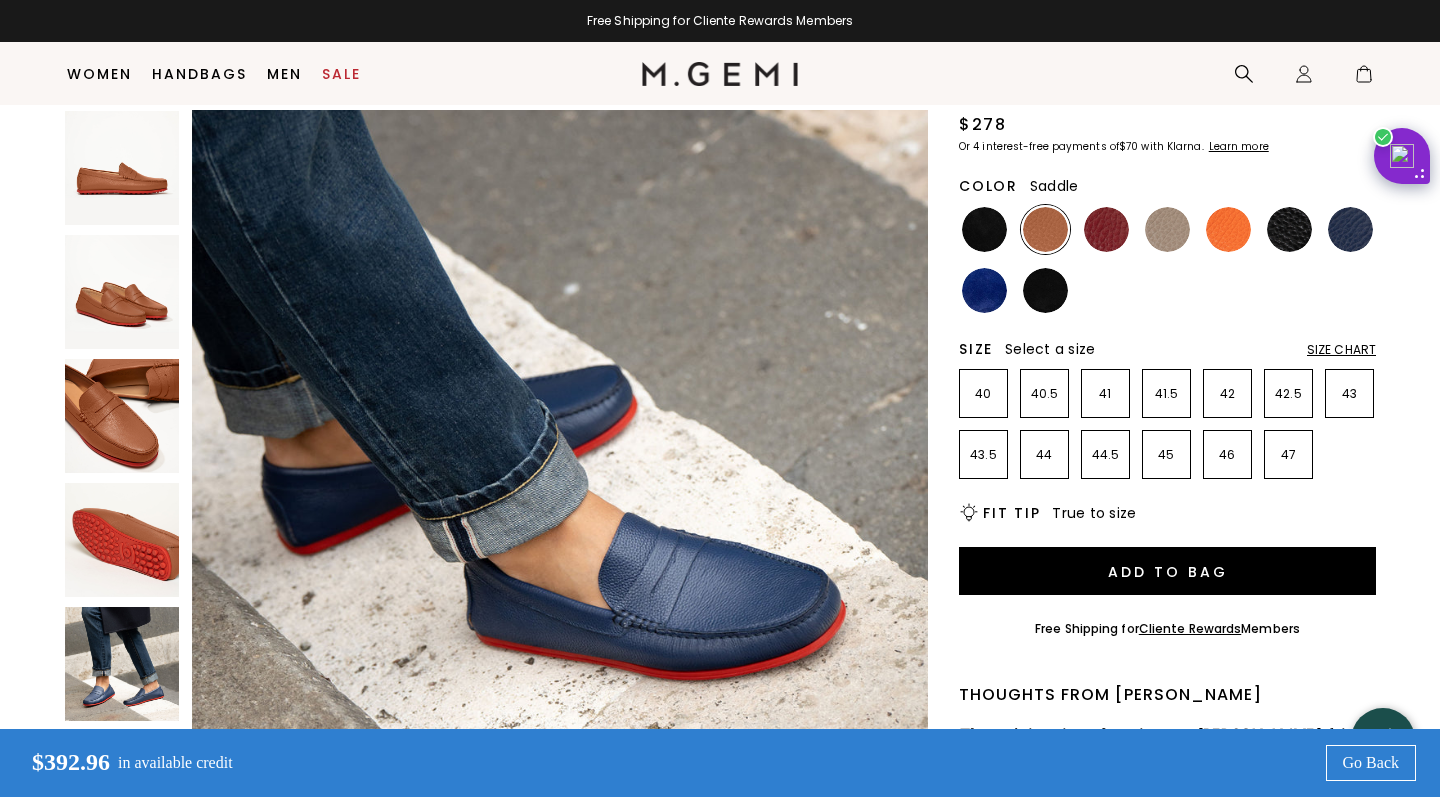 scroll, scrollTop: 3800, scrollLeft: 0, axis: vertical 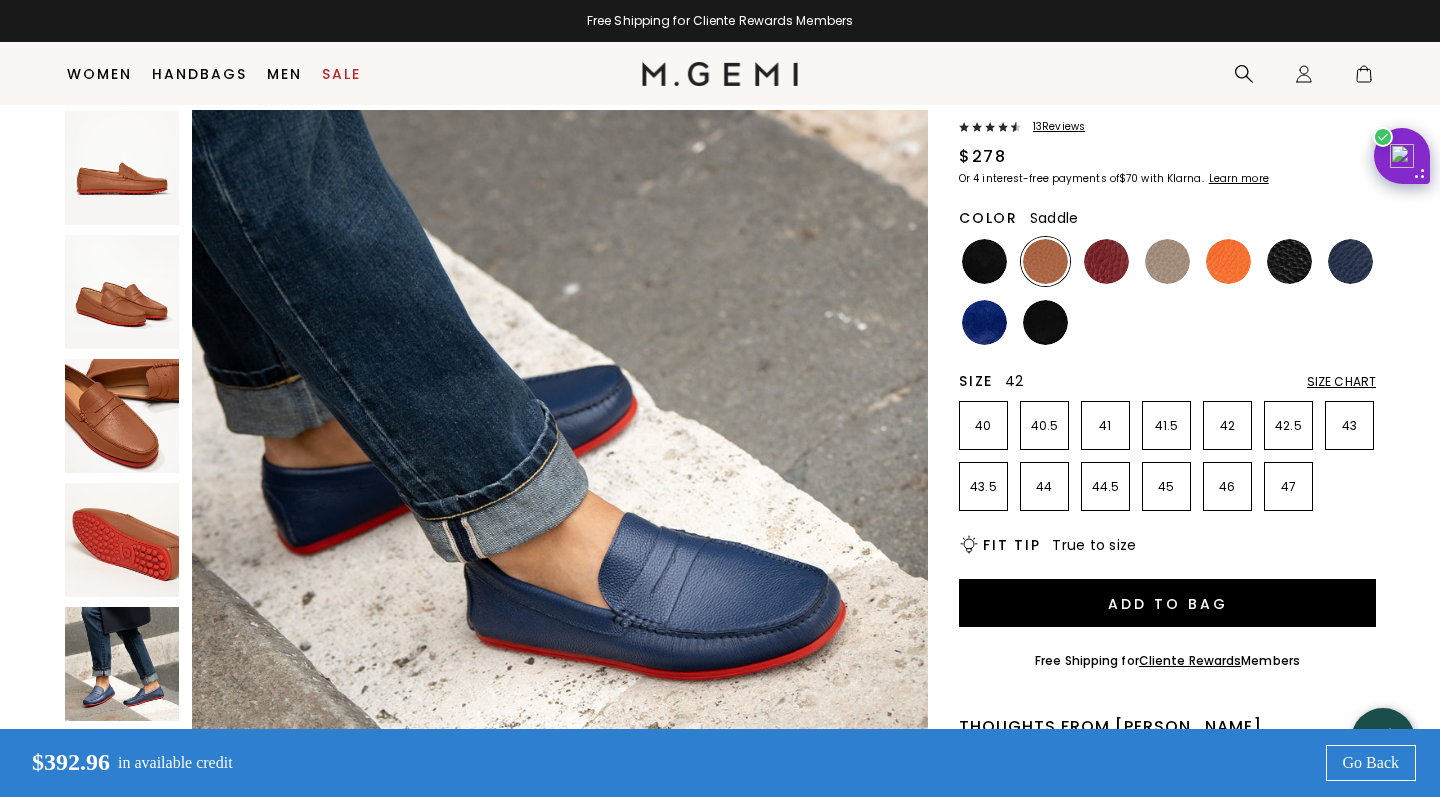 click on "42" at bounding box center [1227, 426] 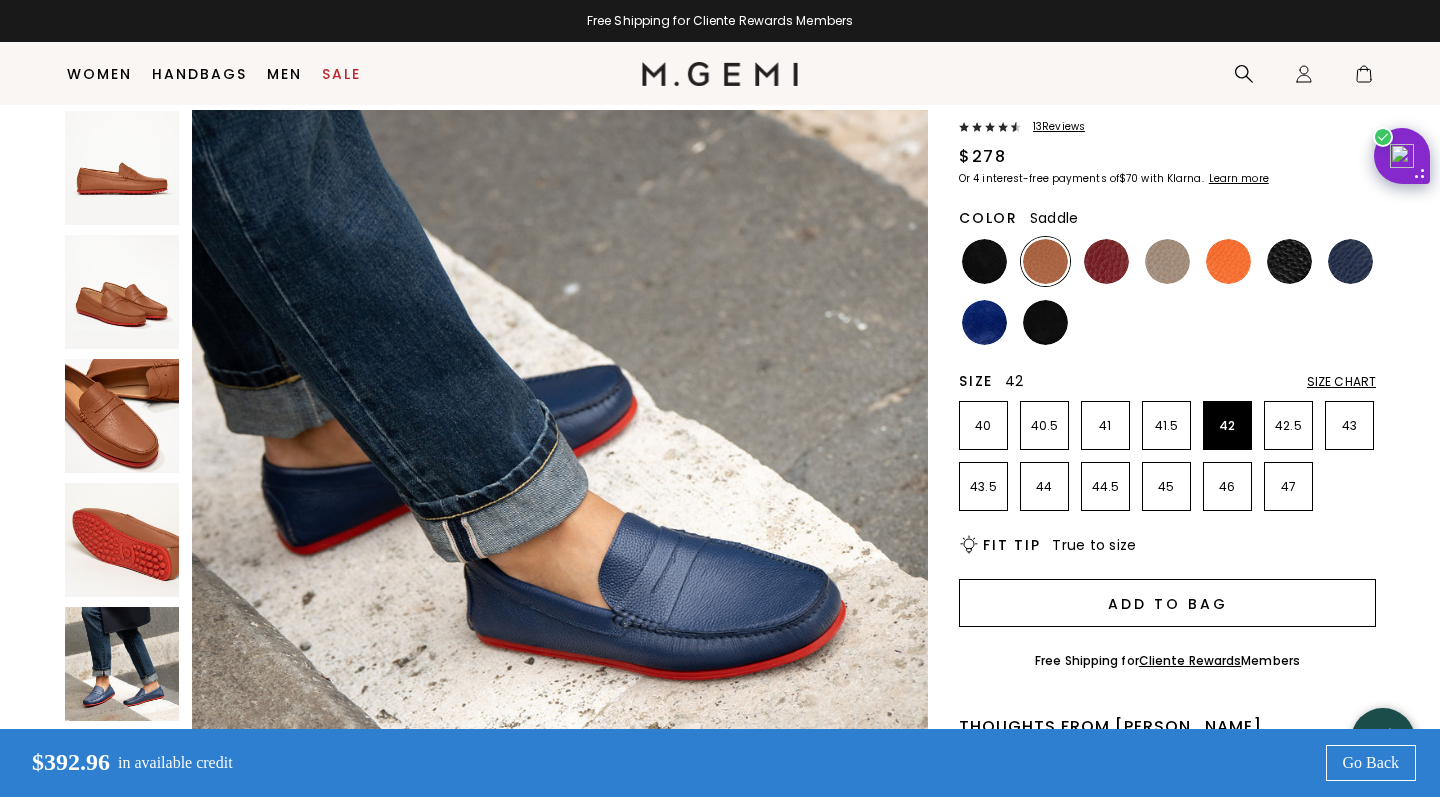 scroll, scrollTop: 0, scrollLeft: 0, axis: both 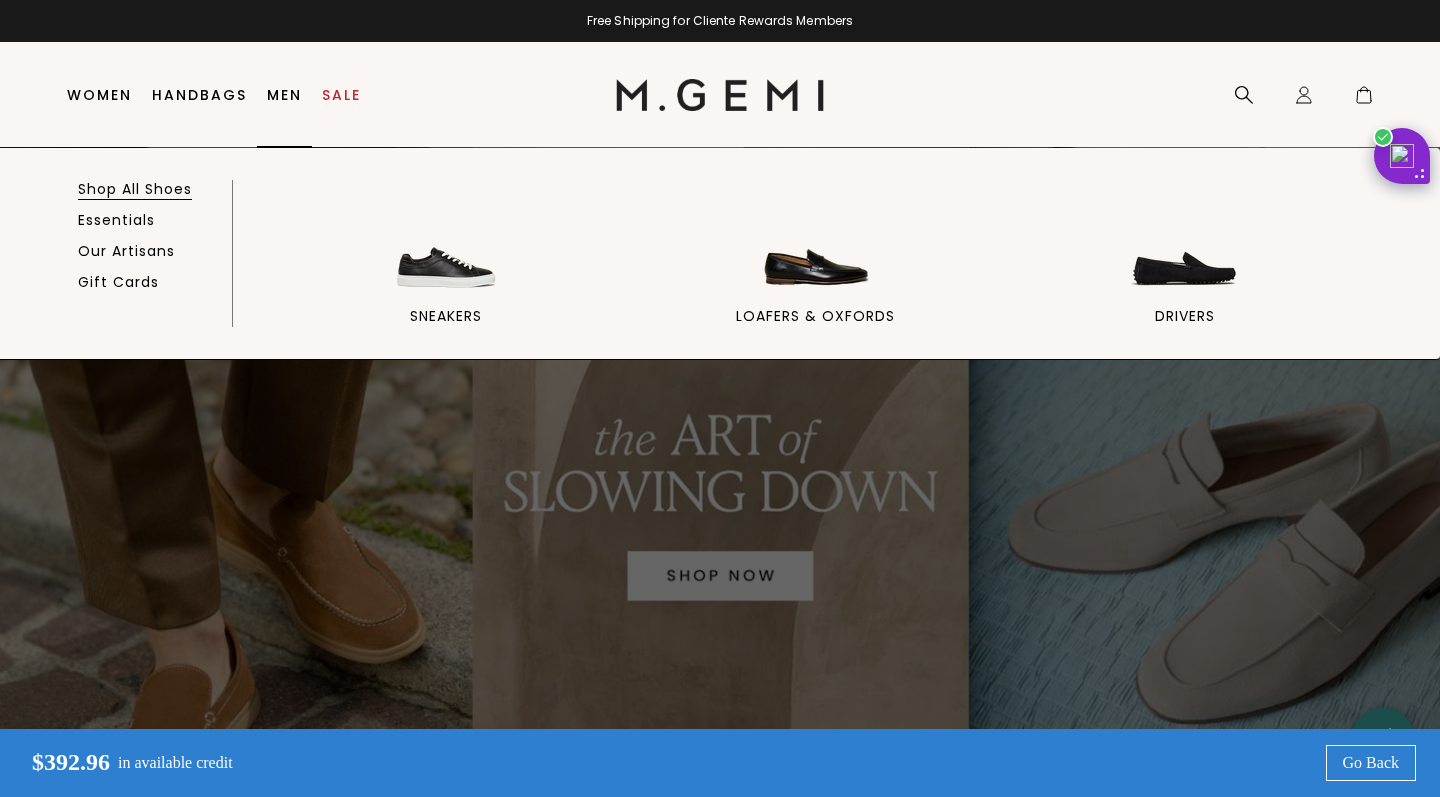 click on "Shop All Shoes" at bounding box center (135, 189) 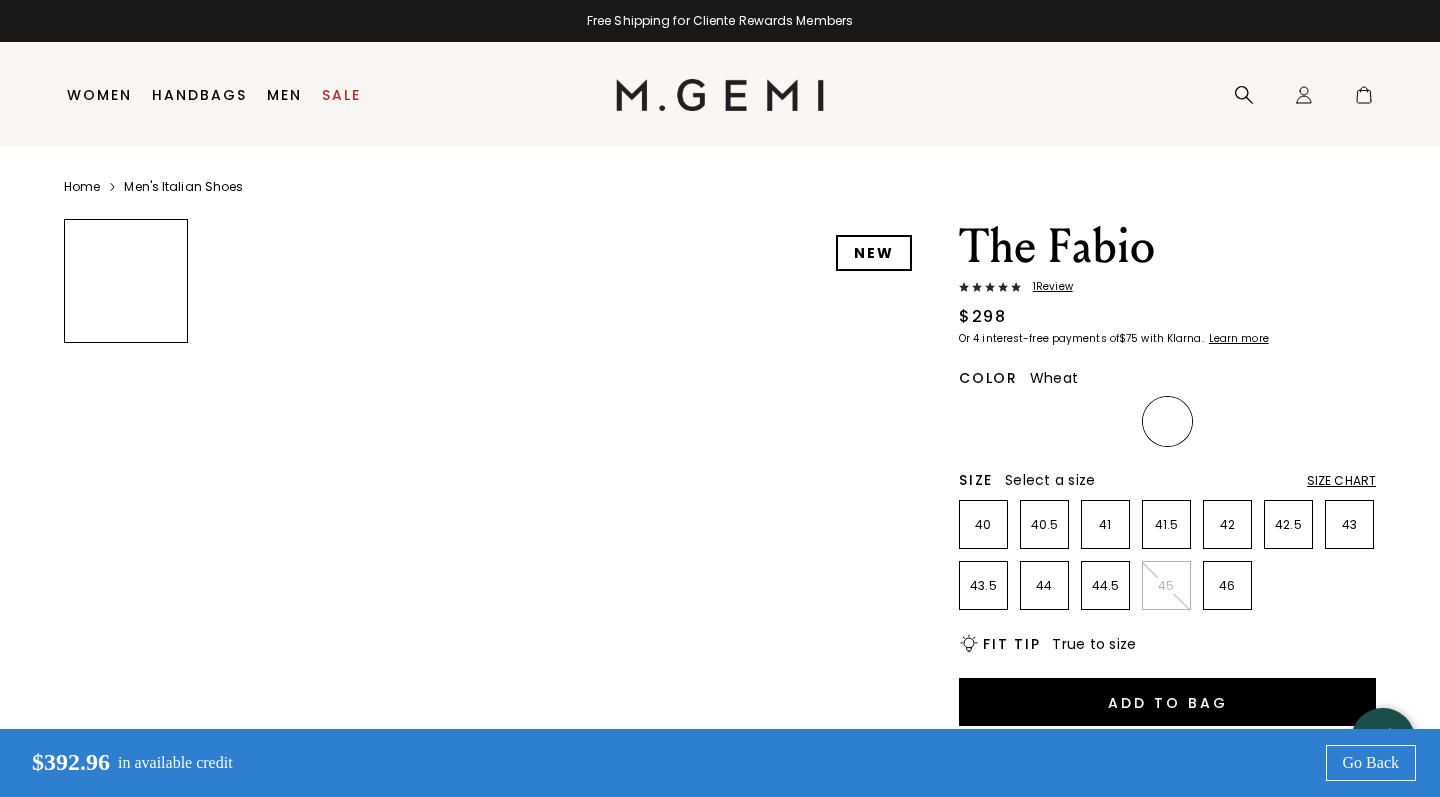 scroll, scrollTop: 0, scrollLeft: 0, axis: both 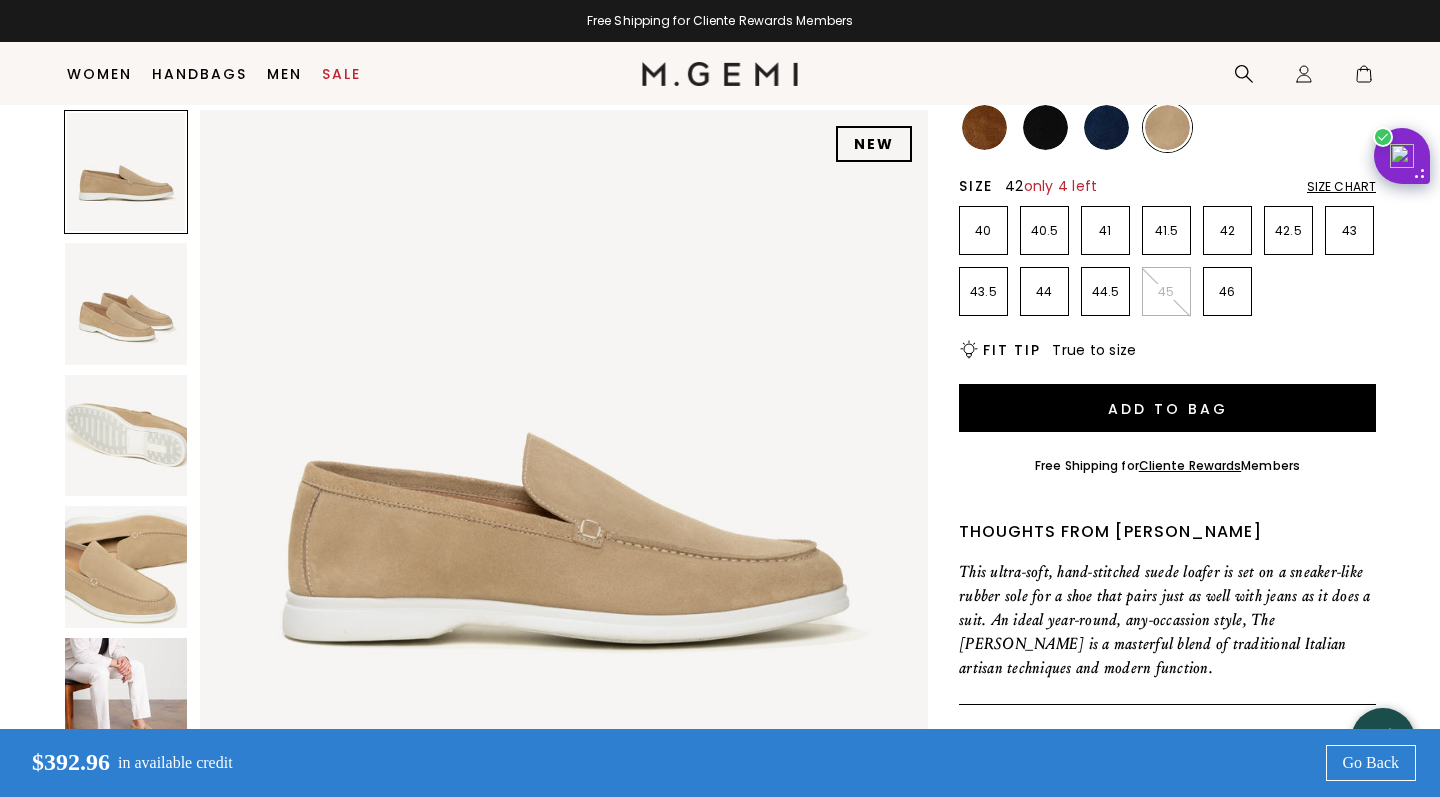 click on "42" at bounding box center [1227, 230] 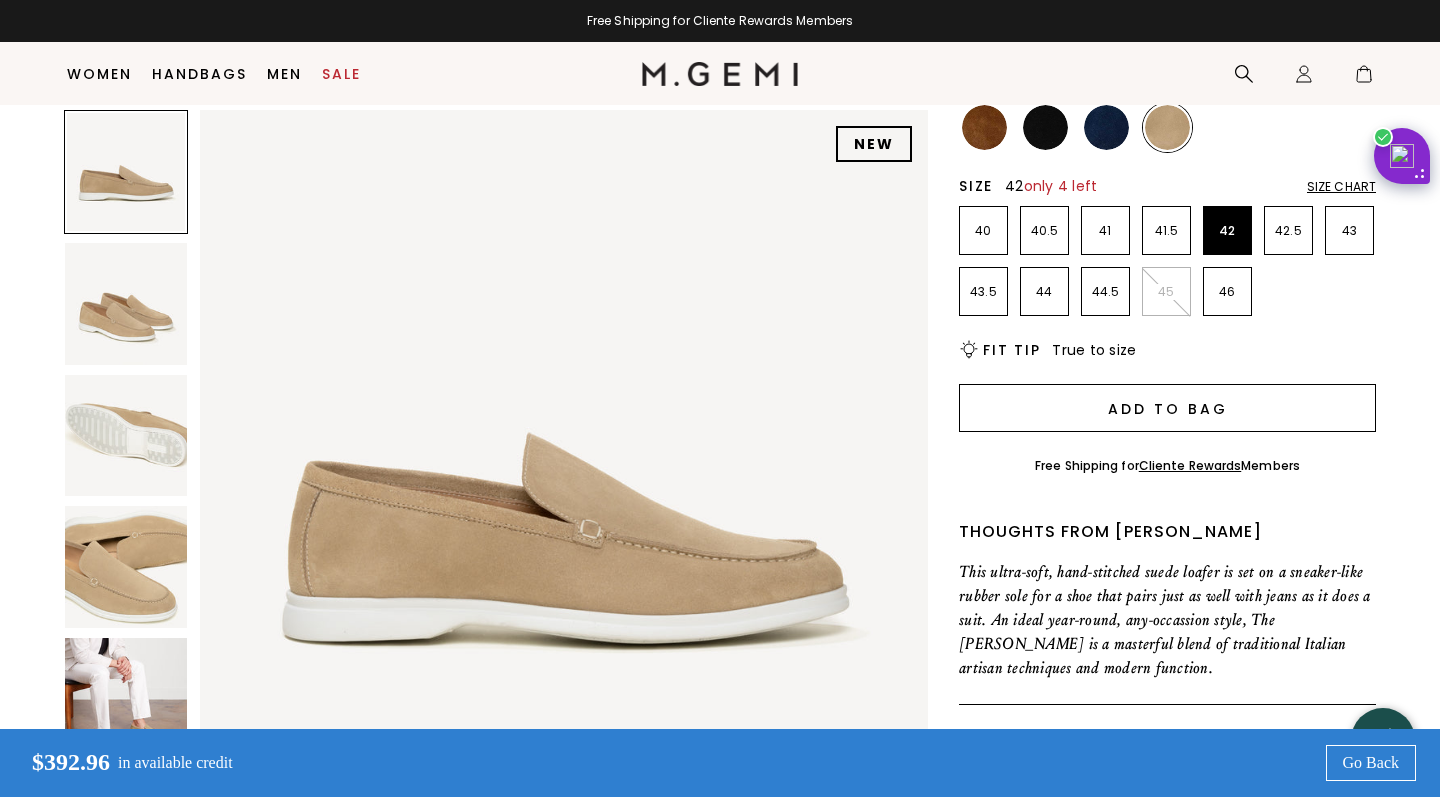 click on "Add to Bag" at bounding box center [1167, 408] 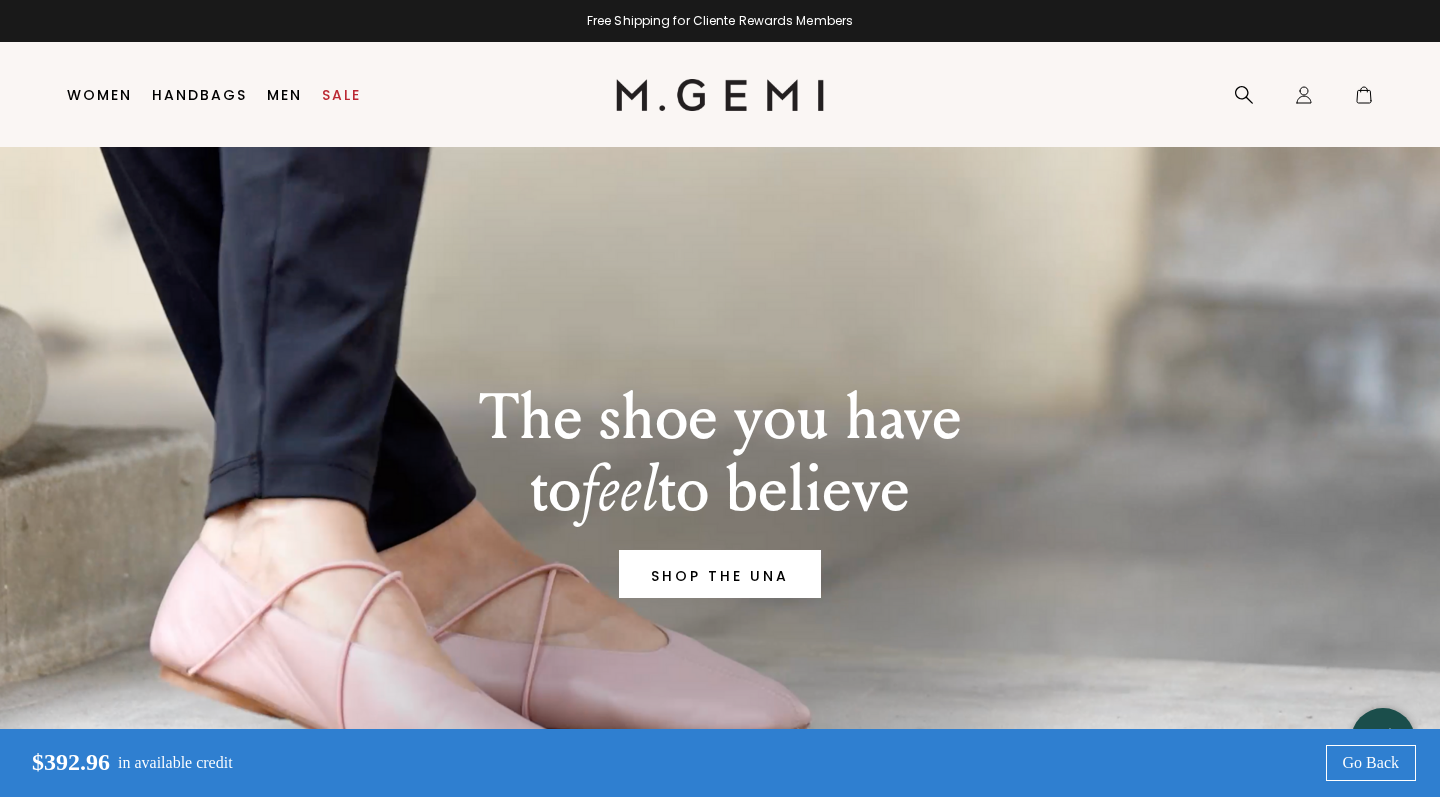 scroll, scrollTop: 0, scrollLeft: 0, axis: both 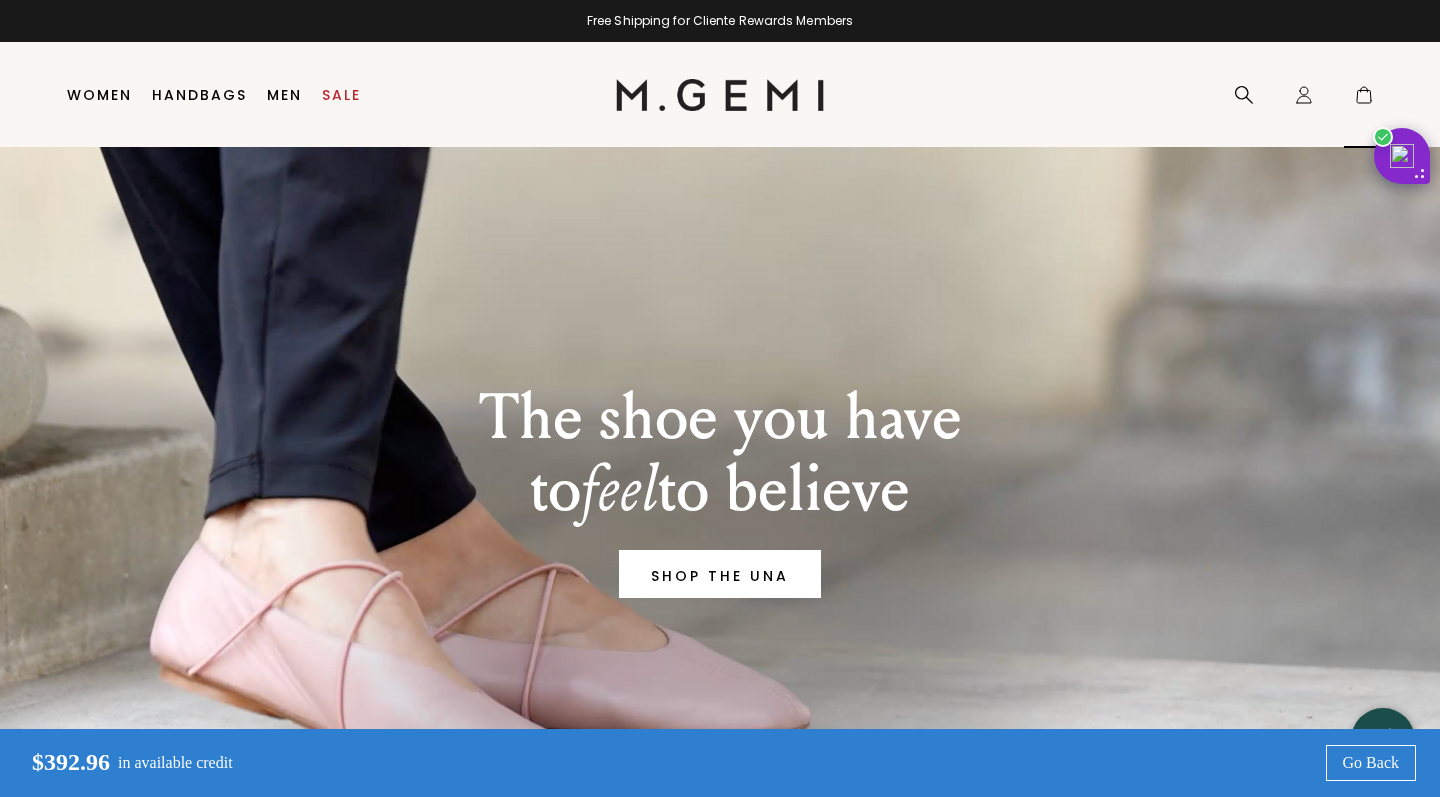 click on "Icons/20x20/bag@2x" 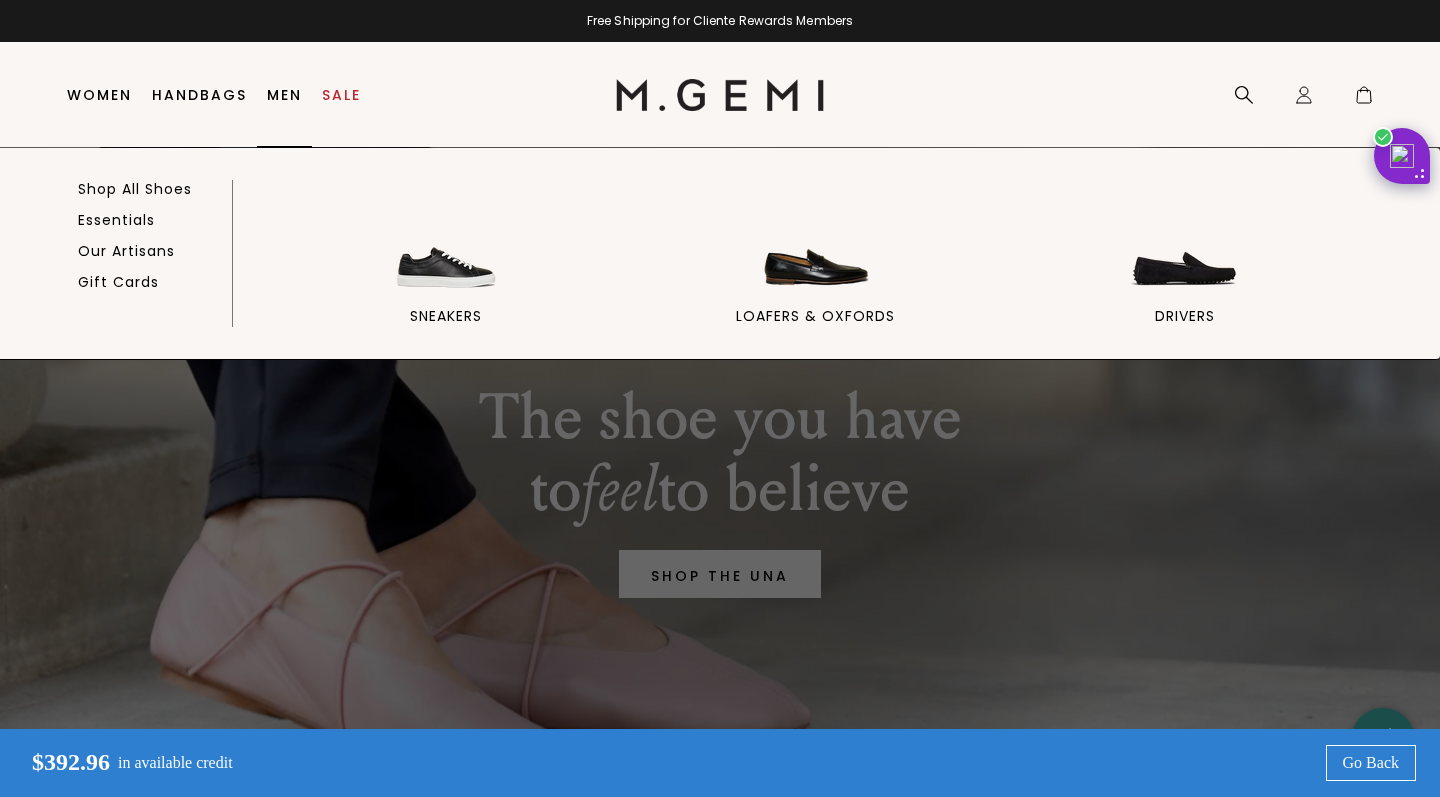 click on "Men" at bounding box center (284, 95) 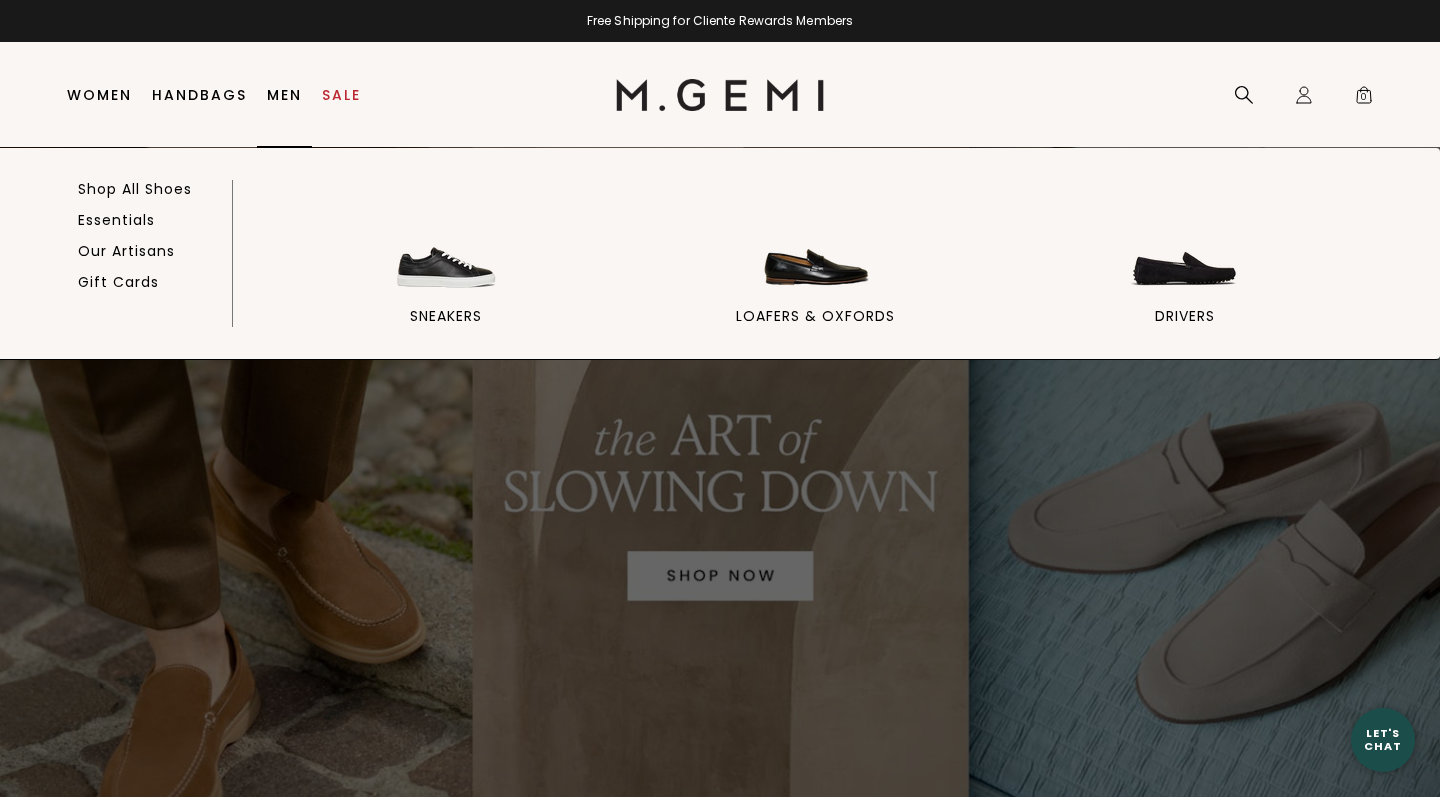scroll, scrollTop: 0, scrollLeft: 0, axis: both 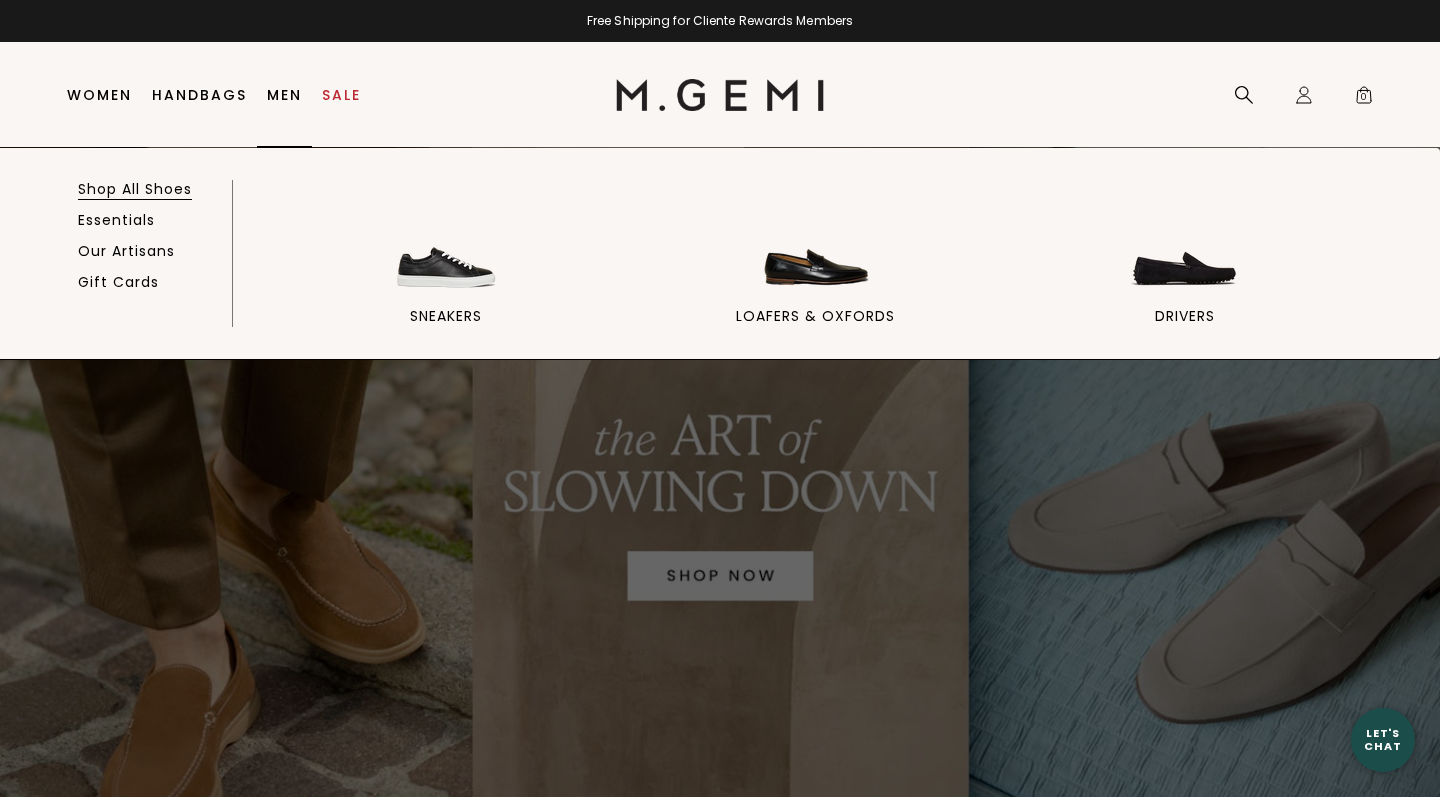 click on "Shop All Shoes" at bounding box center [135, 189] 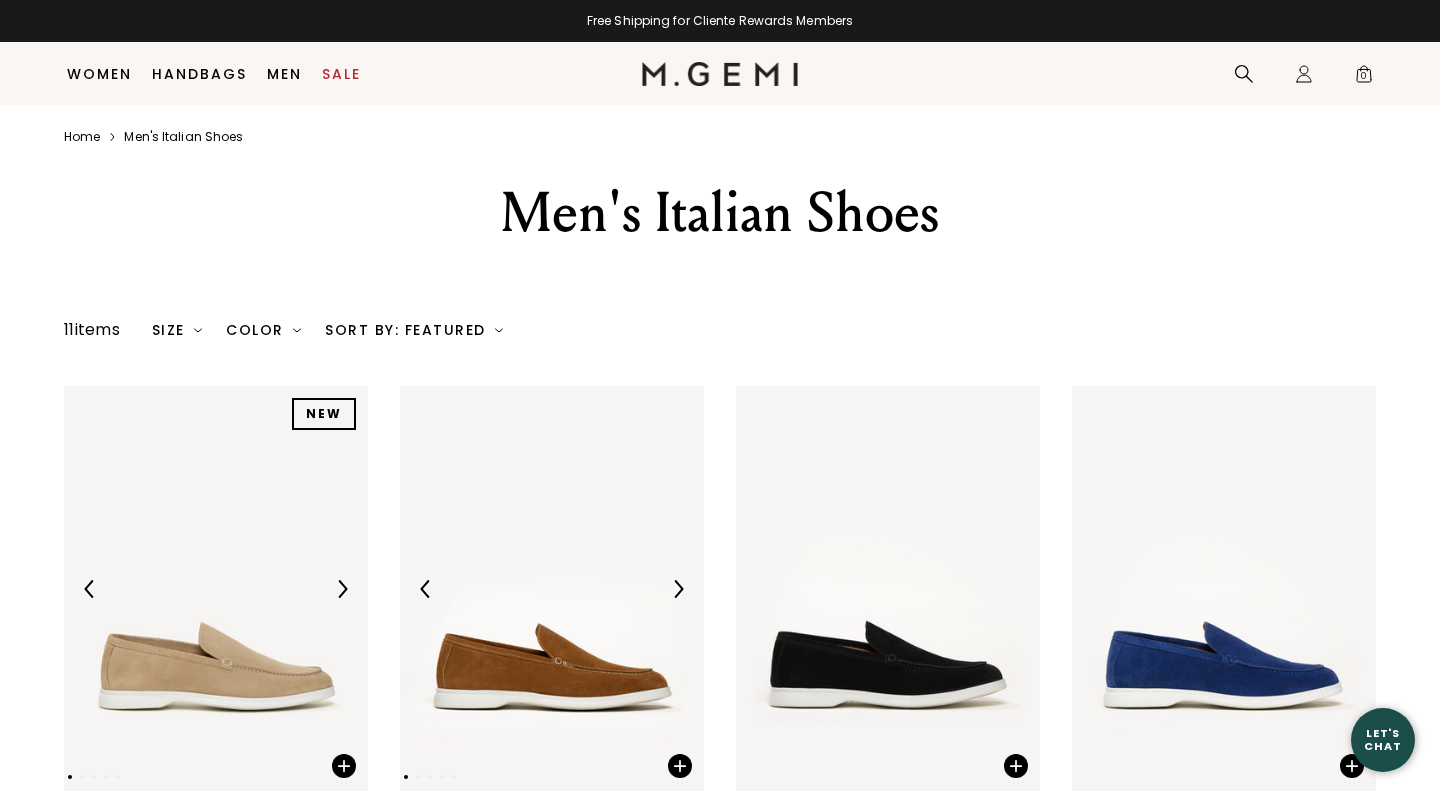 click at bounding box center [678, 589] 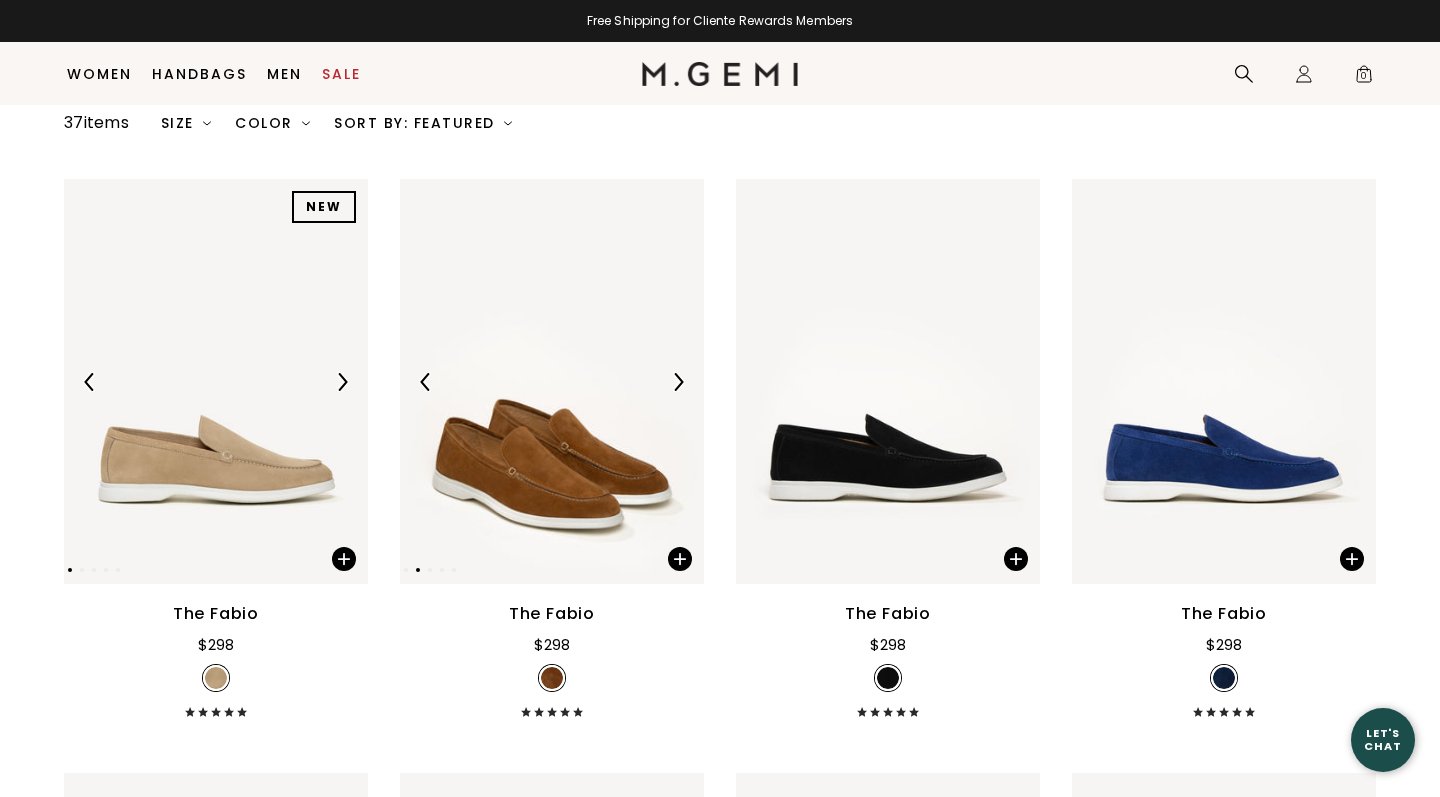 click at bounding box center (678, 382) 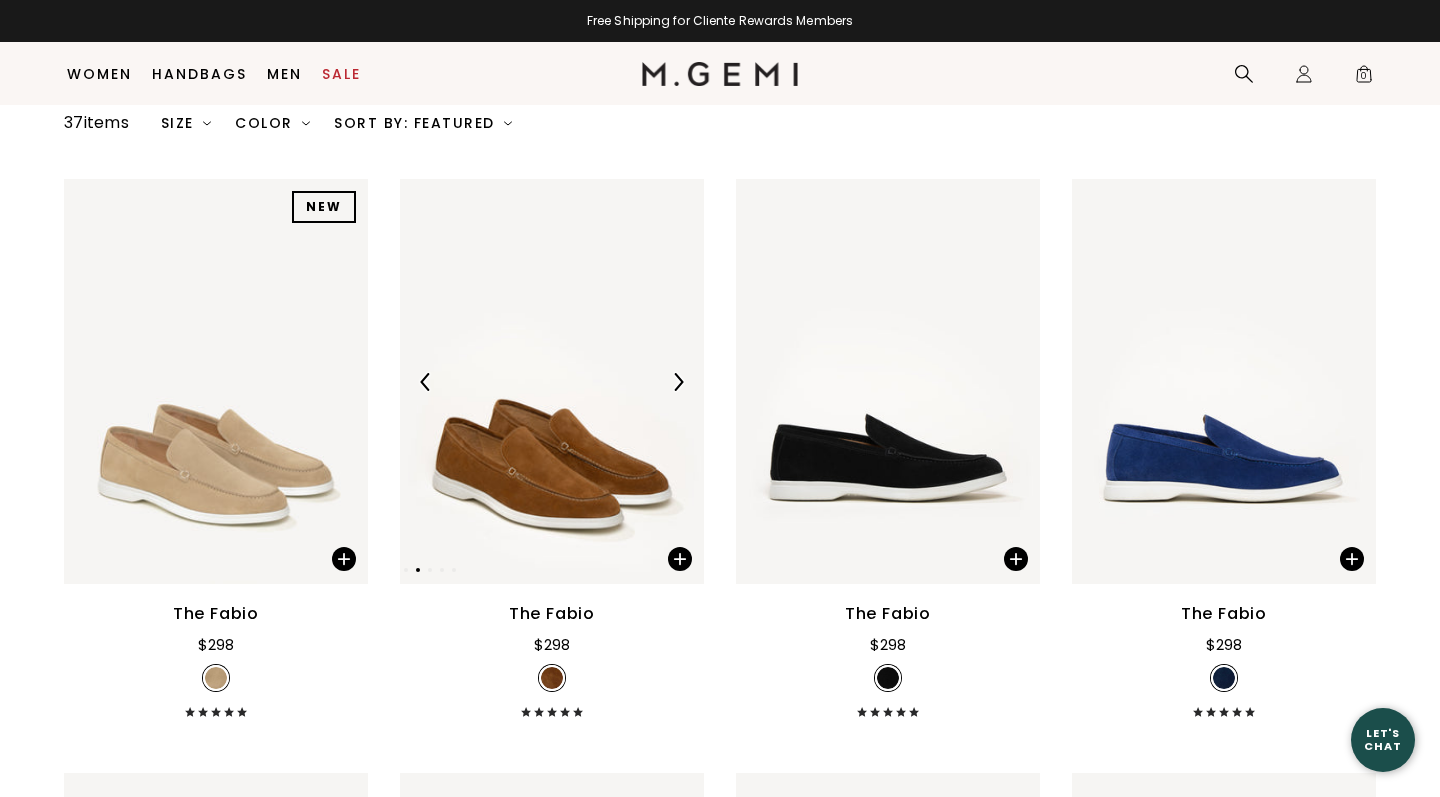 scroll, scrollTop: 207, scrollLeft: 0, axis: vertical 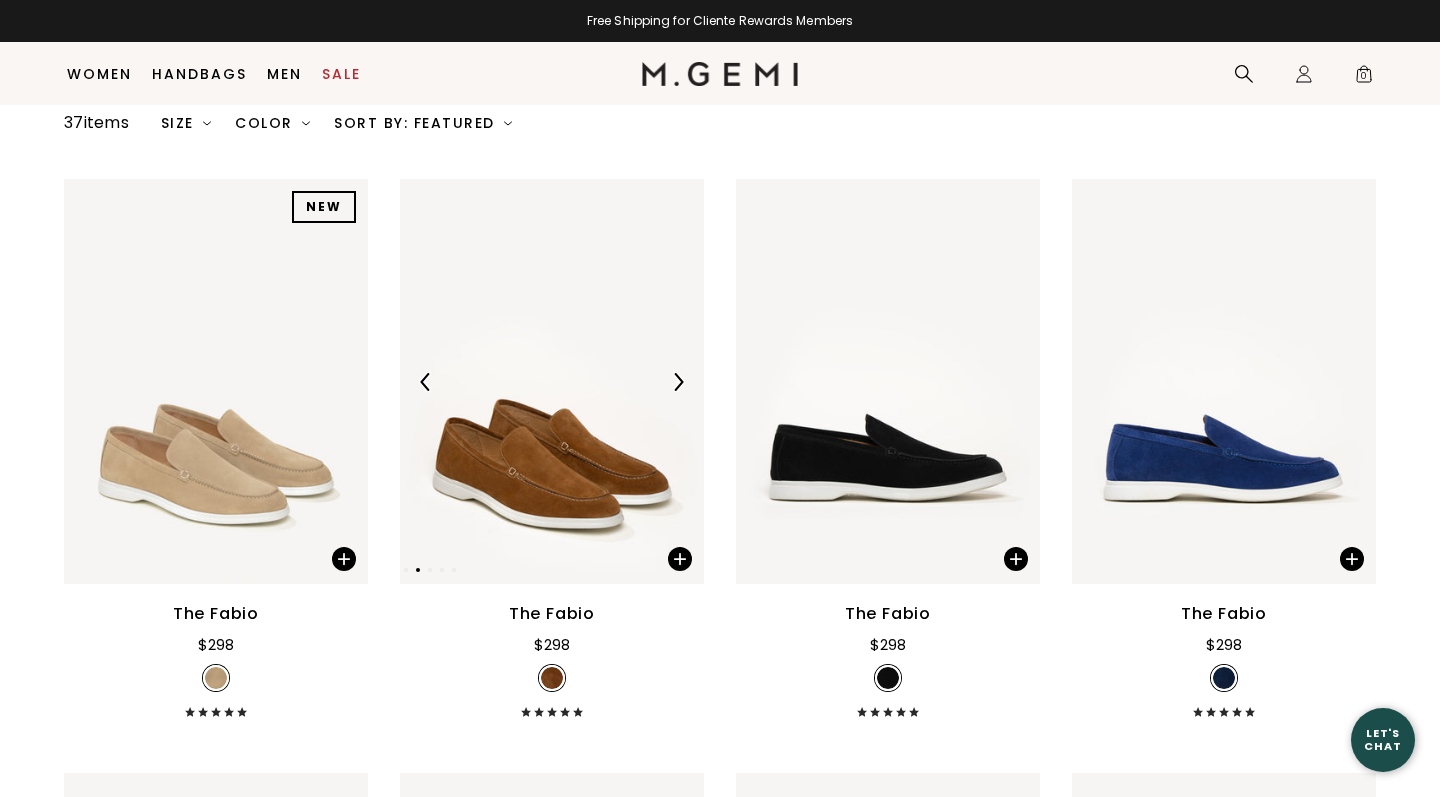 click at bounding box center (678, 382) 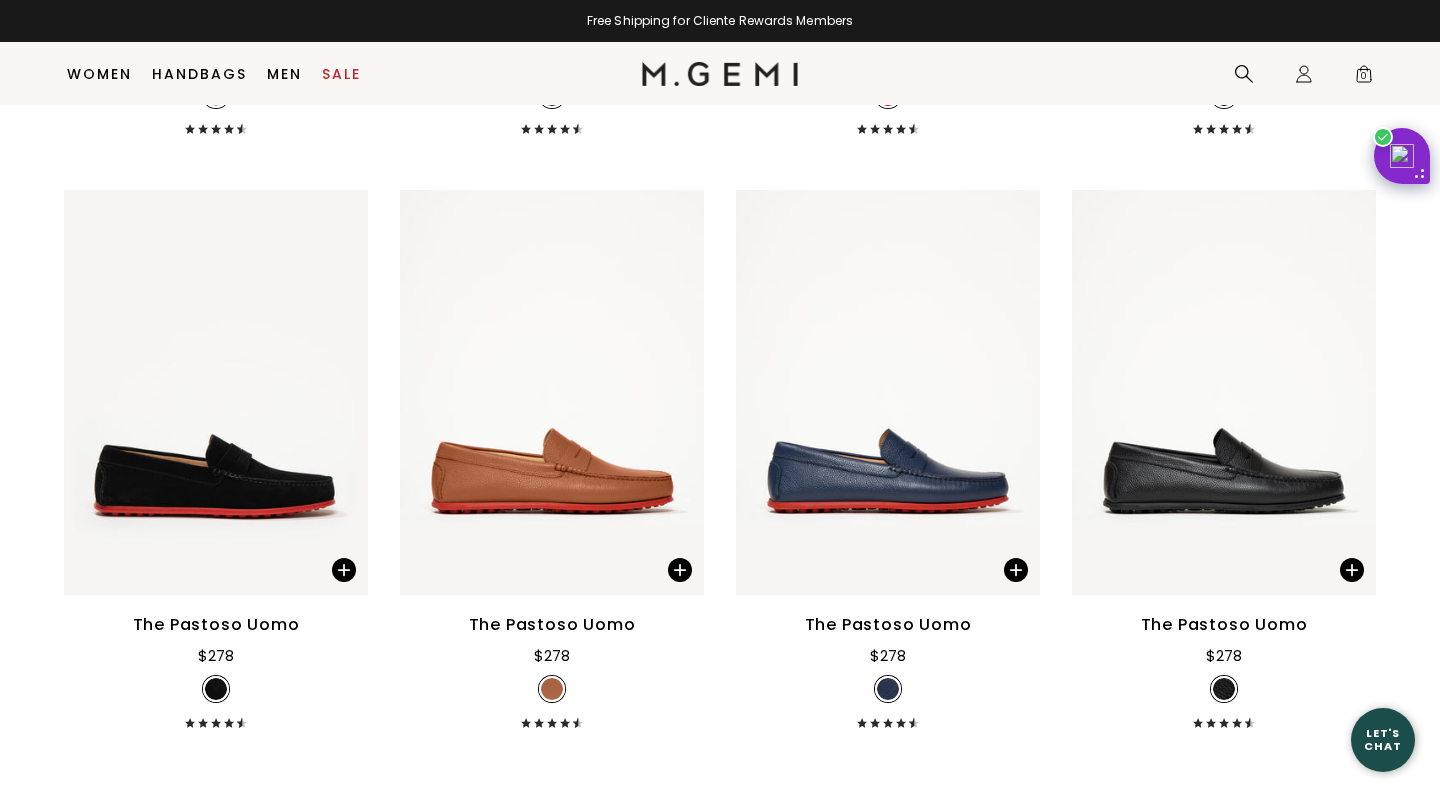 scroll, scrollTop: 3199, scrollLeft: 0, axis: vertical 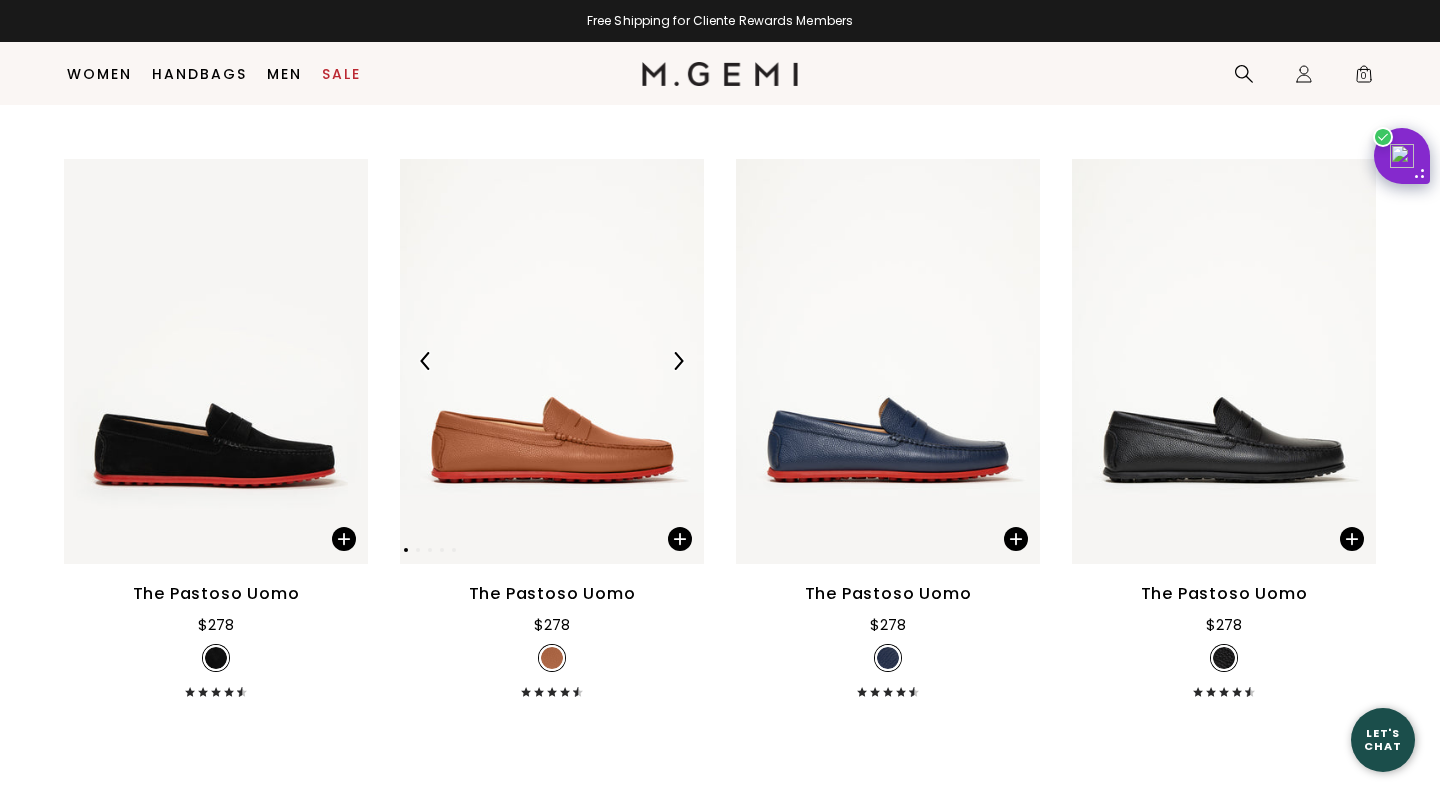 click at bounding box center (678, 361) 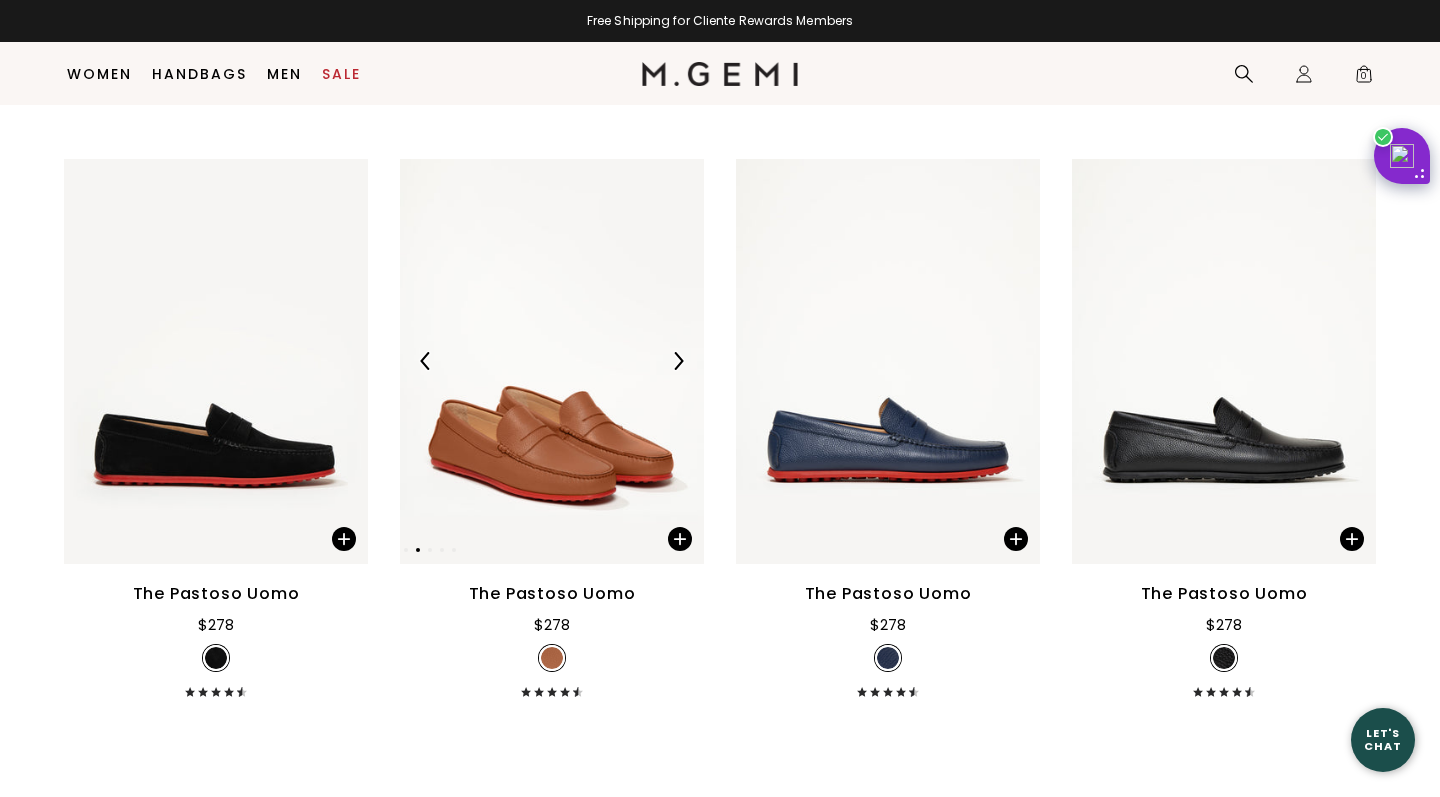 click at bounding box center (678, 361) 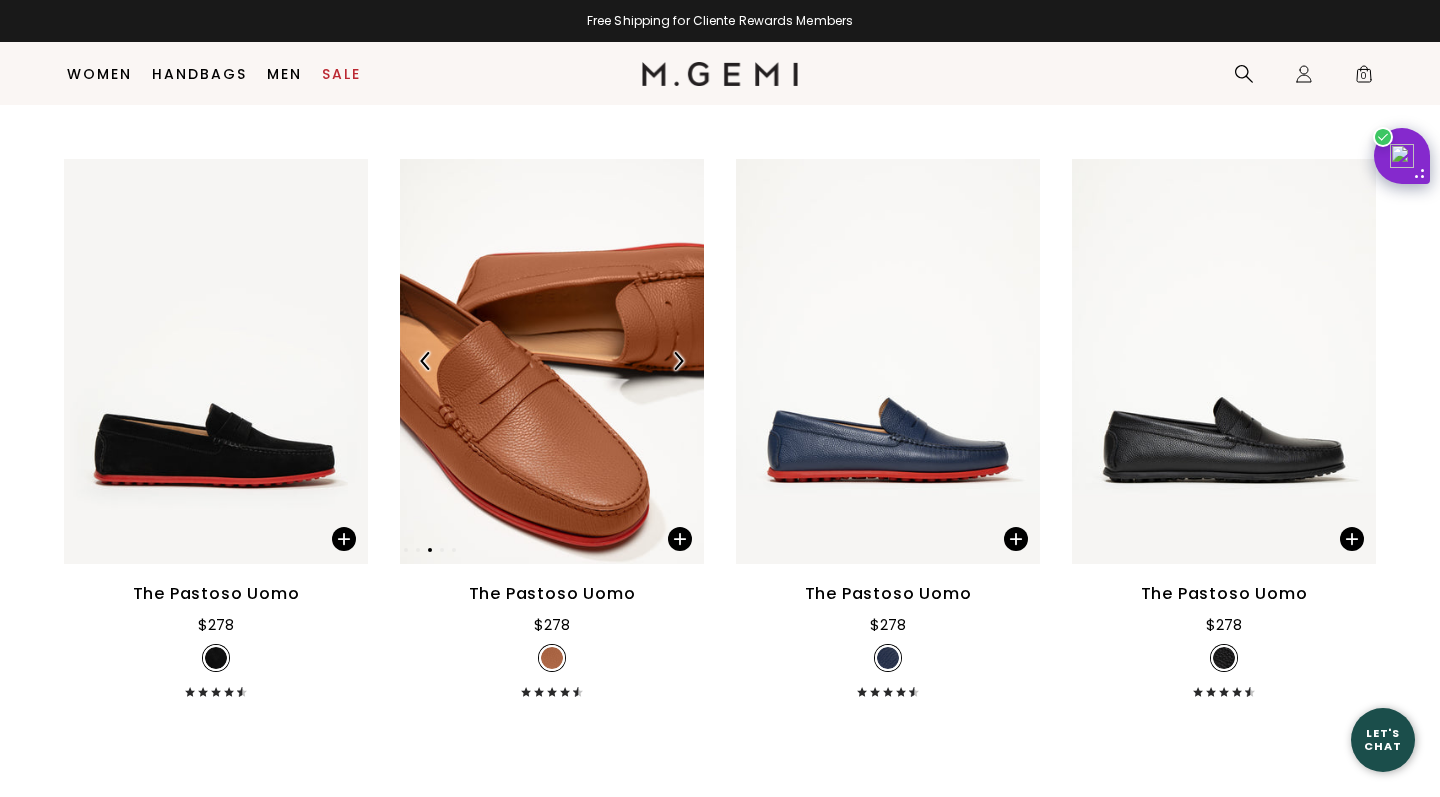 click at bounding box center (678, 361) 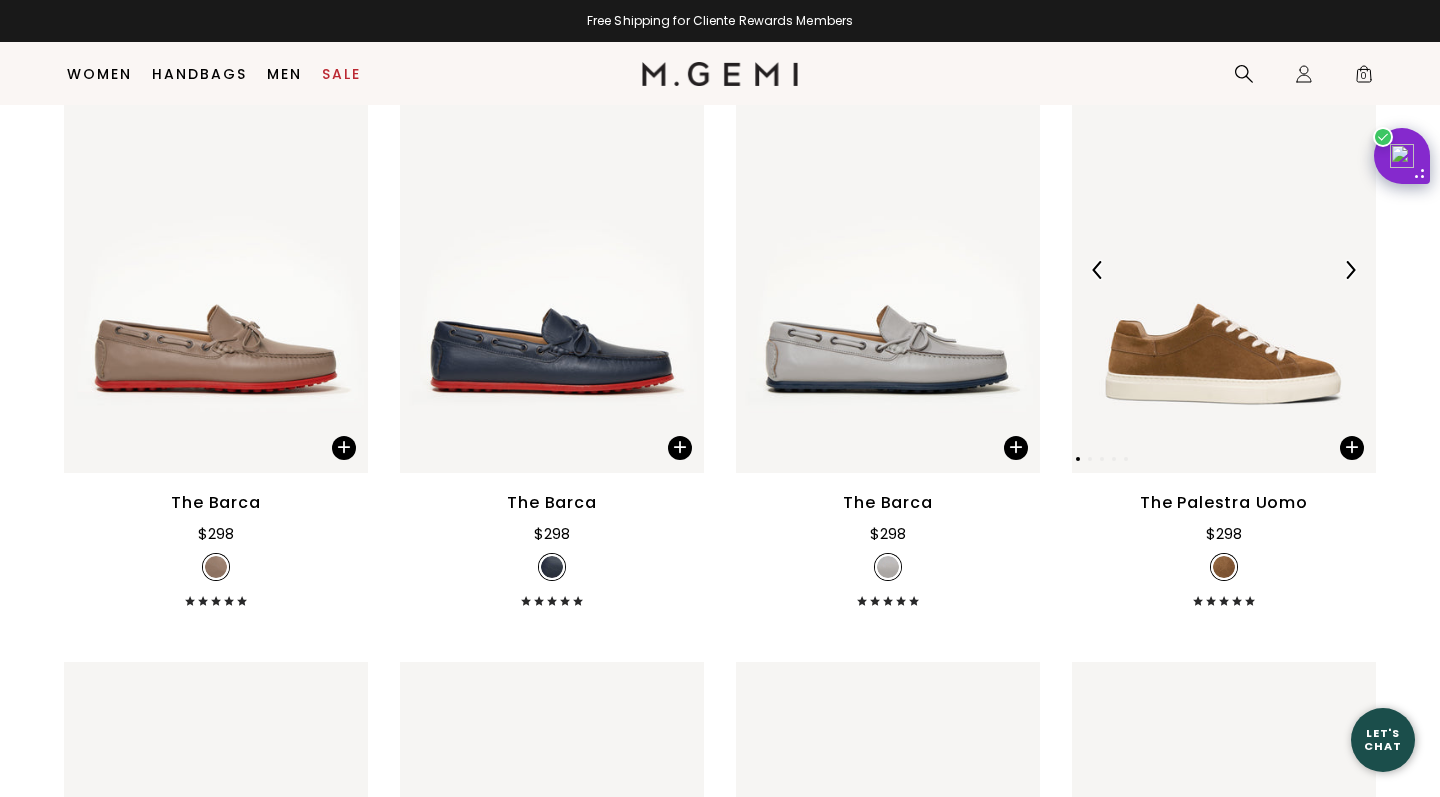 scroll, scrollTop: 4479, scrollLeft: 0, axis: vertical 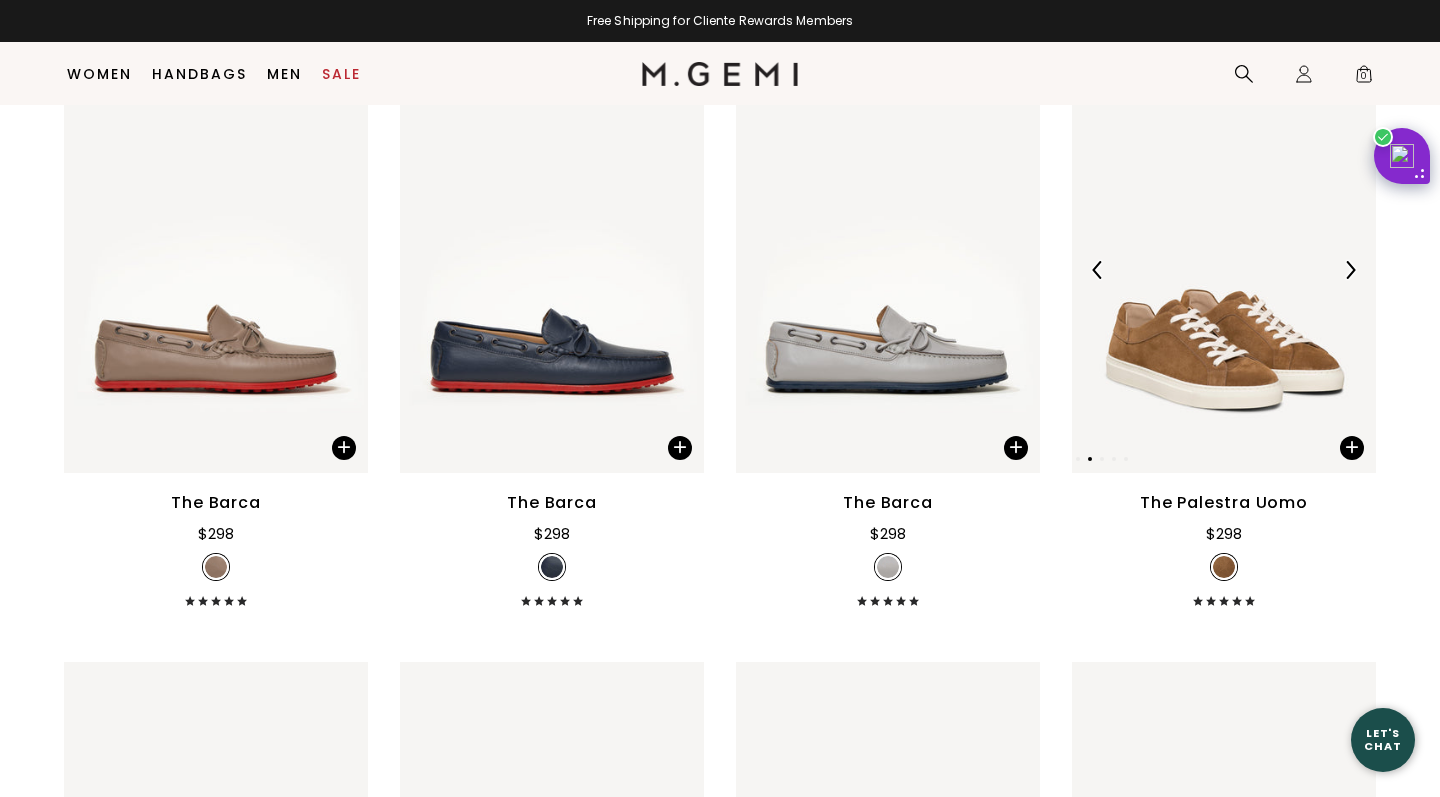 click at bounding box center [1350, 270] 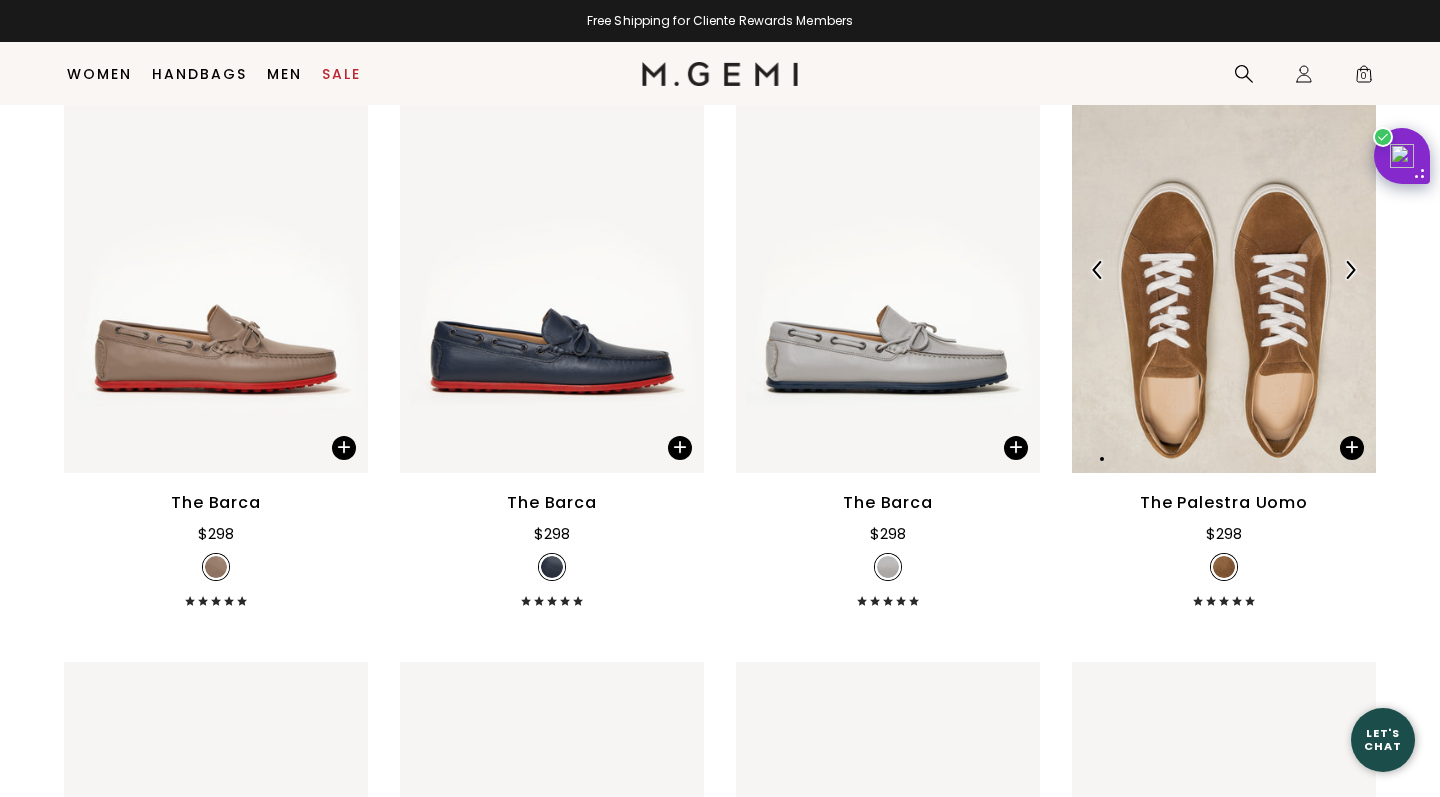 click at bounding box center [1350, 270] 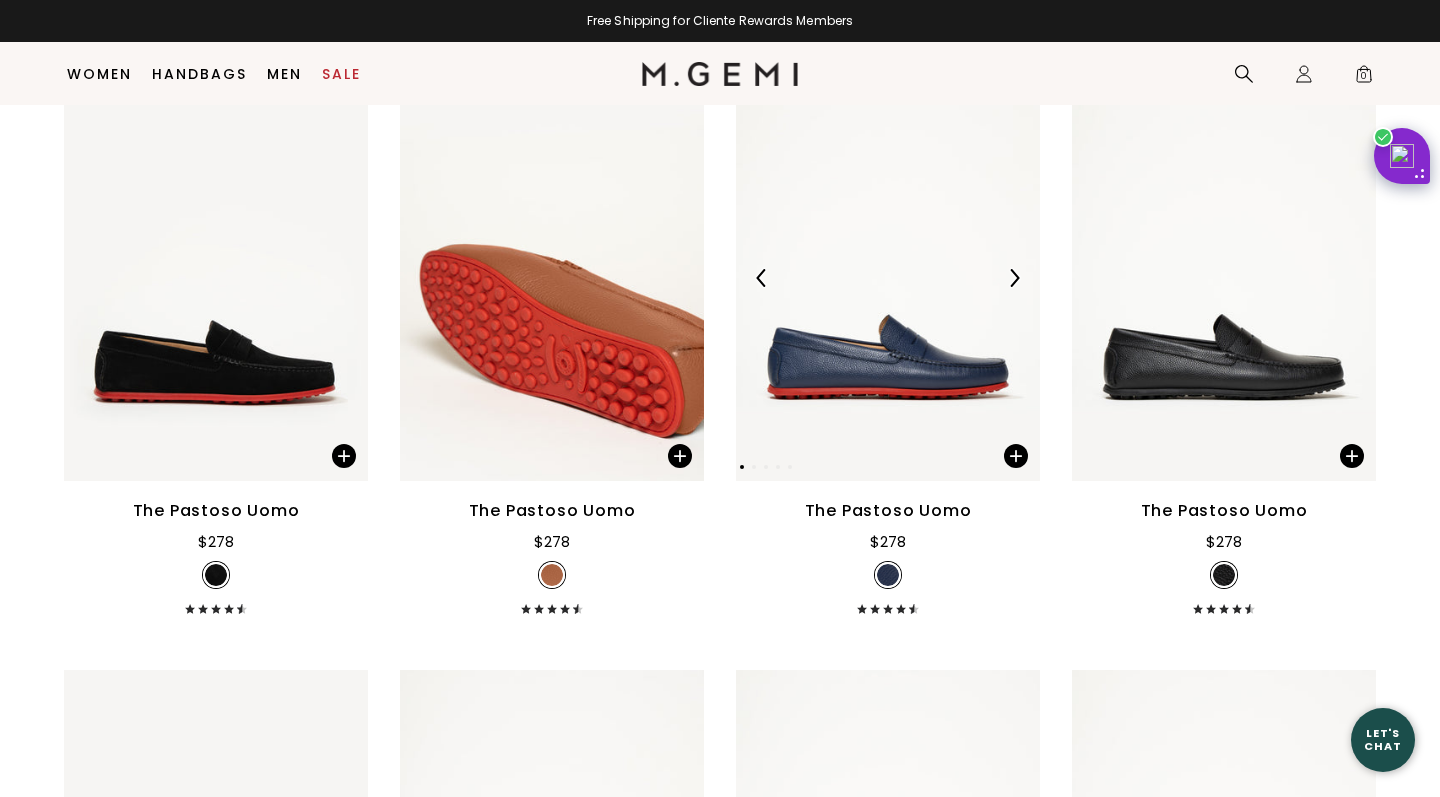 scroll, scrollTop: 3282, scrollLeft: 0, axis: vertical 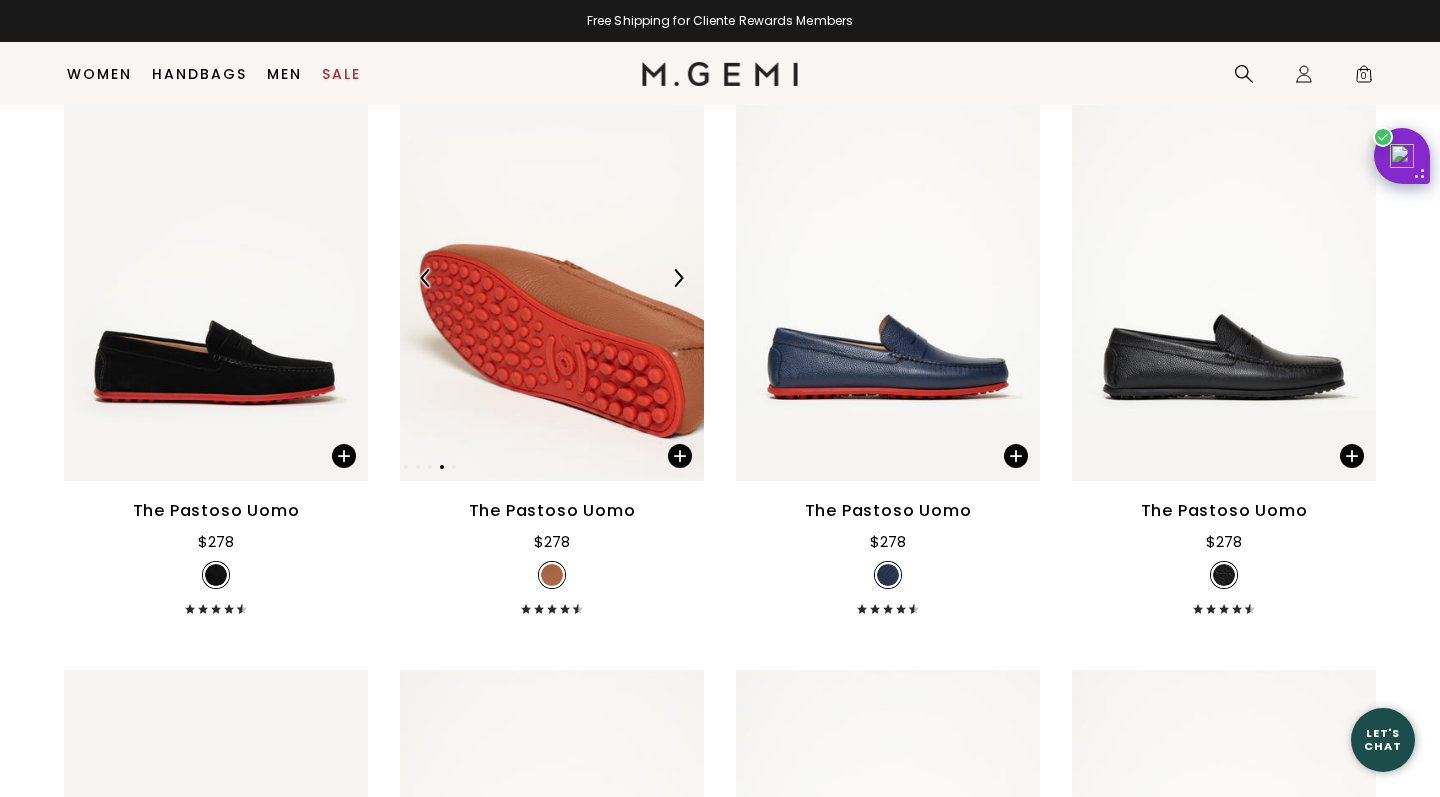 click at bounding box center (552, 278) 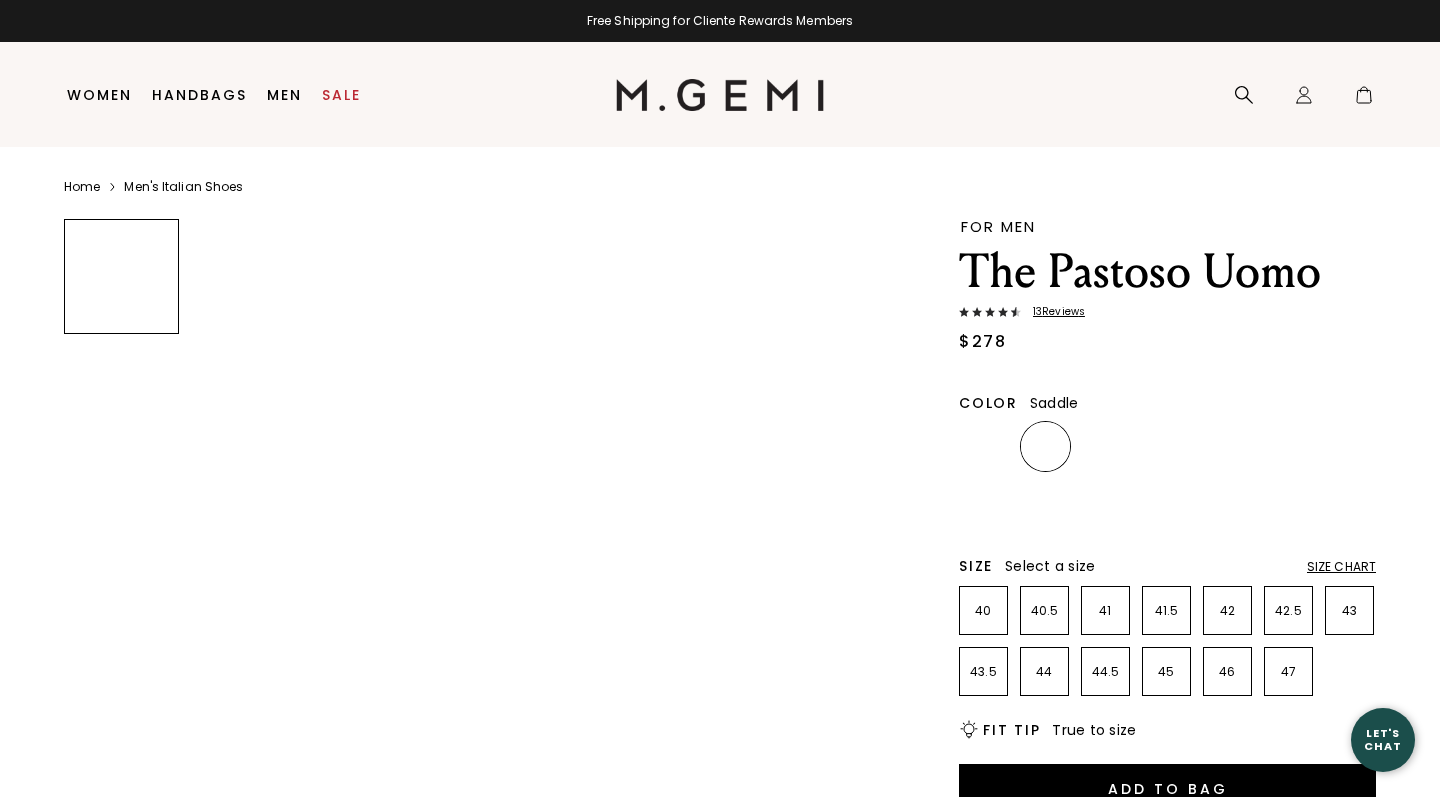 scroll, scrollTop: 0, scrollLeft: 0, axis: both 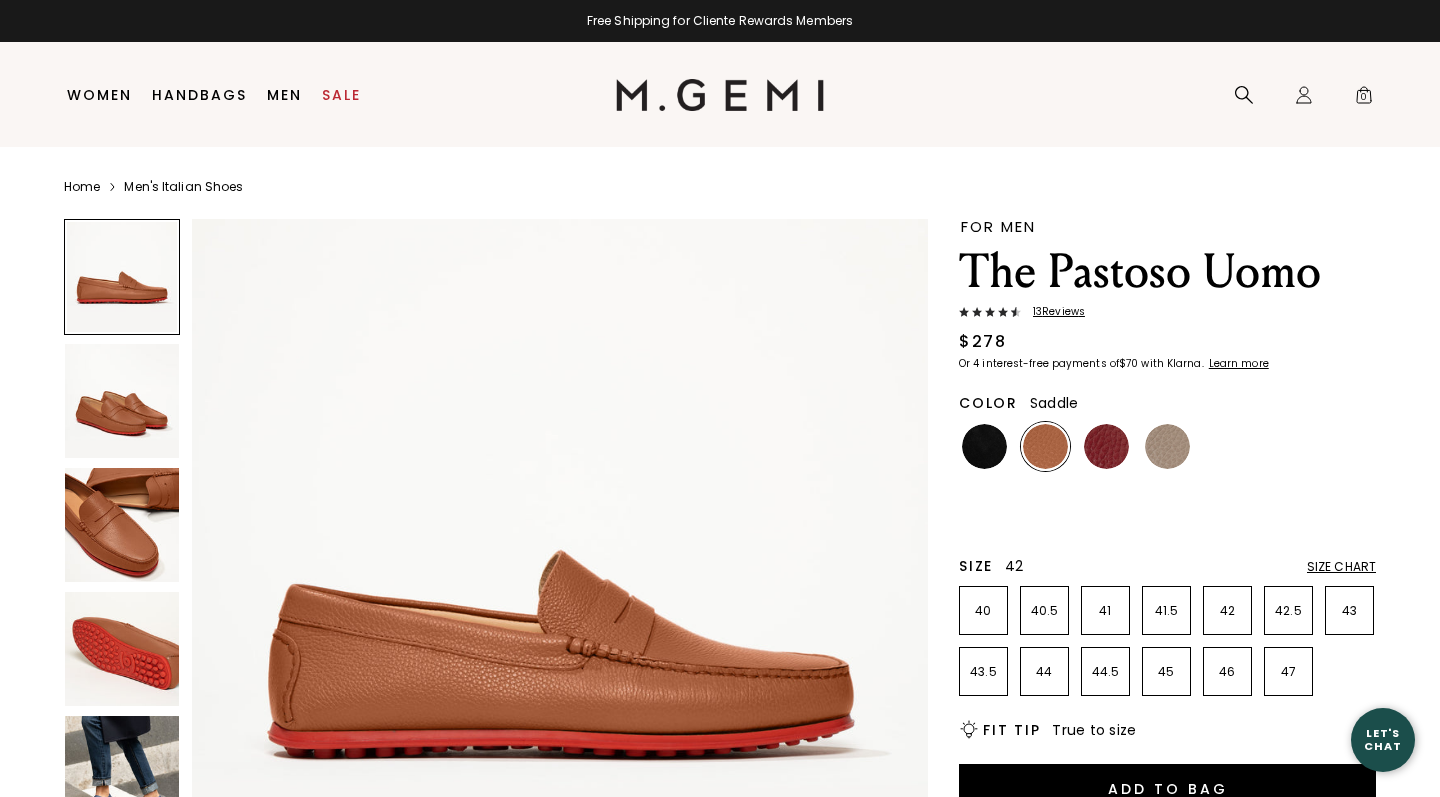click on "42" at bounding box center (1227, 610) 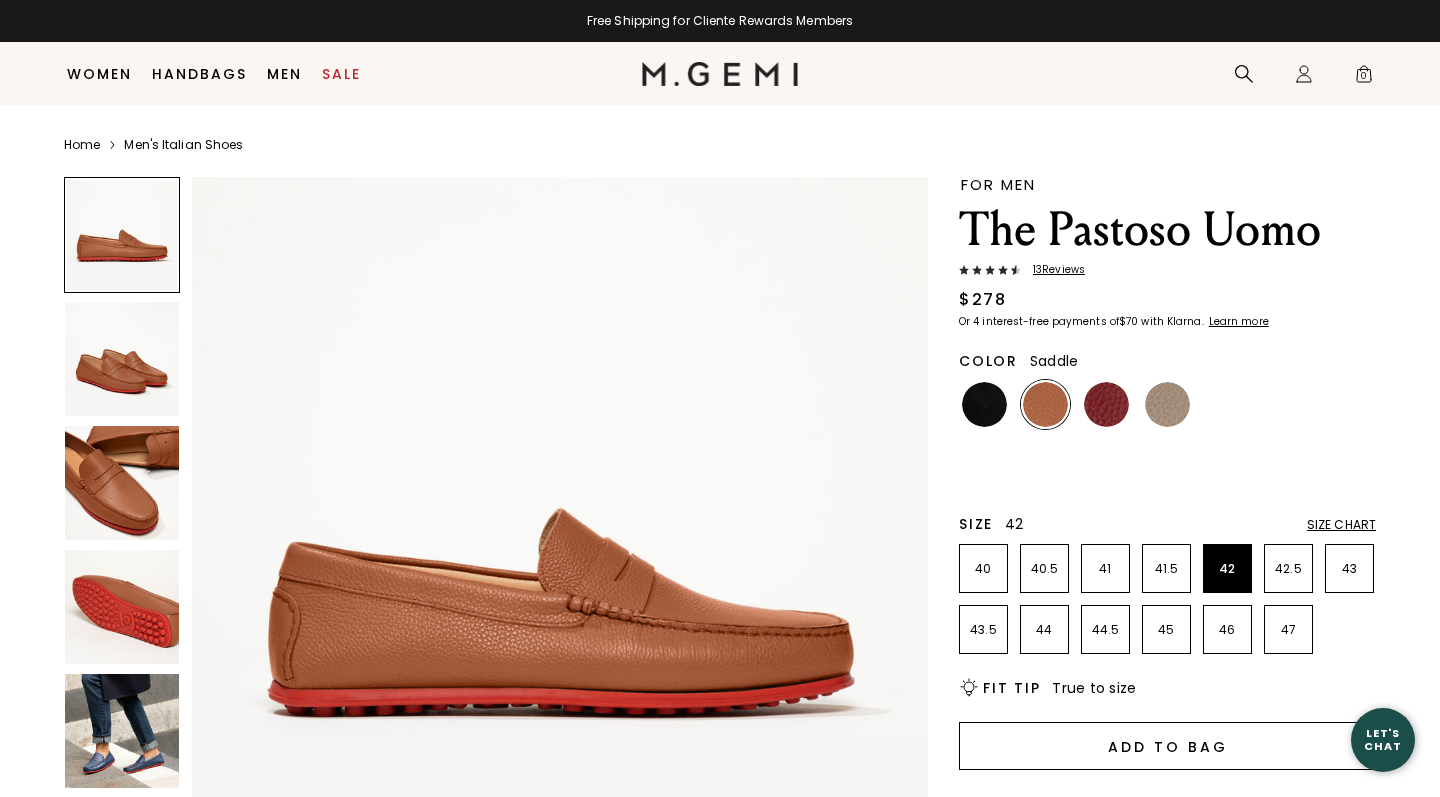 scroll, scrollTop: 157, scrollLeft: 0, axis: vertical 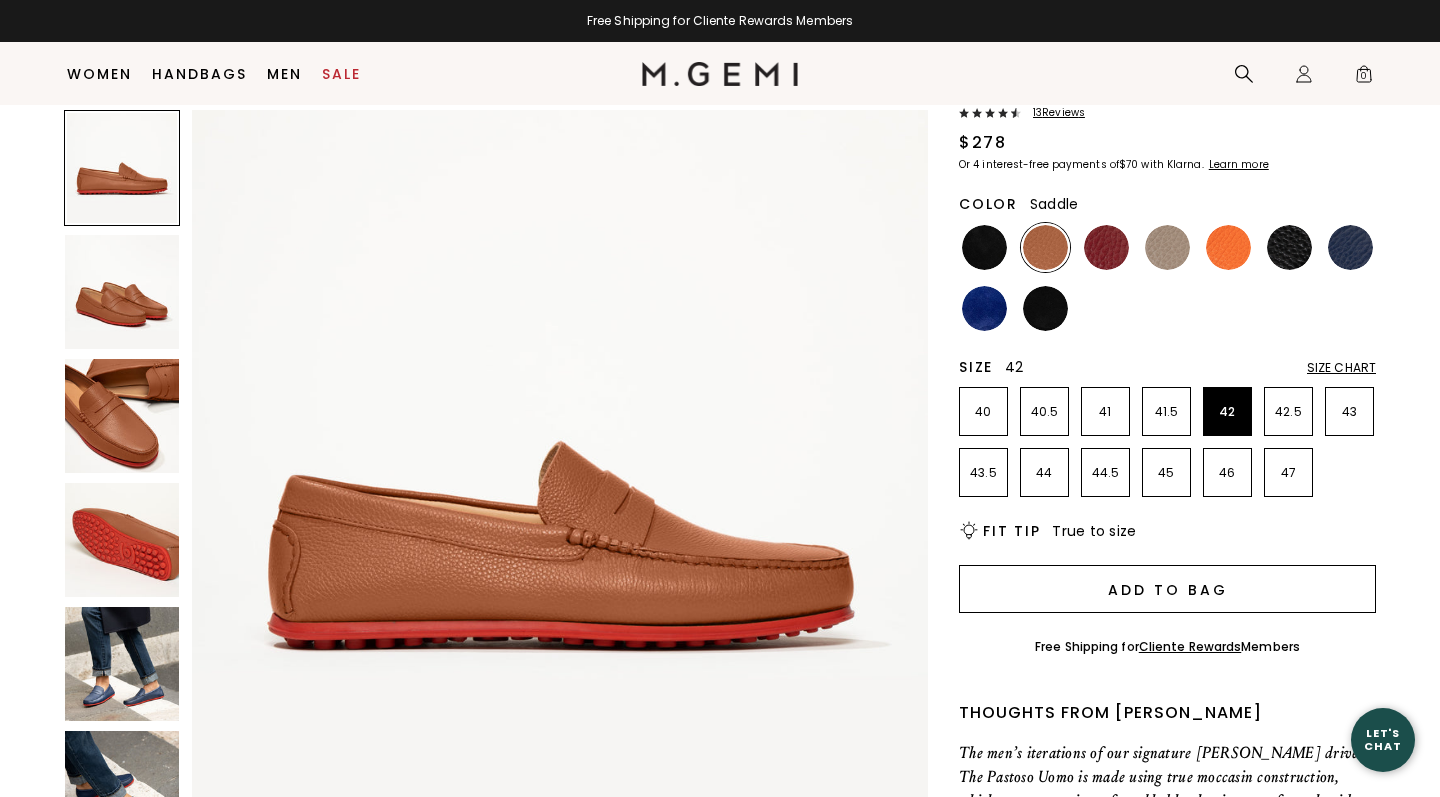 click on "Add to Bag" at bounding box center [1167, 589] 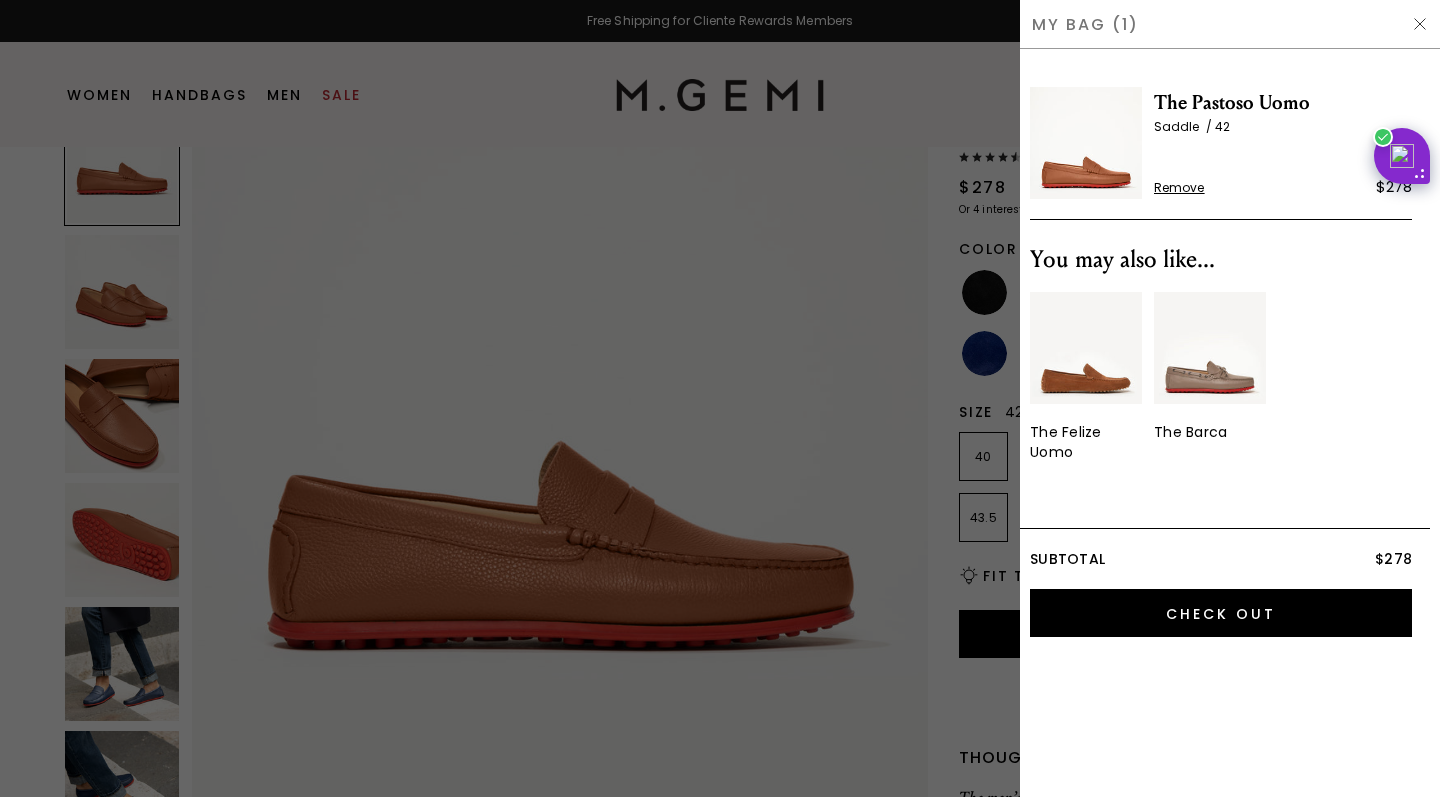 scroll, scrollTop: 0, scrollLeft: 0, axis: both 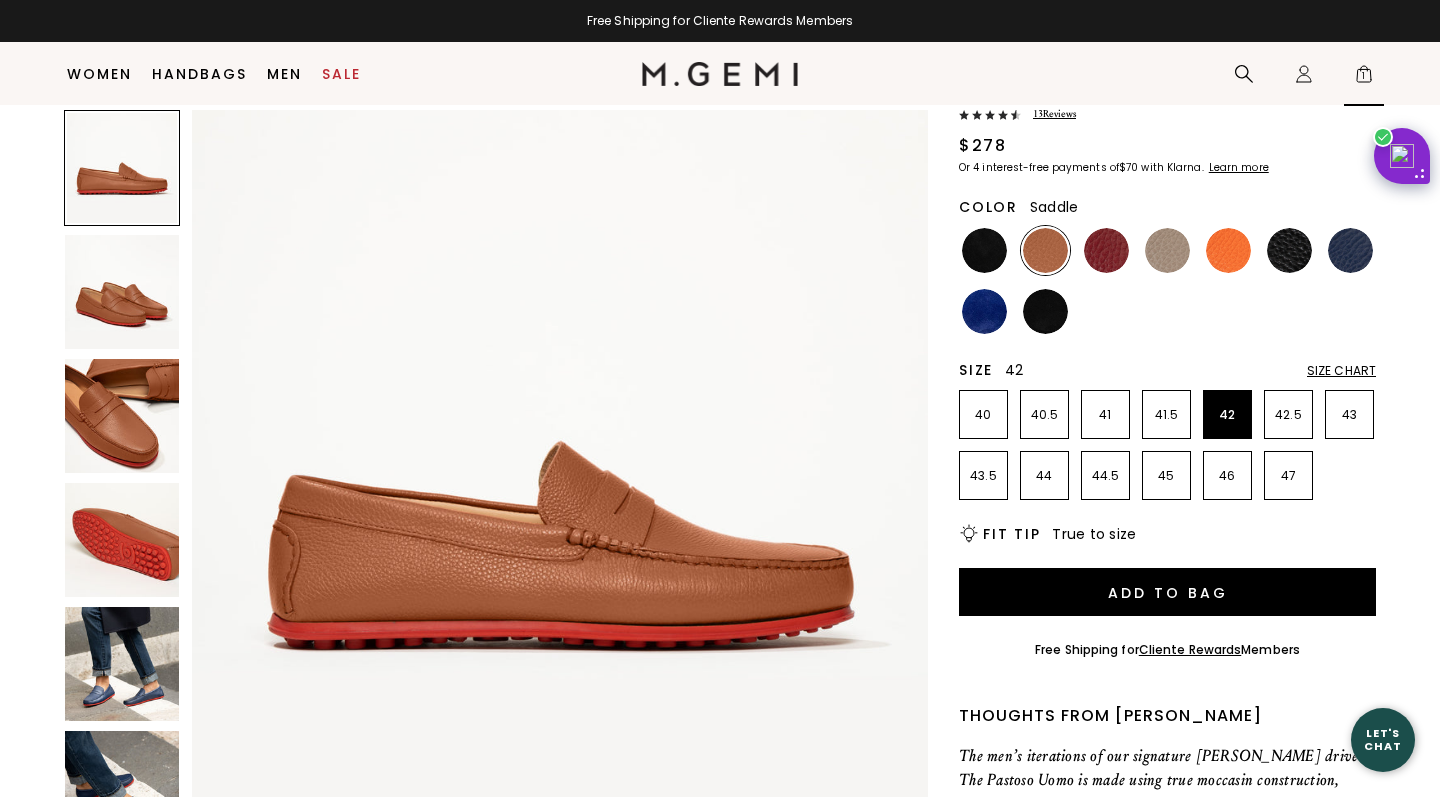 click on "Icons/20x20/bag@2x 1" at bounding box center [1364, 74] 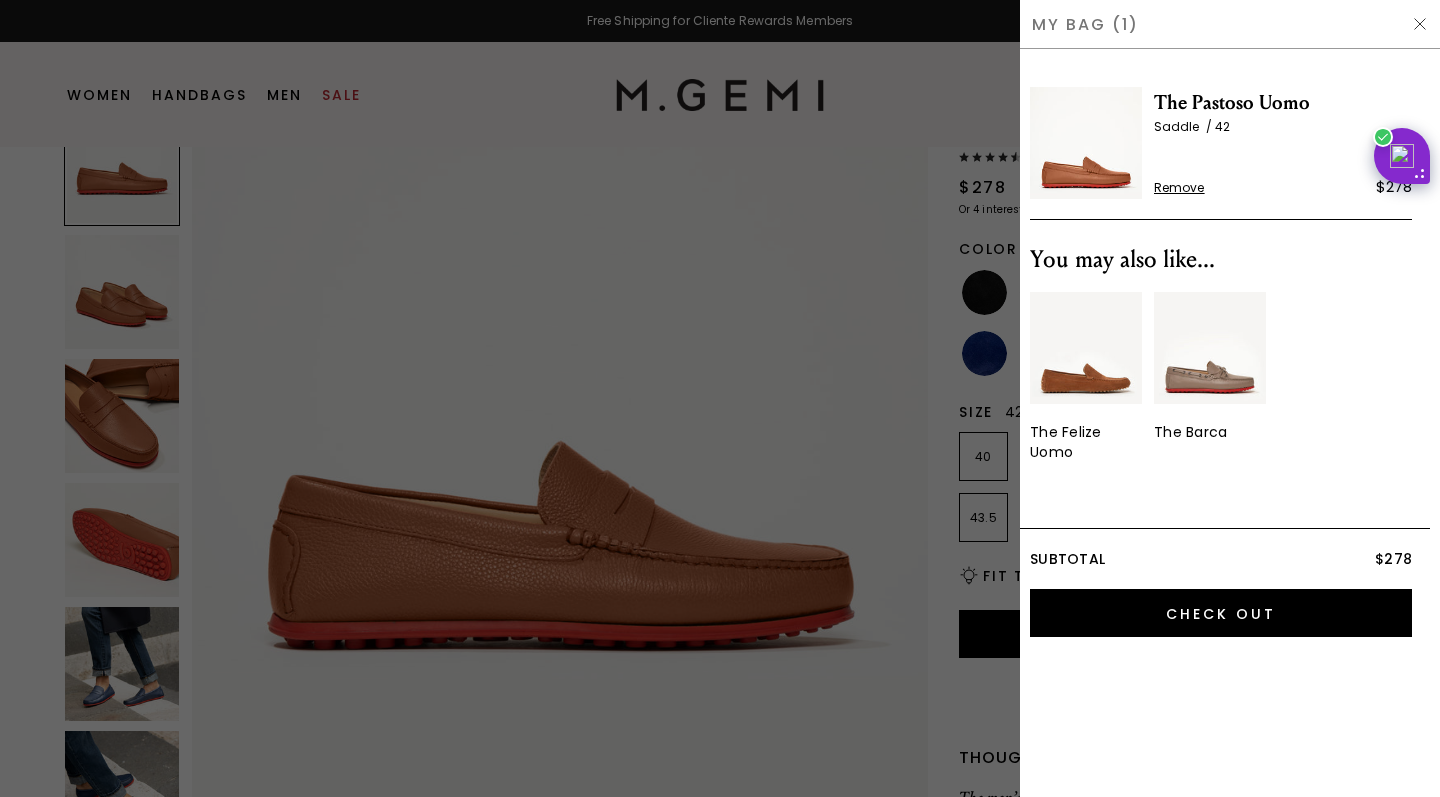 scroll, scrollTop: 1, scrollLeft: 0, axis: vertical 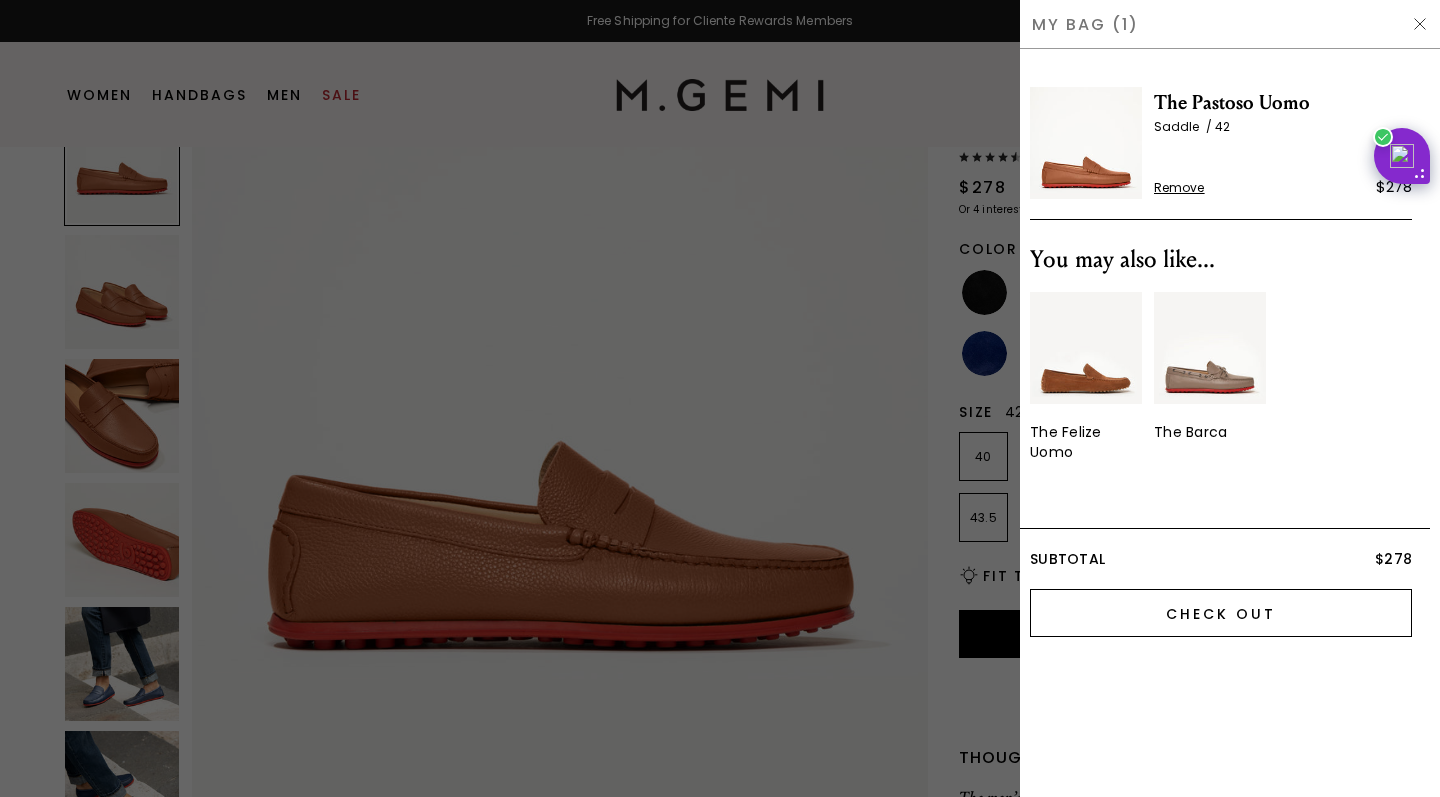 click on "Check Out" at bounding box center (1221, 613) 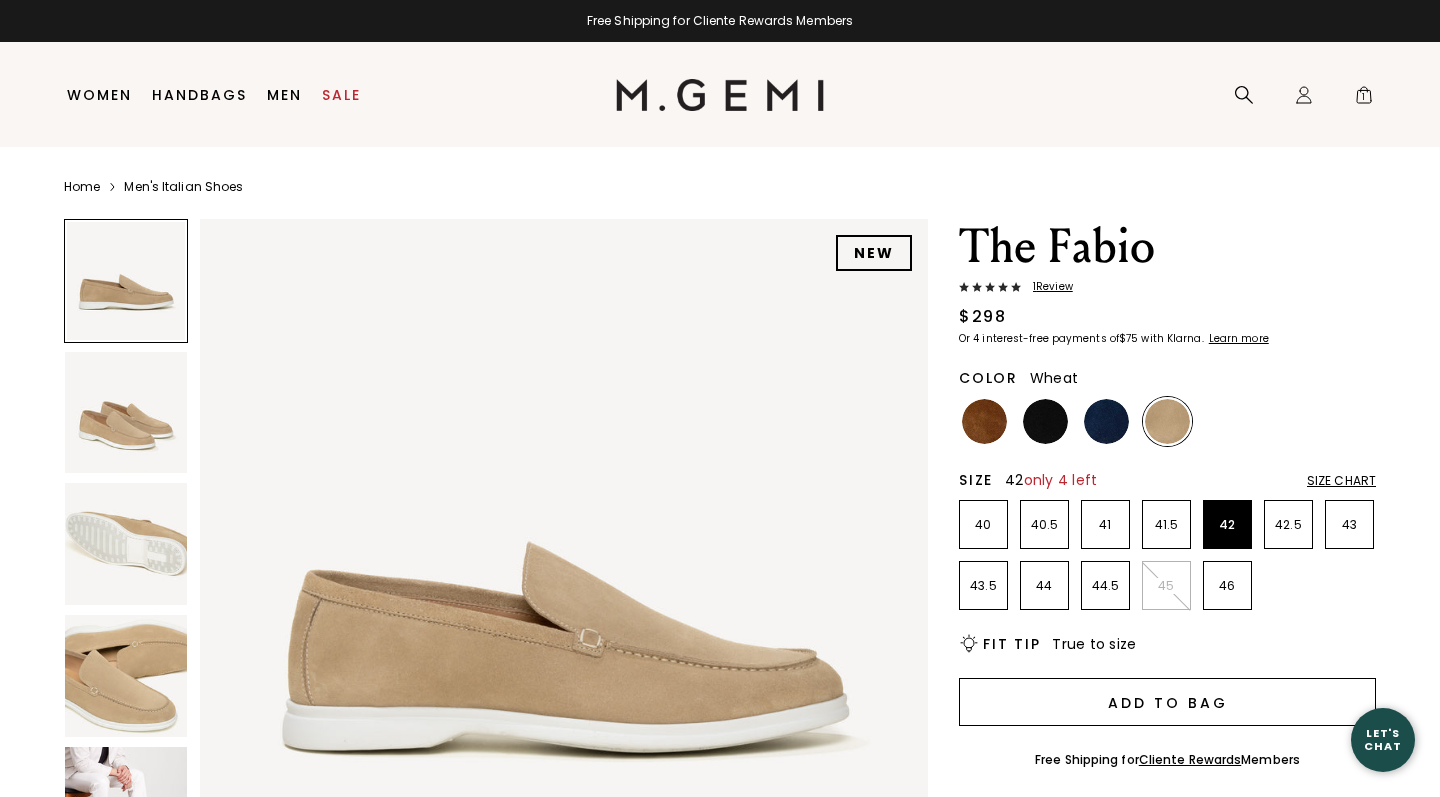 click on "Add to Bag" at bounding box center [1167, 702] 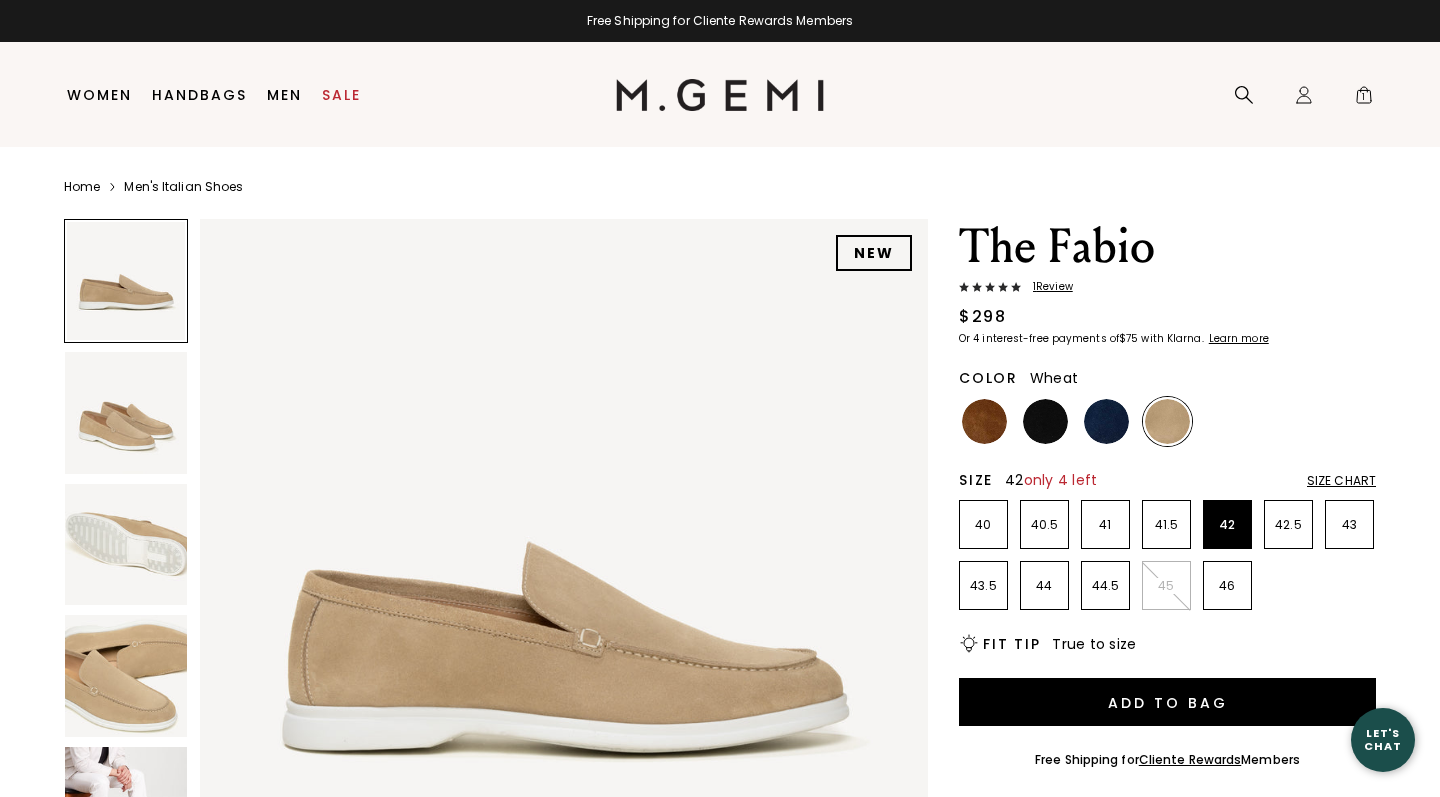 scroll, scrollTop: 0, scrollLeft: 0, axis: both 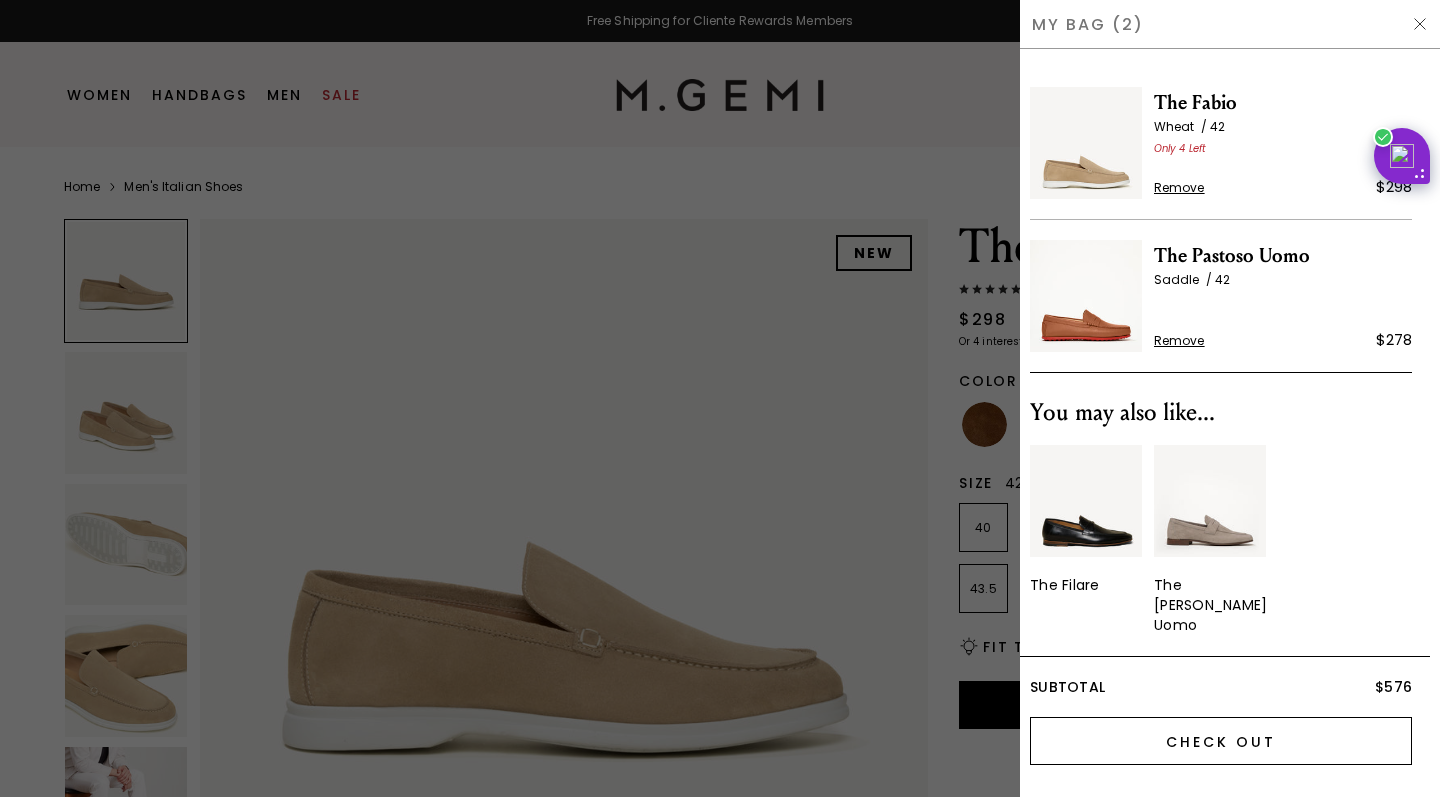 click on "Check Out" at bounding box center (1221, 741) 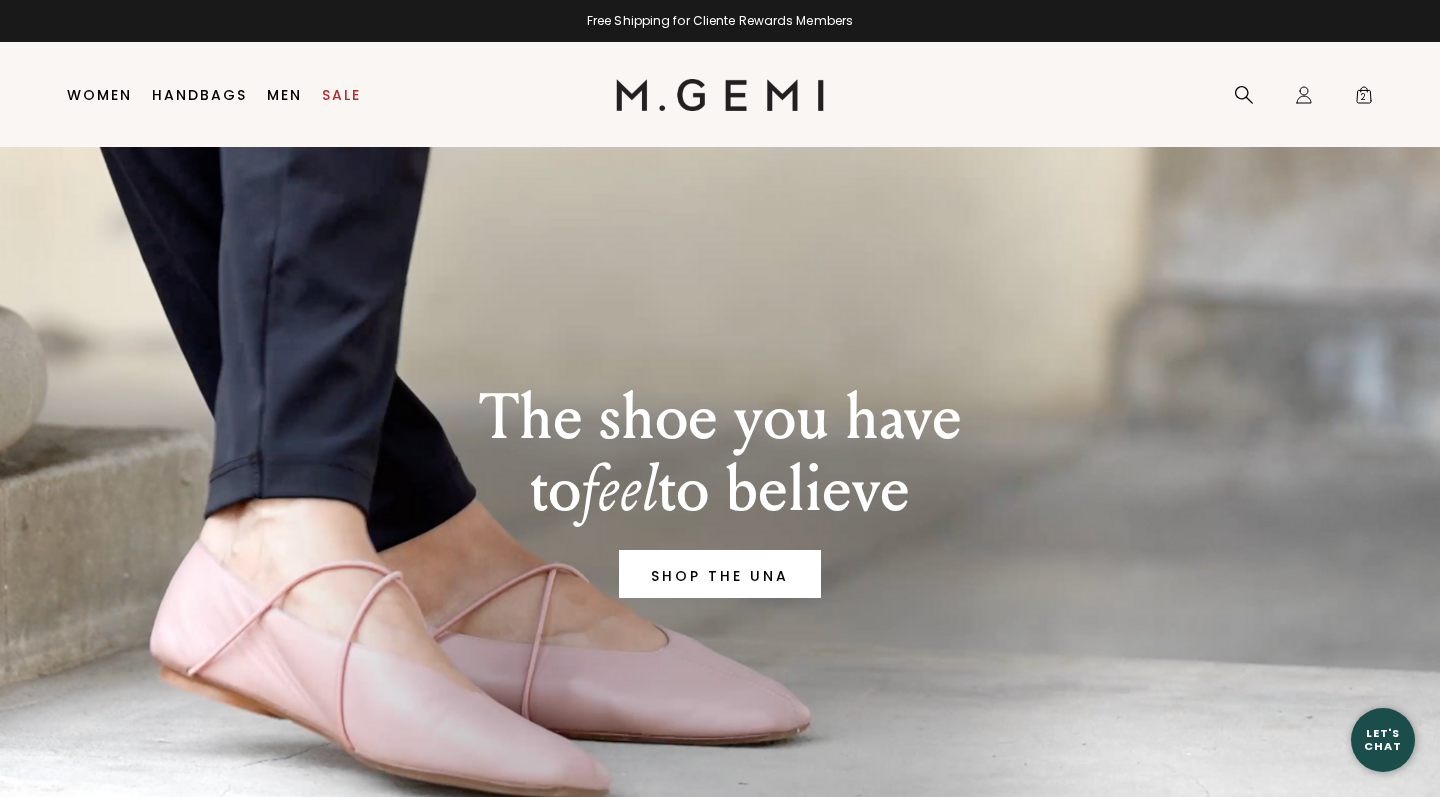 scroll, scrollTop: 0, scrollLeft: 0, axis: both 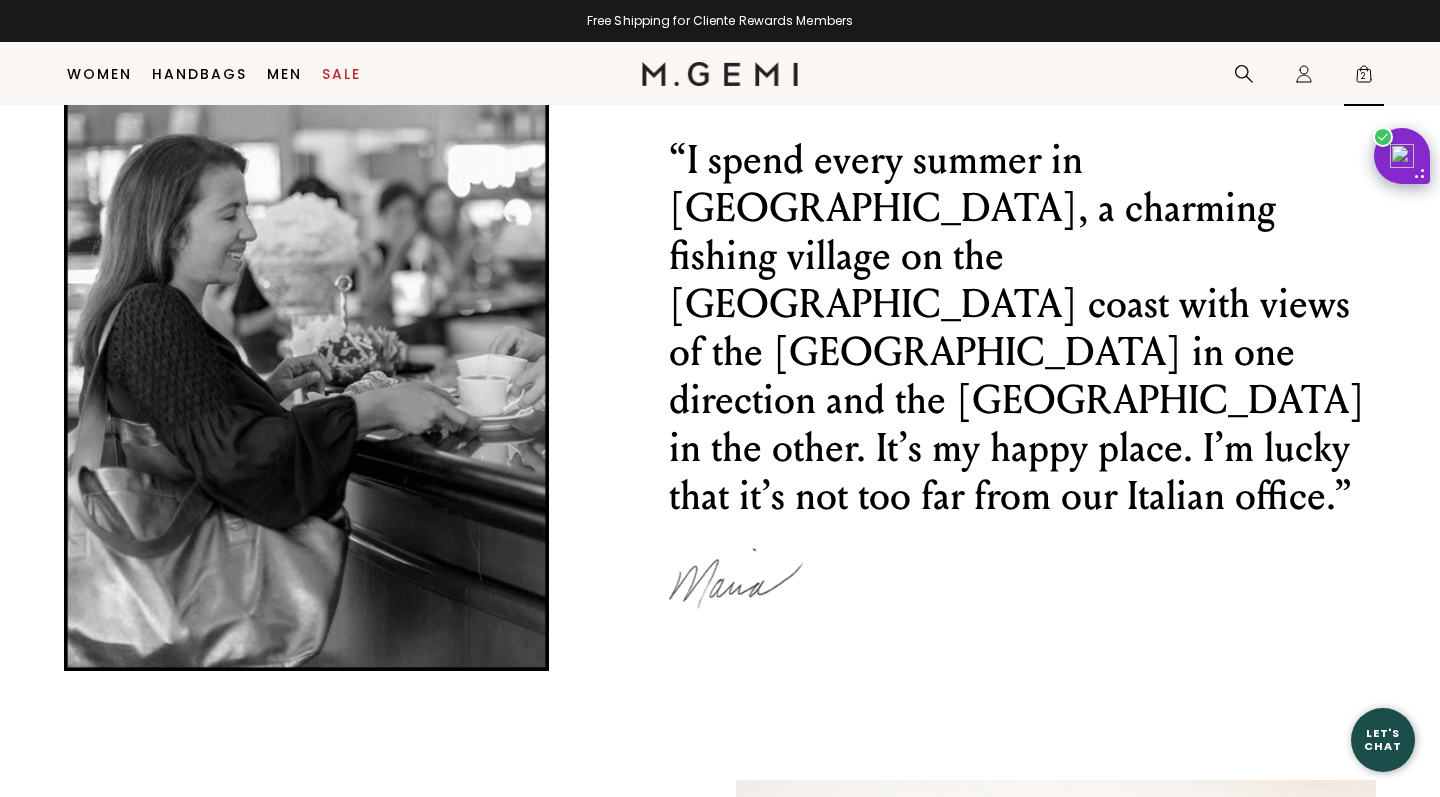 click on "2" at bounding box center [1364, 78] 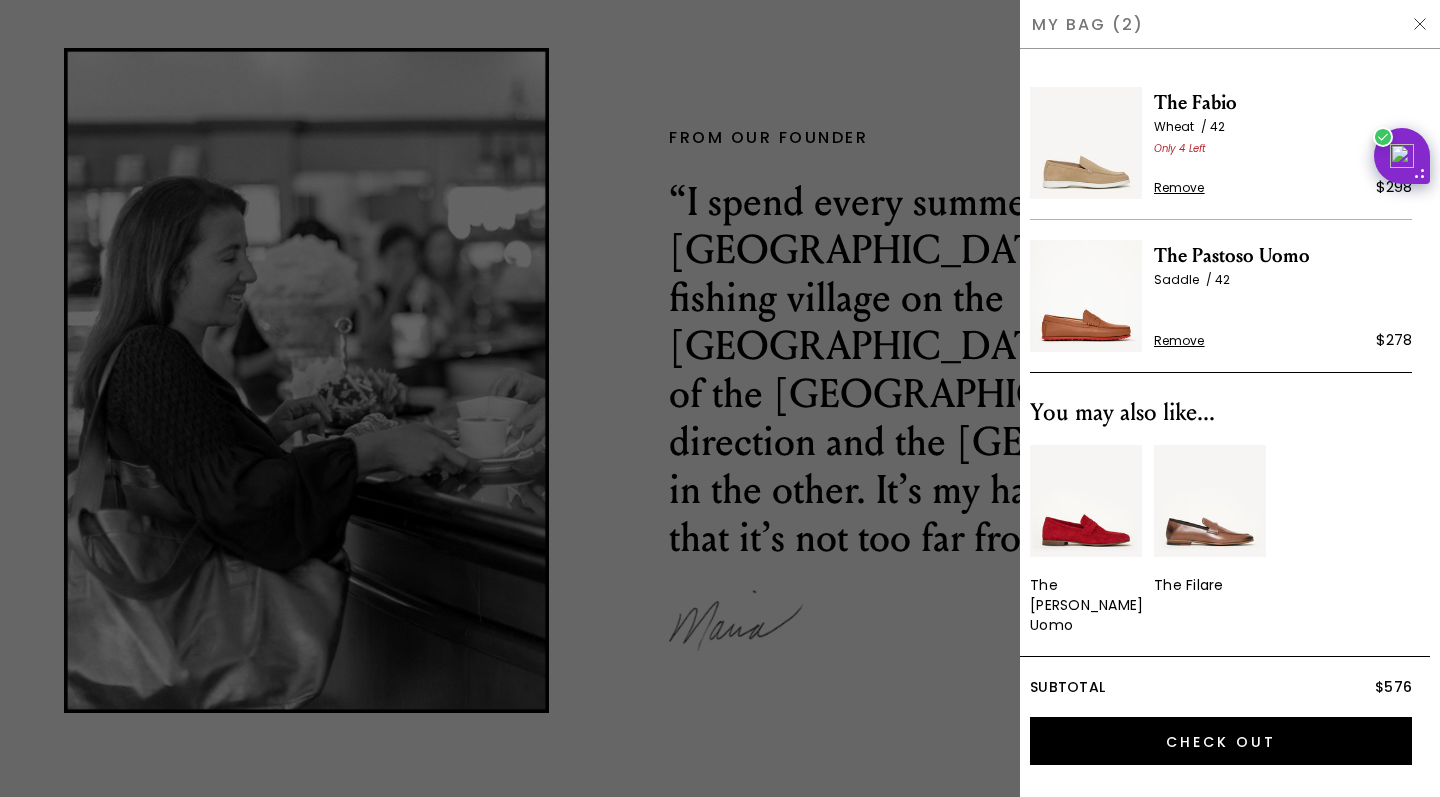 scroll, scrollTop: 0, scrollLeft: 0, axis: both 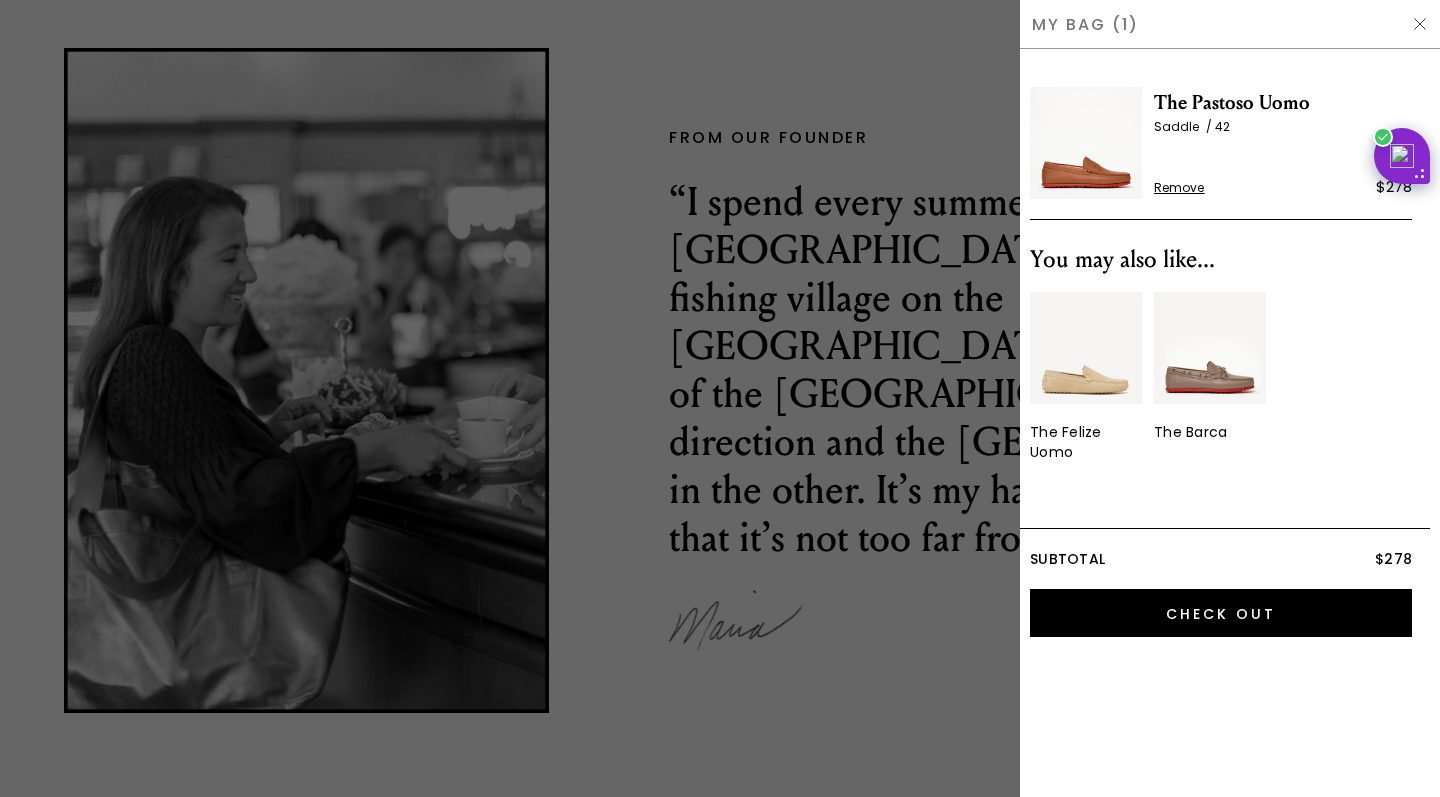 click on "Remove $278" at bounding box center (1283, 183) 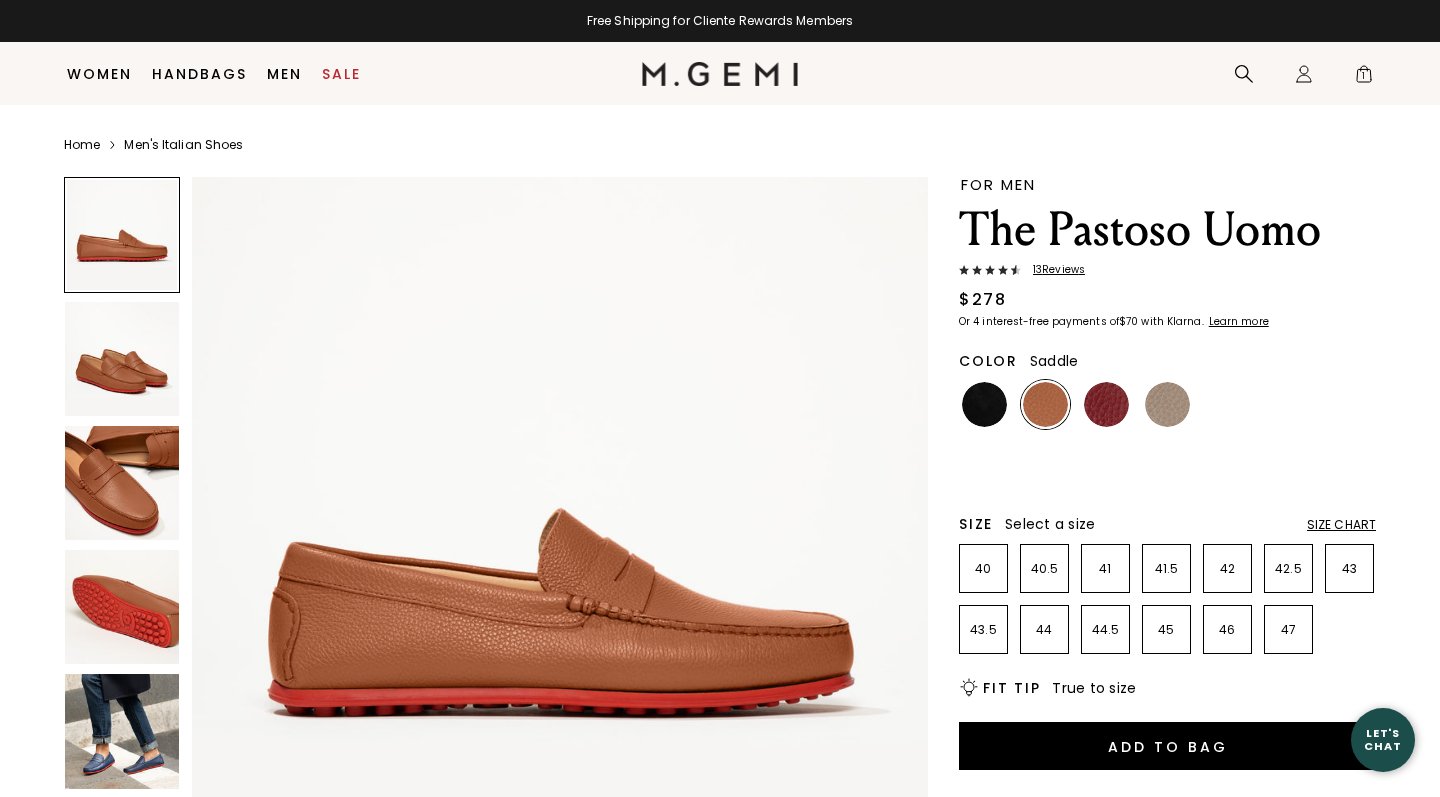 scroll, scrollTop: 1705, scrollLeft: 0, axis: vertical 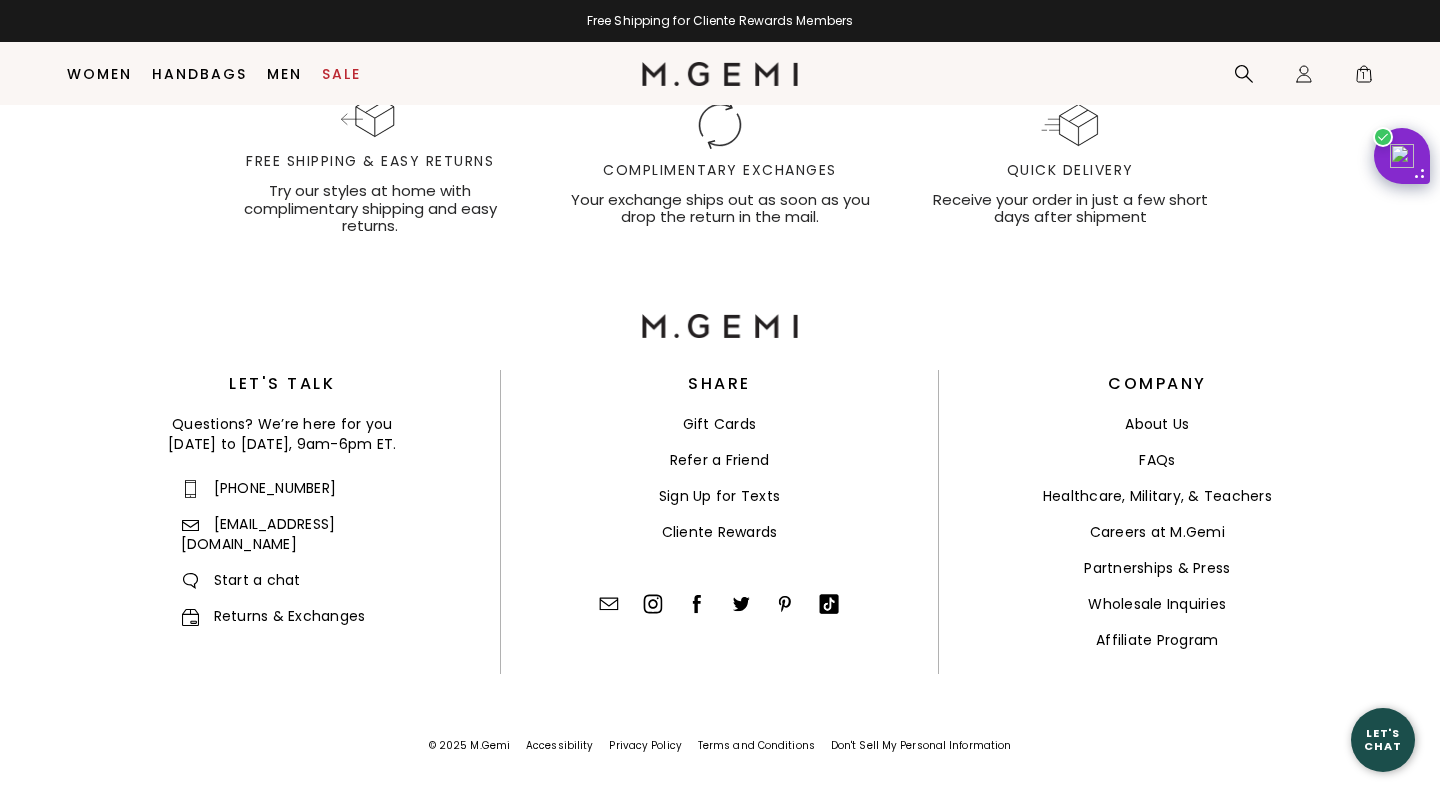 click on "Returns & Exchanges" at bounding box center [273, 616] 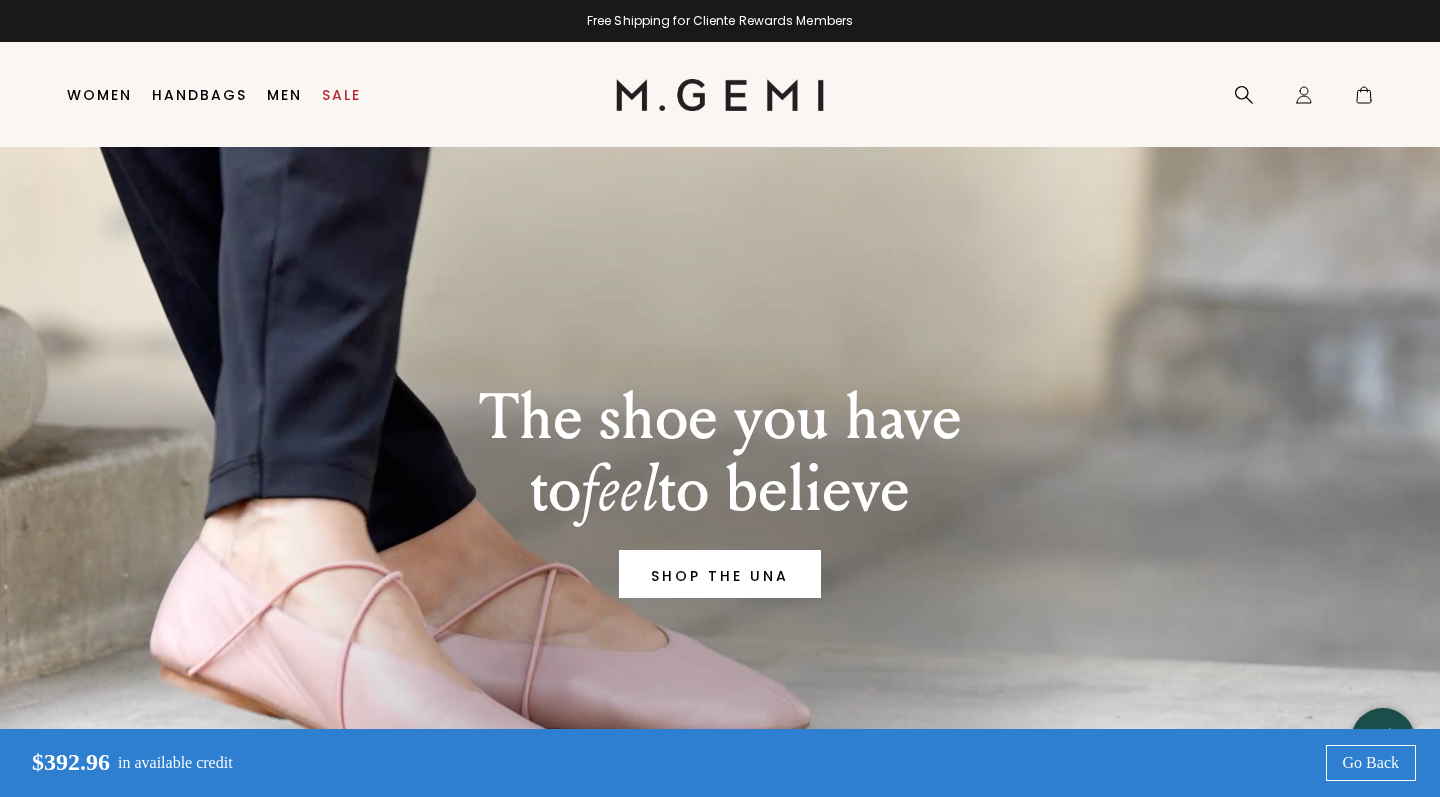 scroll, scrollTop: 0, scrollLeft: 0, axis: both 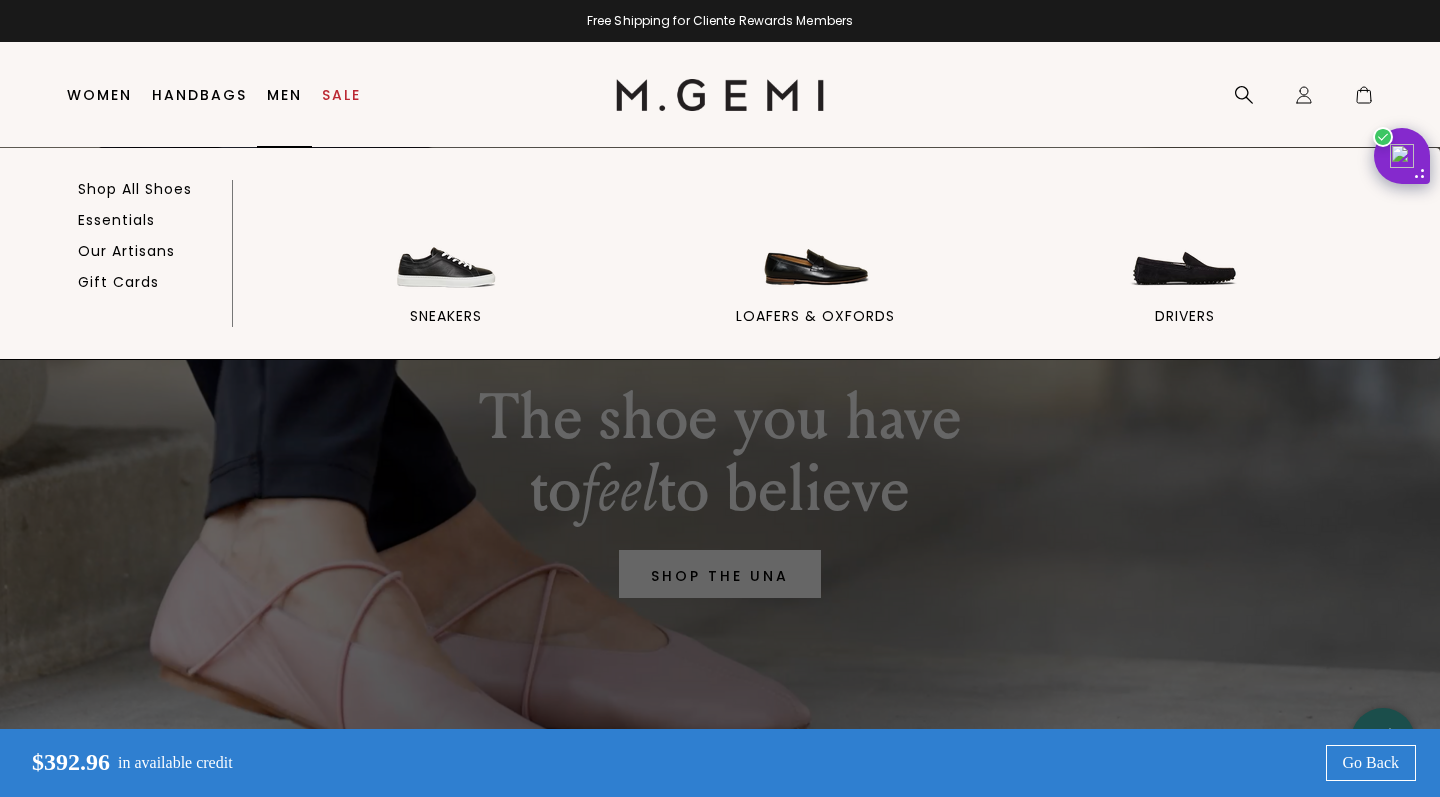 click on "Men" at bounding box center (284, 95) 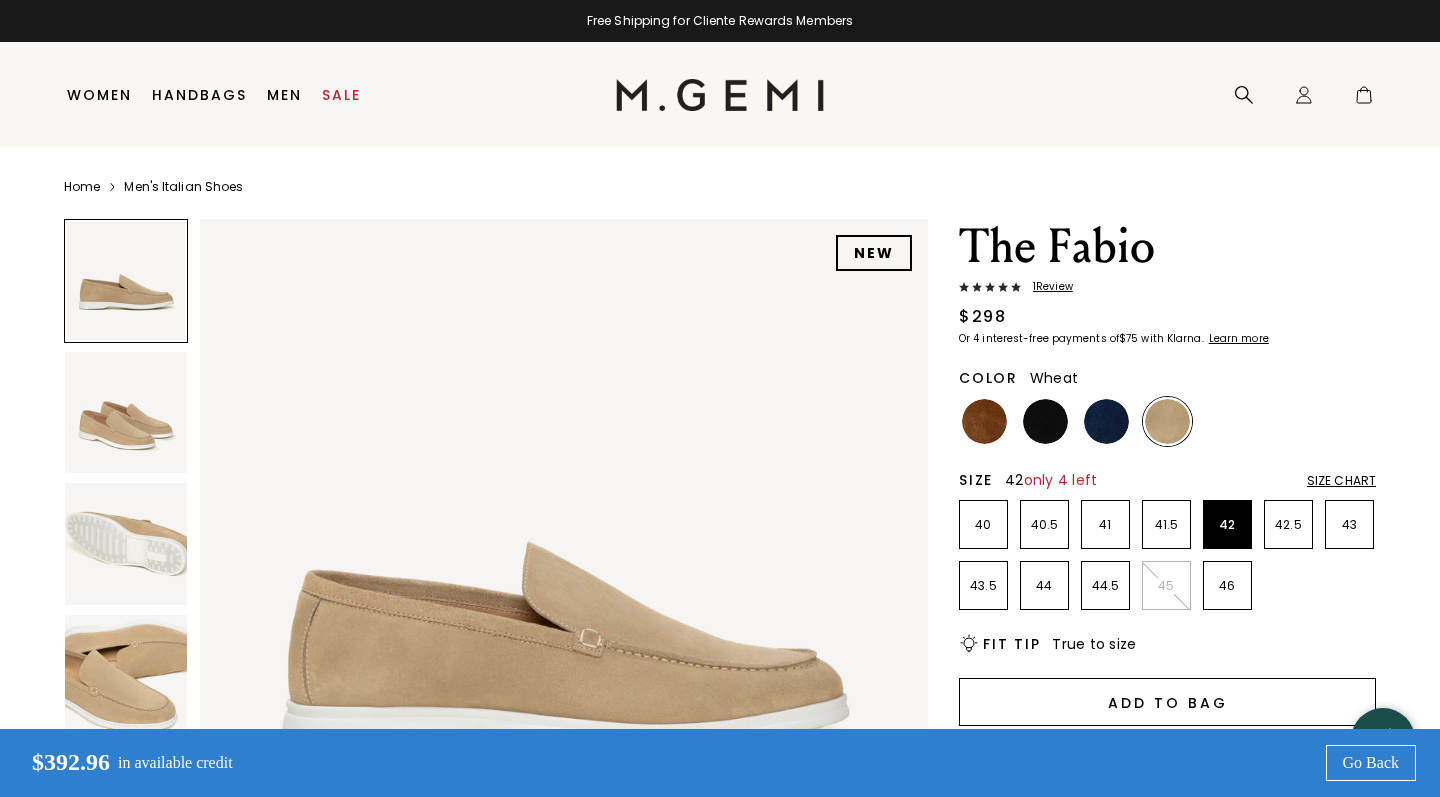 scroll, scrollTop: 91, scrollLeft: 0, axis: vertical 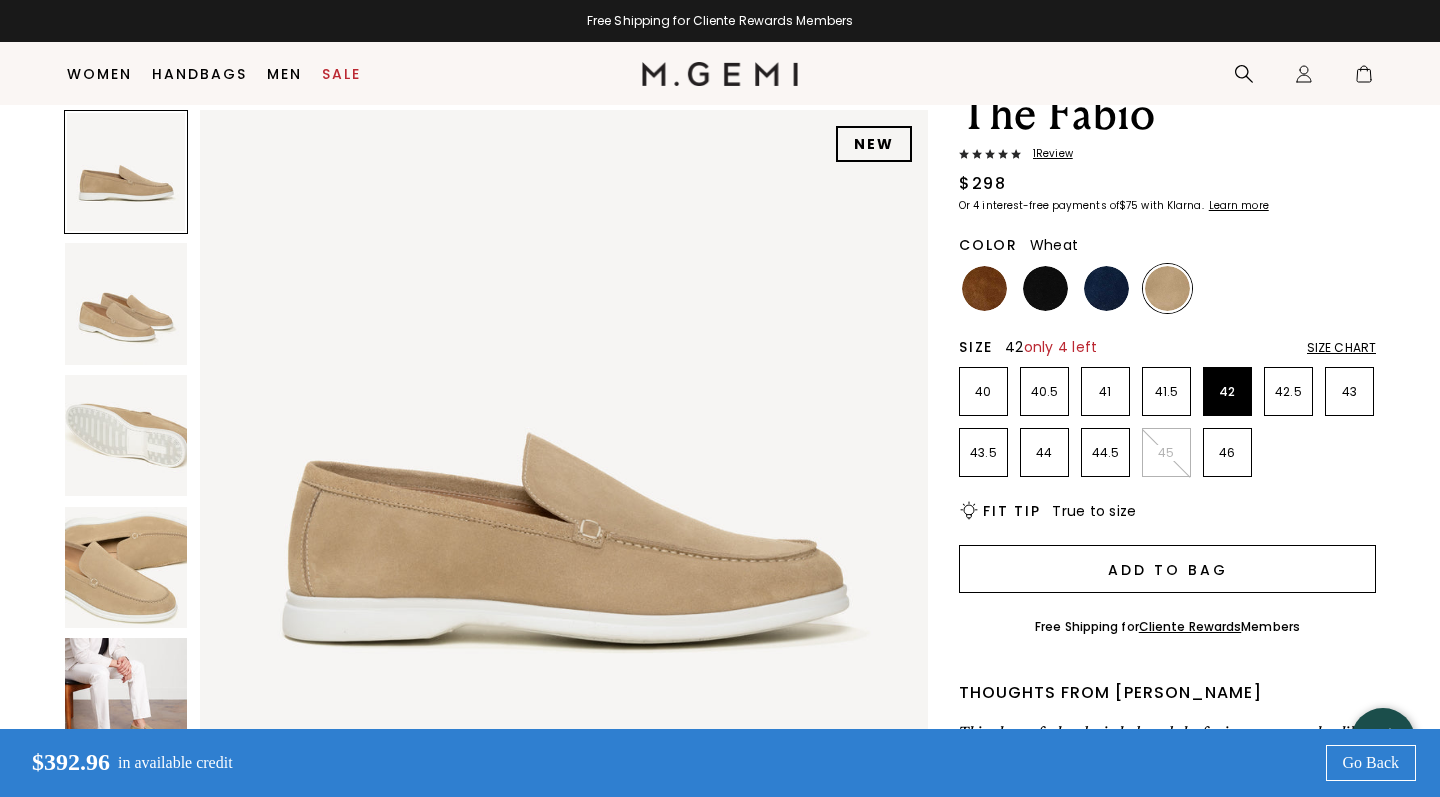 click on "Add to Bag" at bounding box center [1167, 569] 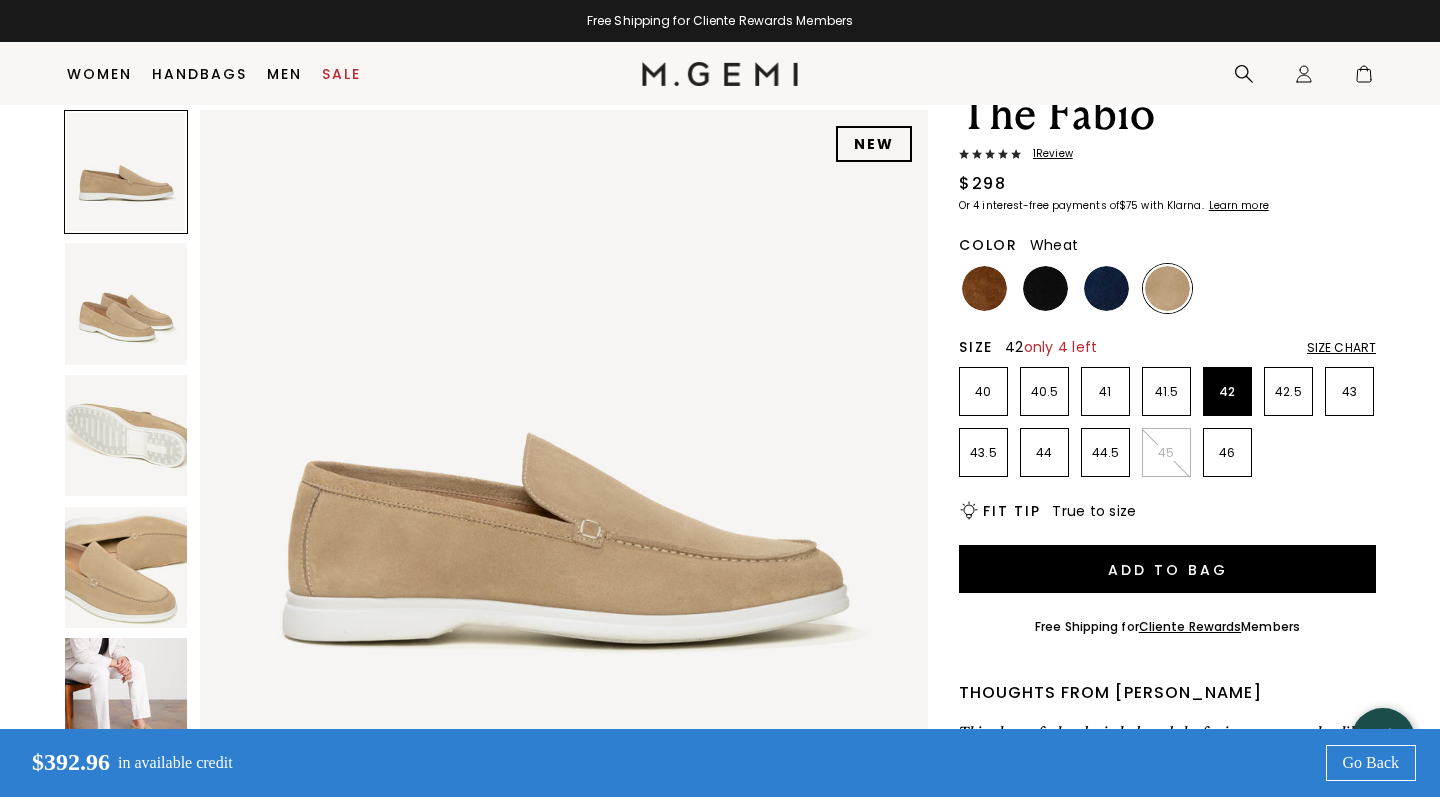 scroll, scrollTop: 91, scrollLeft: 0, axis: vertical 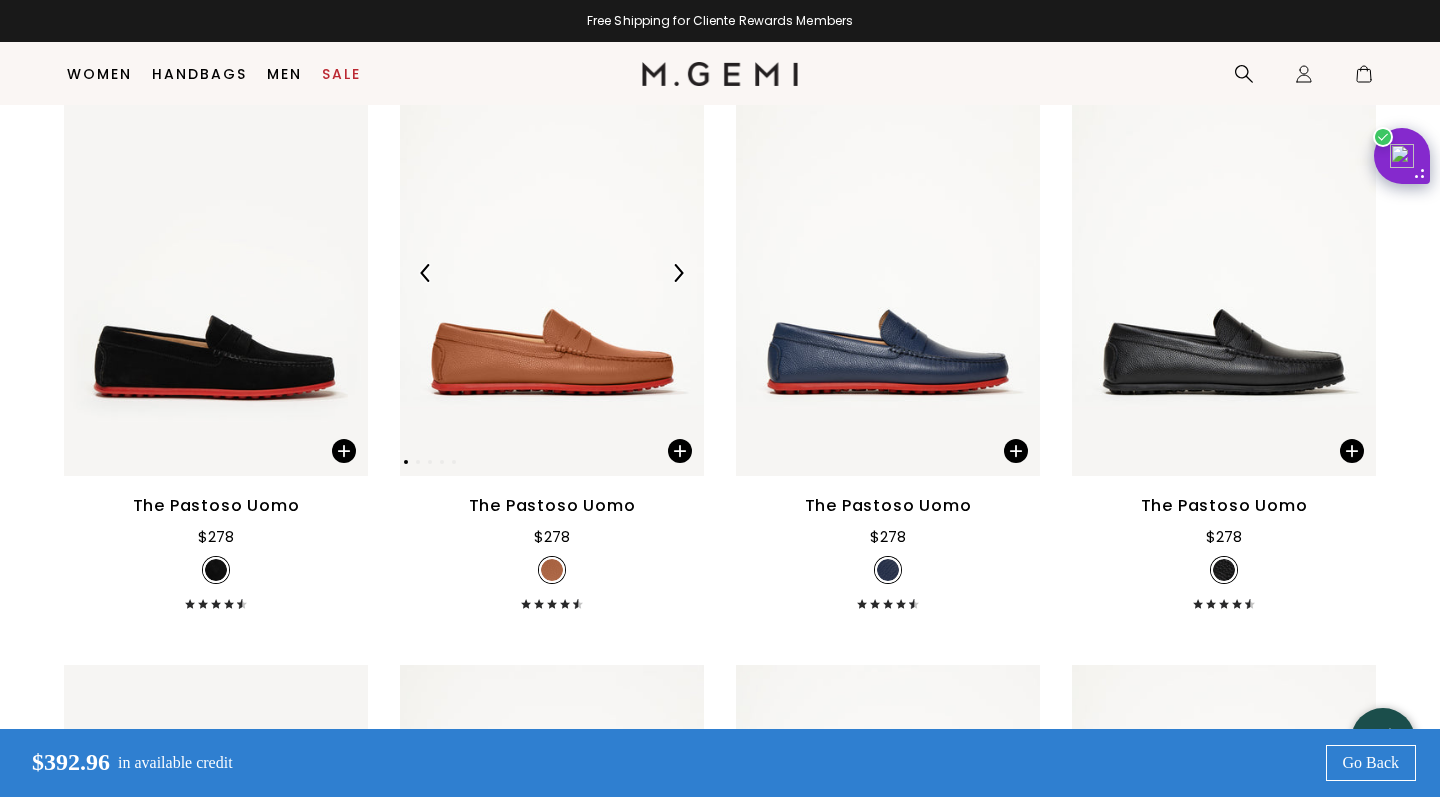 click at bounding box center [552, 273] 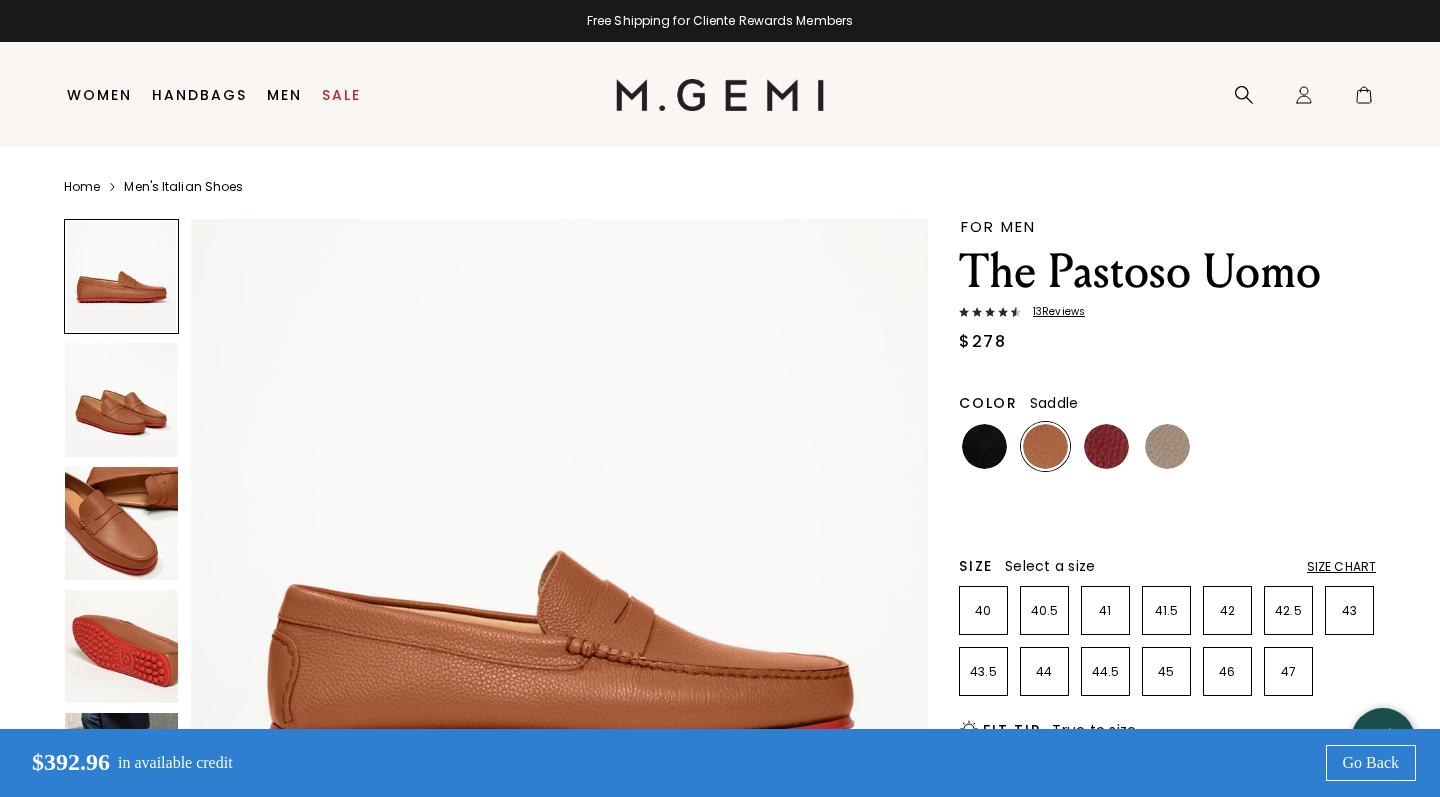 scroll, scrollTop: 0, scrollLeft: 0, axis: both 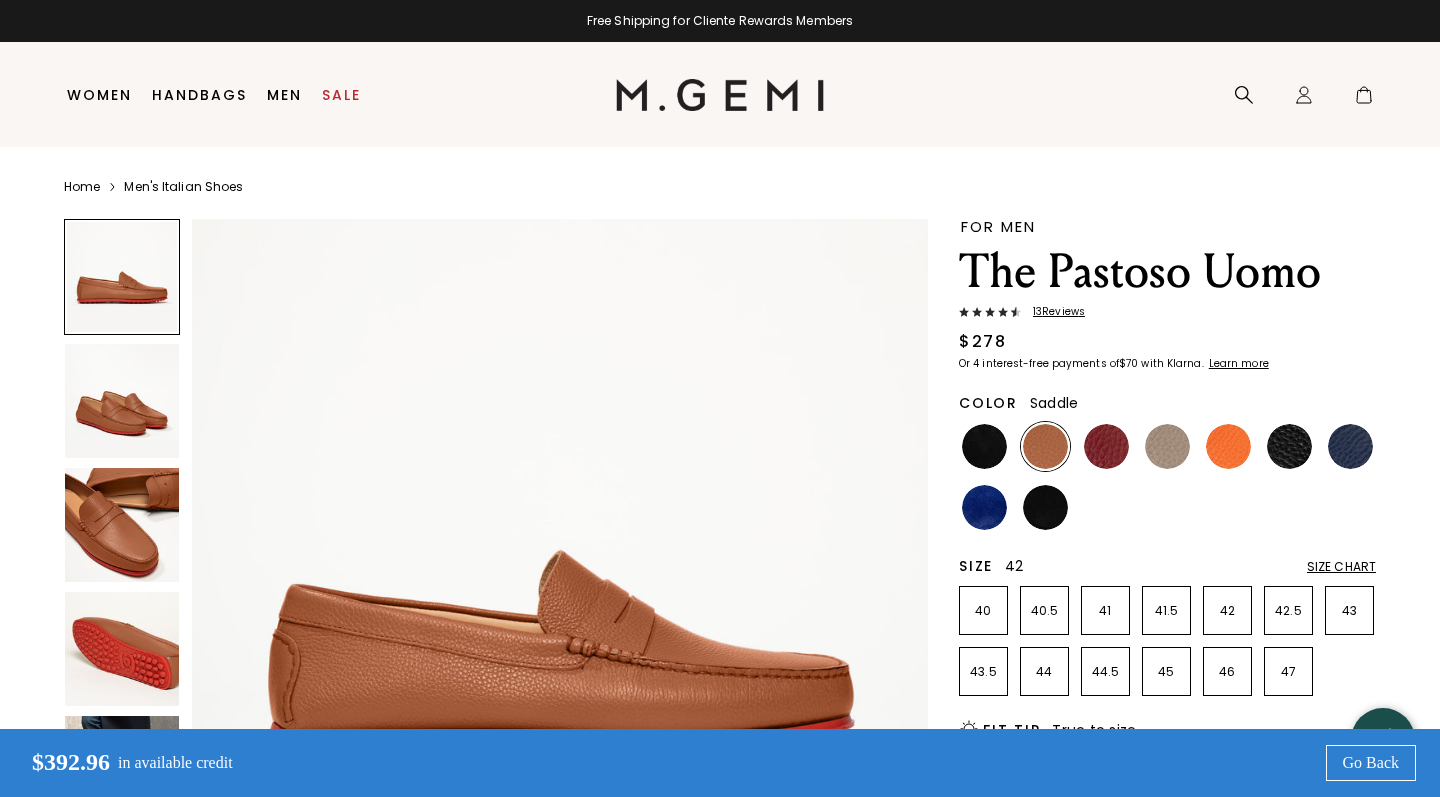 click on "42" at bounding box center (1227, 611) 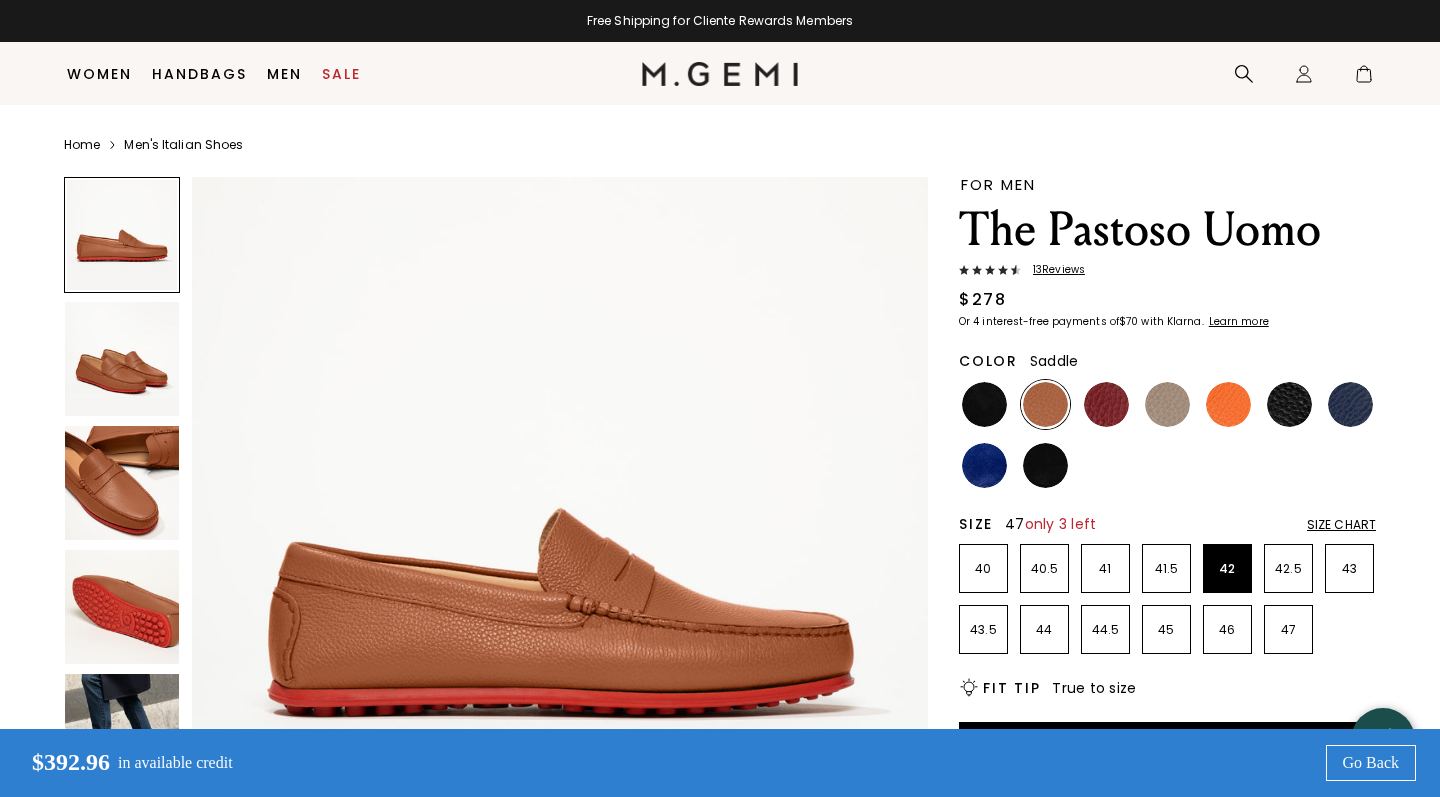 scroll, scrollTop: 182, scrollLeft: 0, axis: vertical 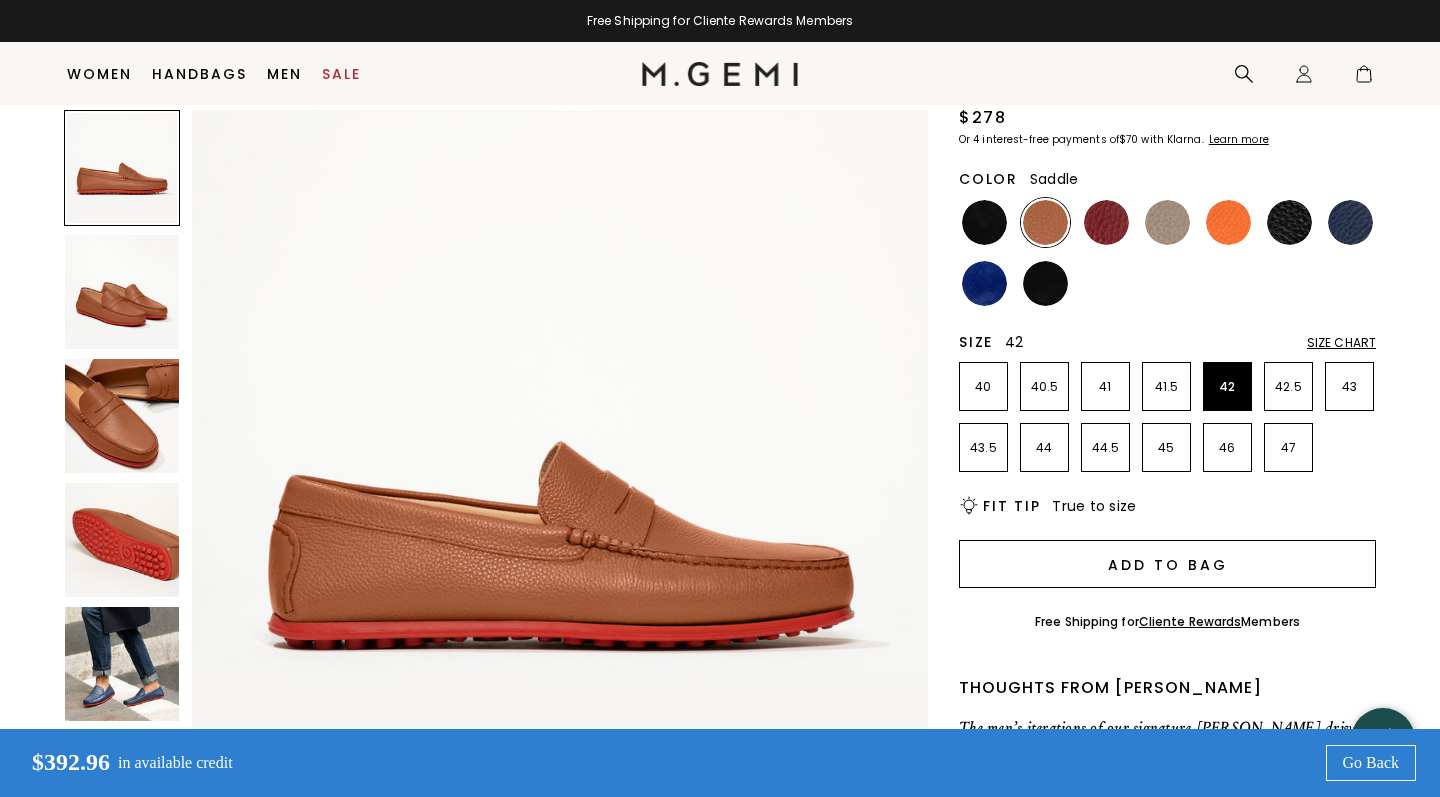 click on "Add to Bag" at bounding box center [1167, 564] 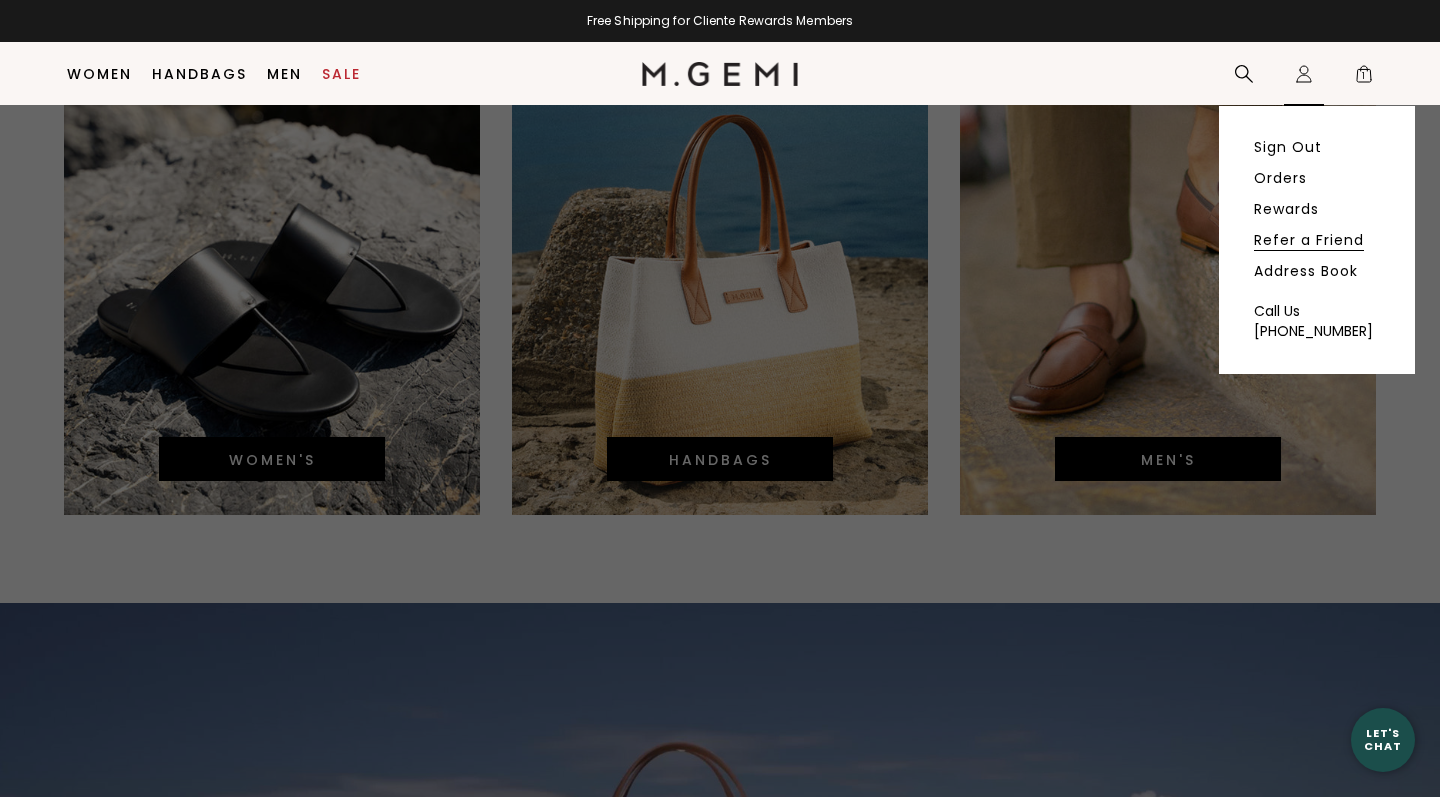 scroll, scrollTop: 4392, scrollLeft: 0, axis: vertical 